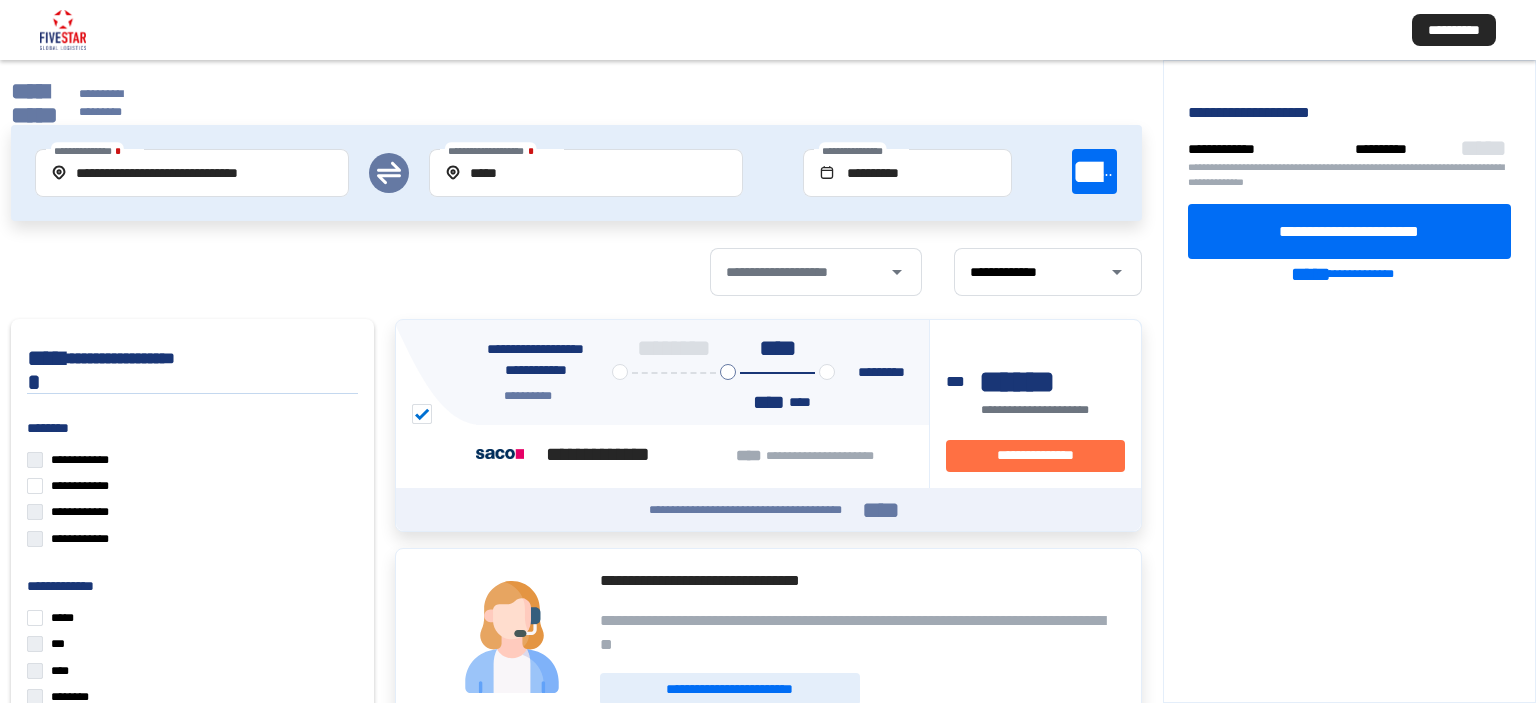 scroll, scrollTop: 114, scrollLeft: 0, axis: vertical 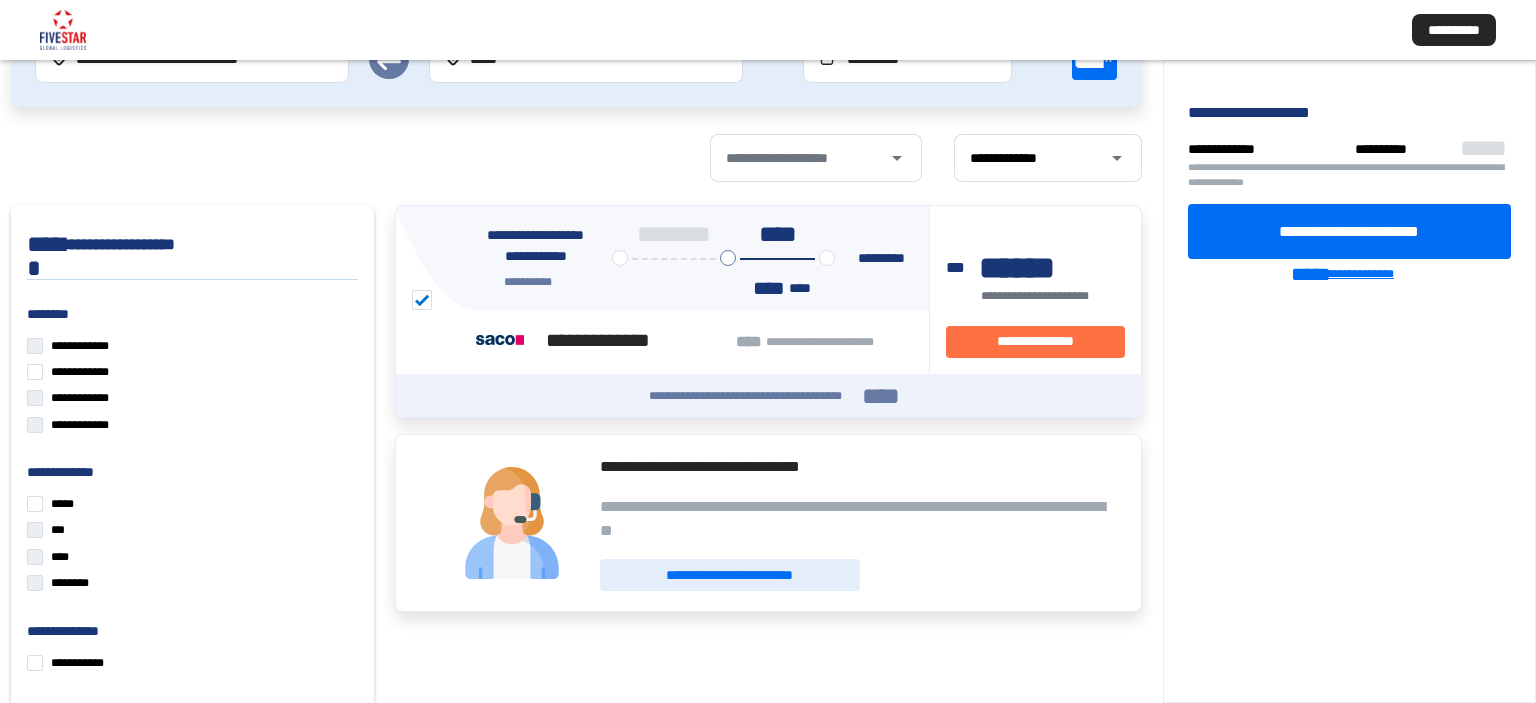 click on "**********" 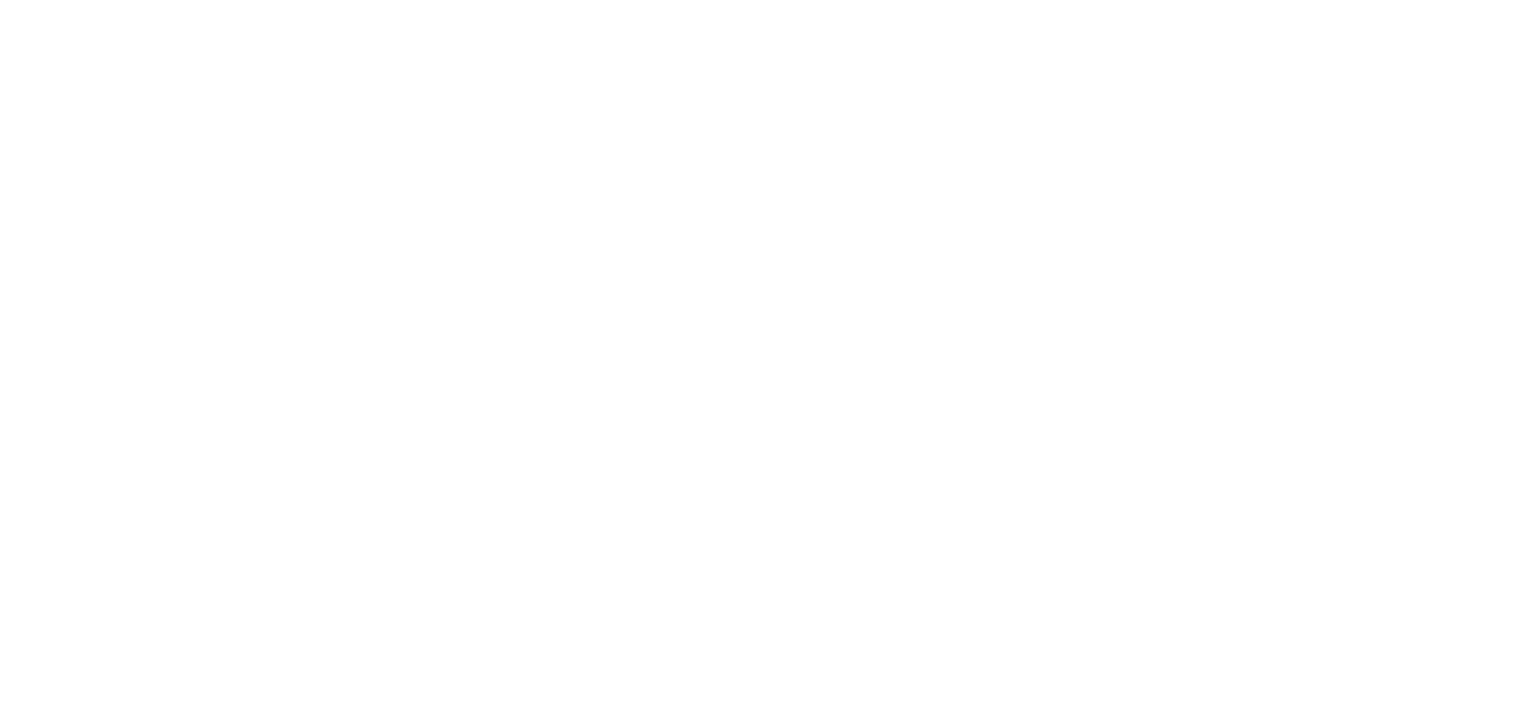 scroll, scrollTop: 0, scrollLeft: 0, axis: both 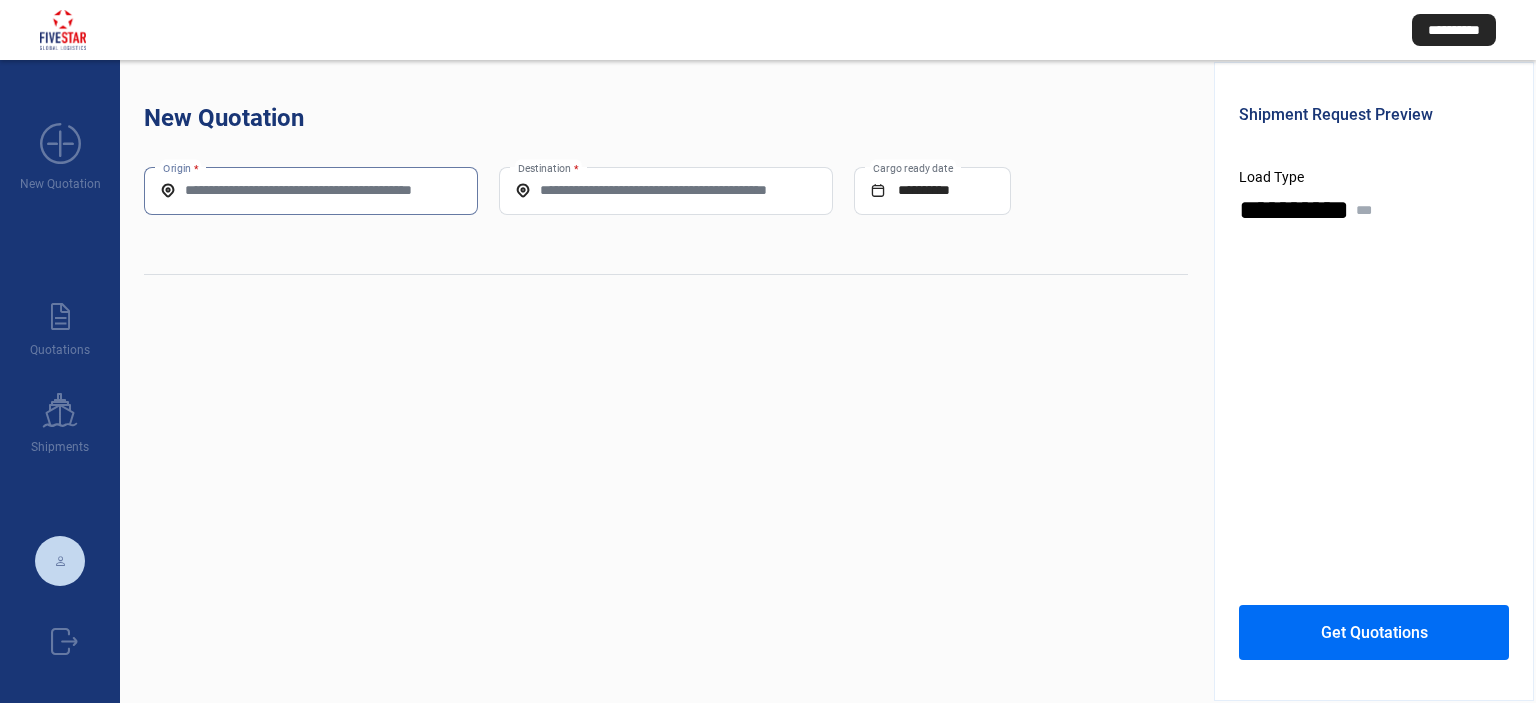 click on "Origin *" at bounding box center [311, 190] 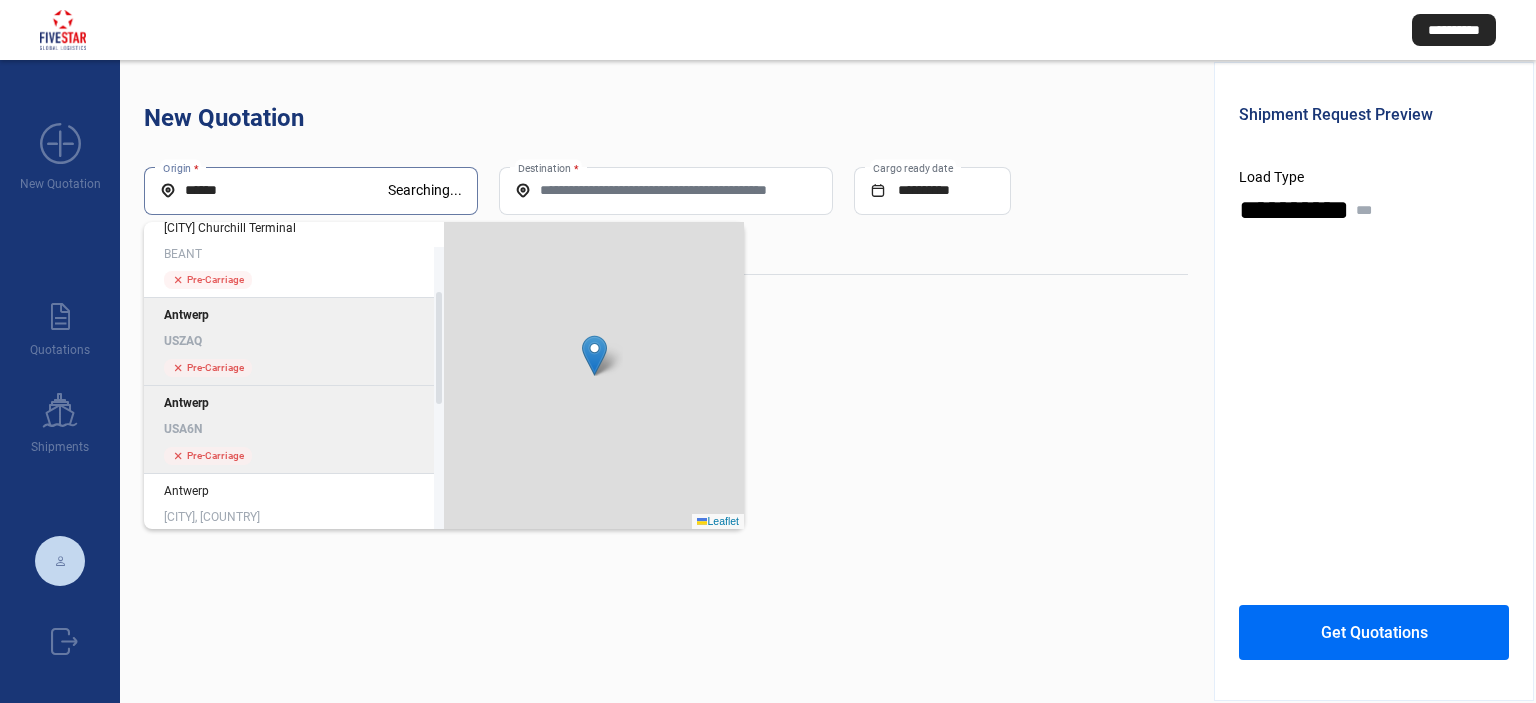 scroll, scrollTop: 148, scrollLeft: 0, axis: vertical 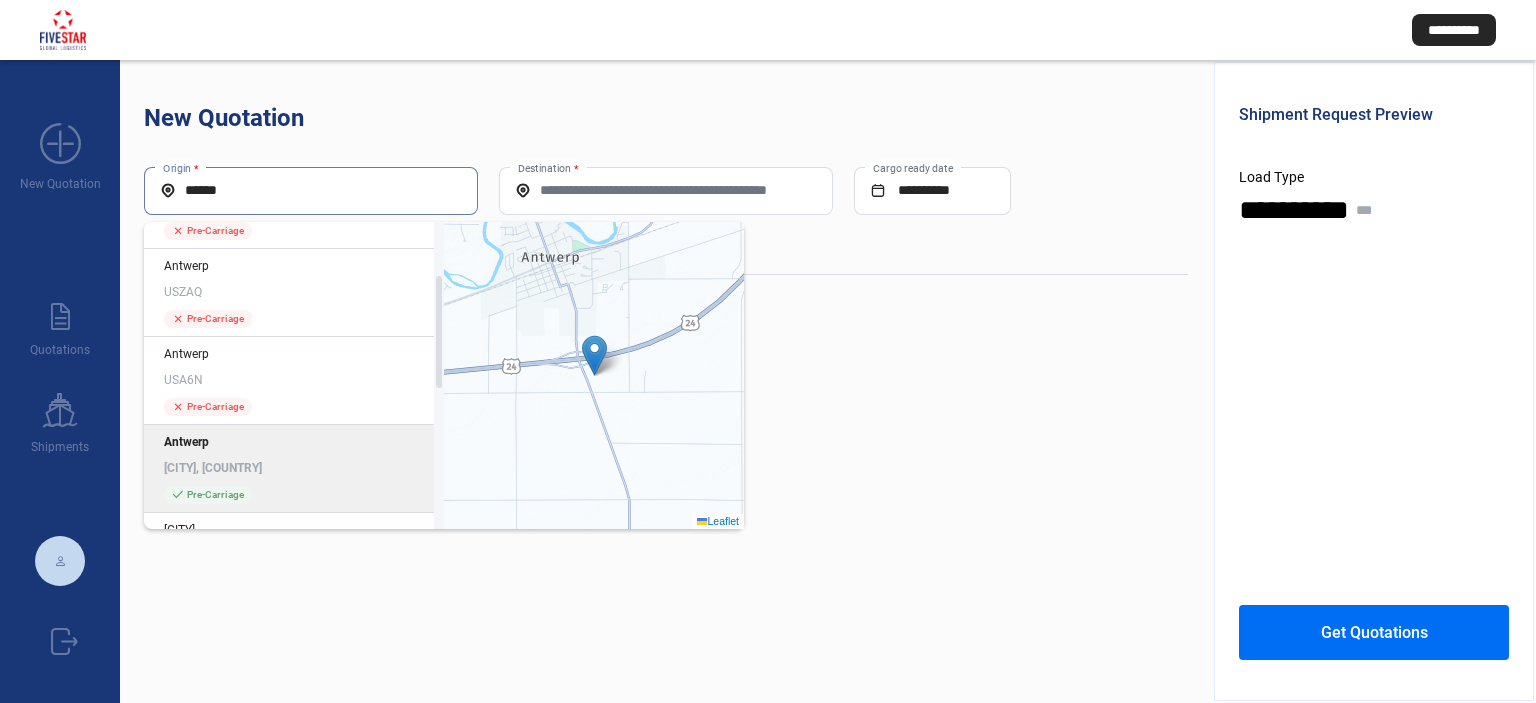 click on "Antwerp, Belgium" 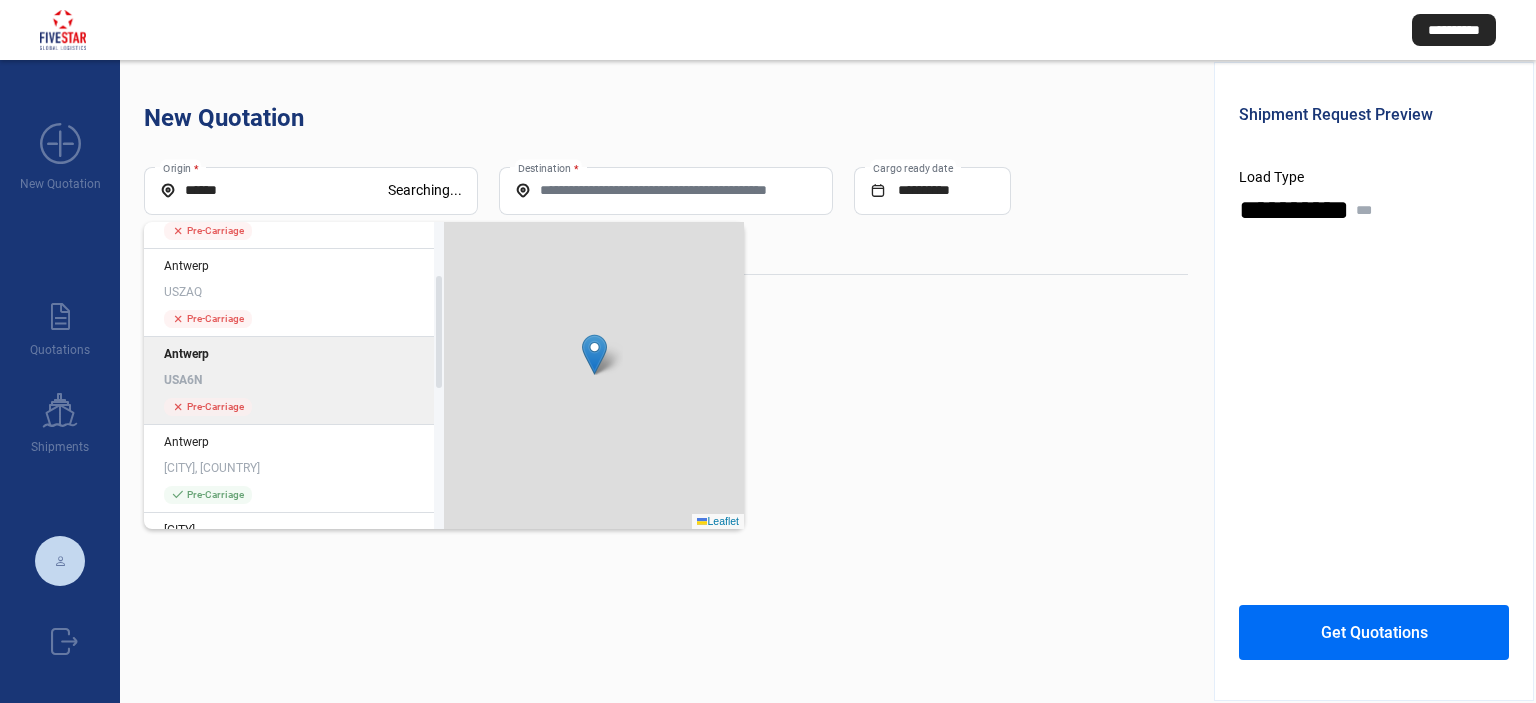 type on "**********" 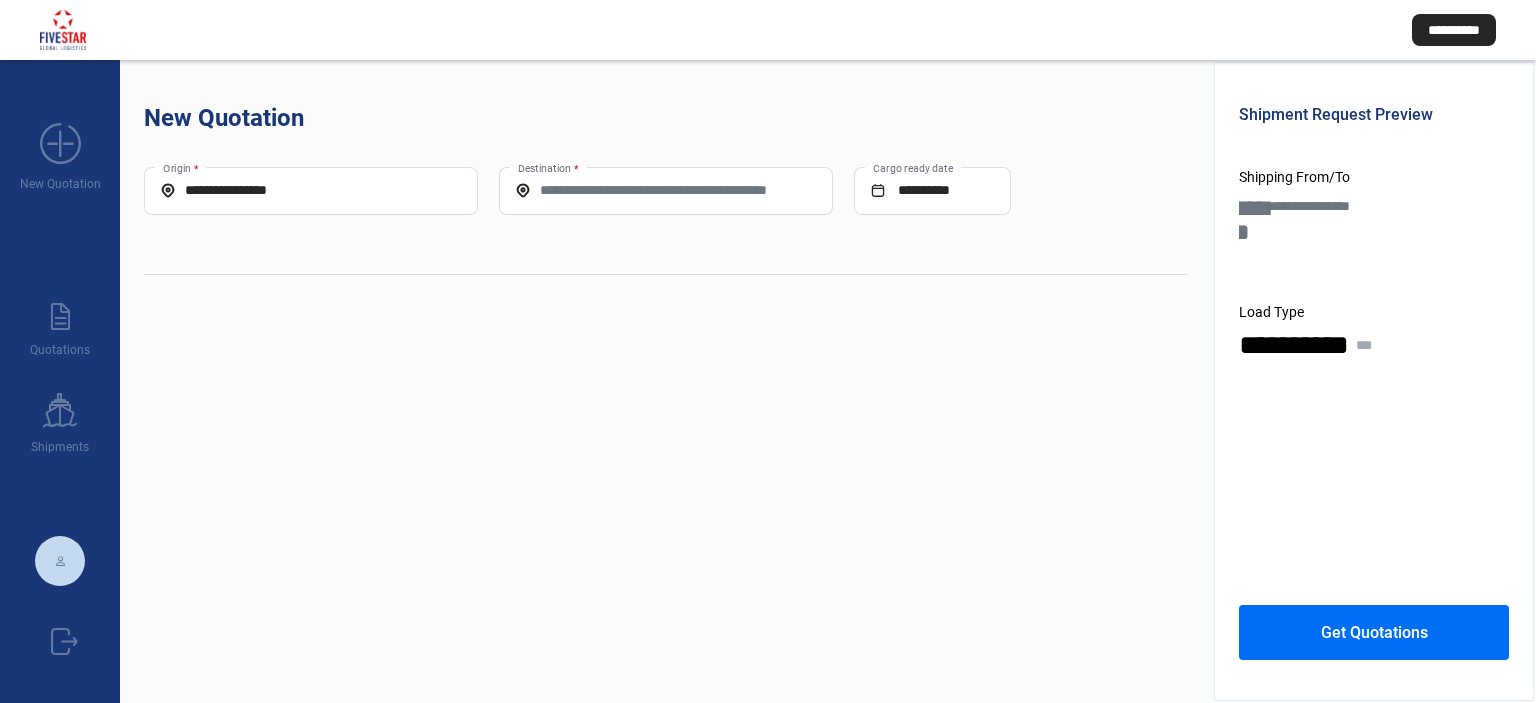 click on "Destination *" at bounding box center (666, 190) 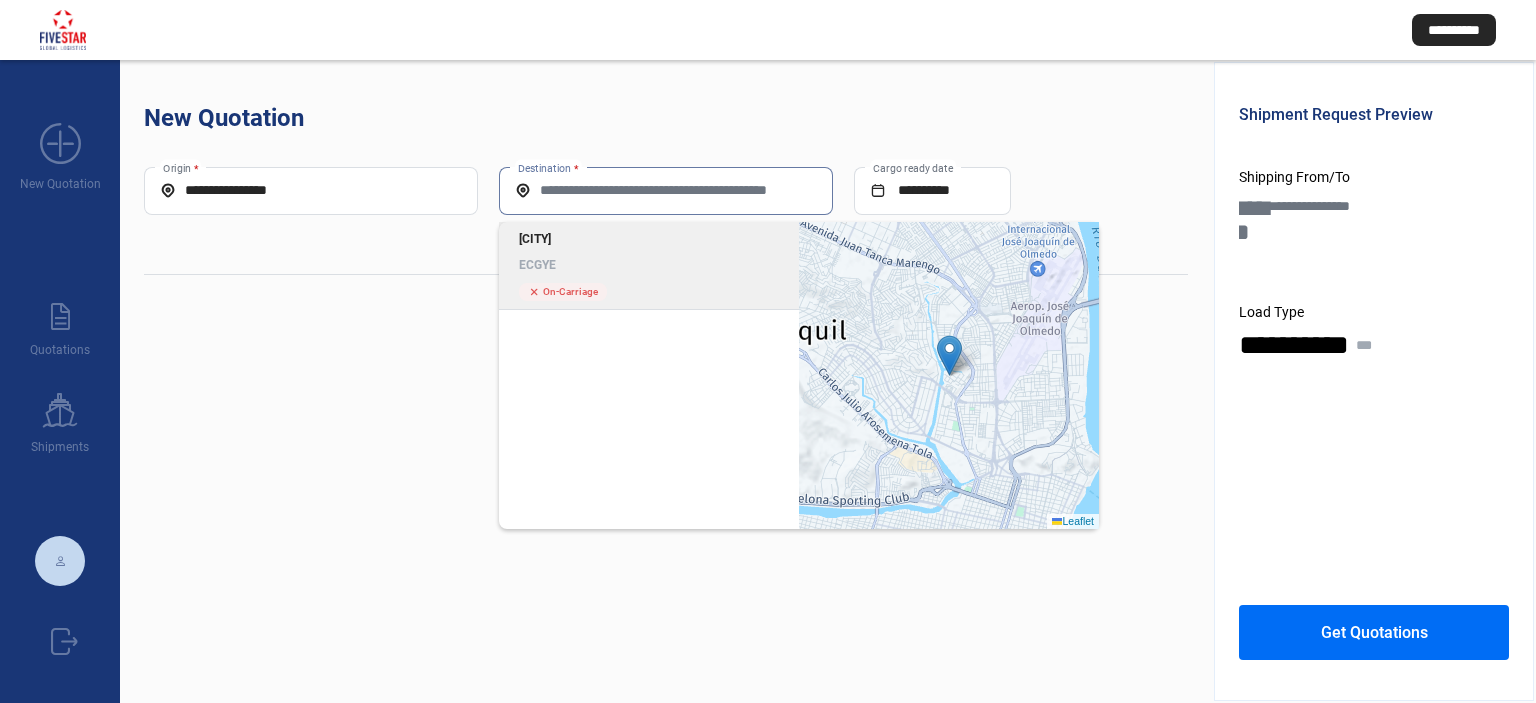 click on "Guayaquil ECGYE cross  On-Carriage" 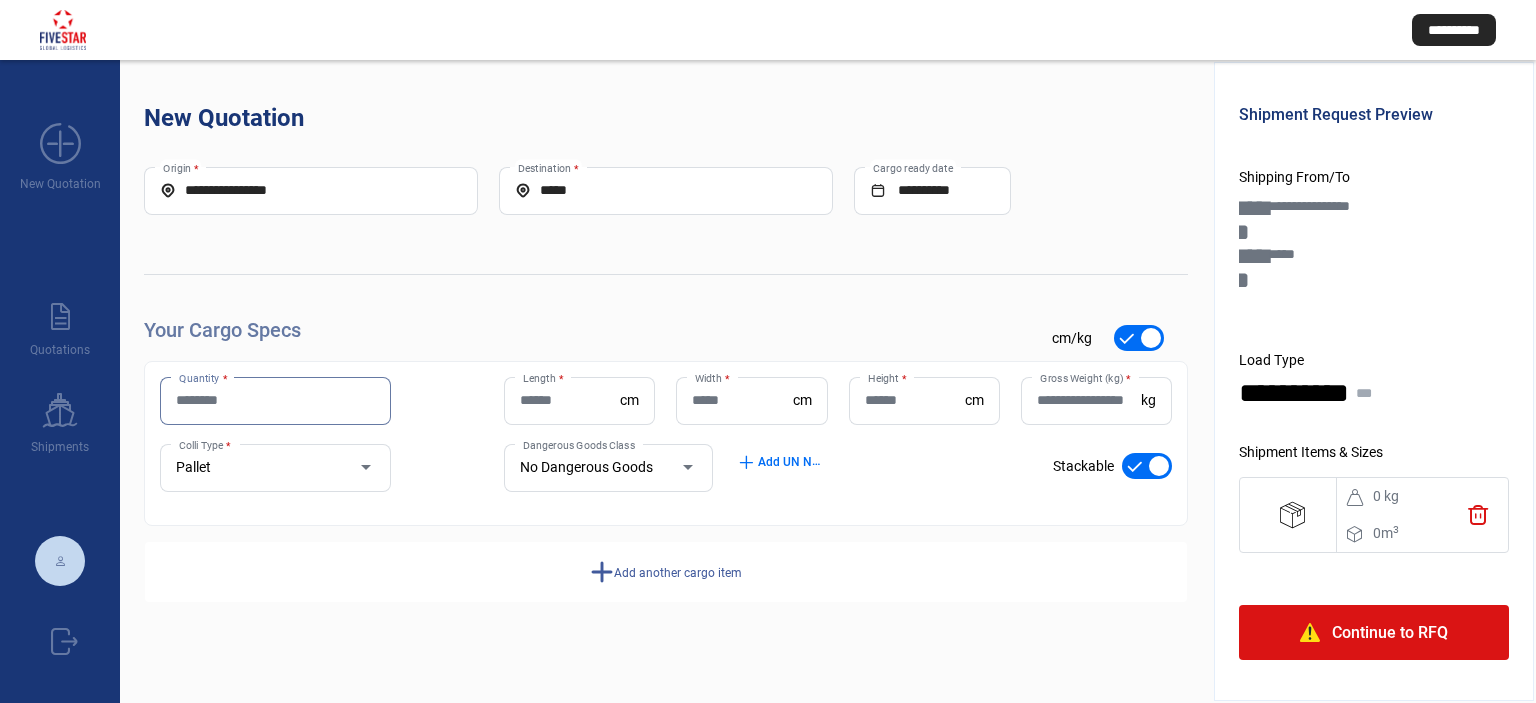 click on "Quantity *" at bounding box center (275, 400) 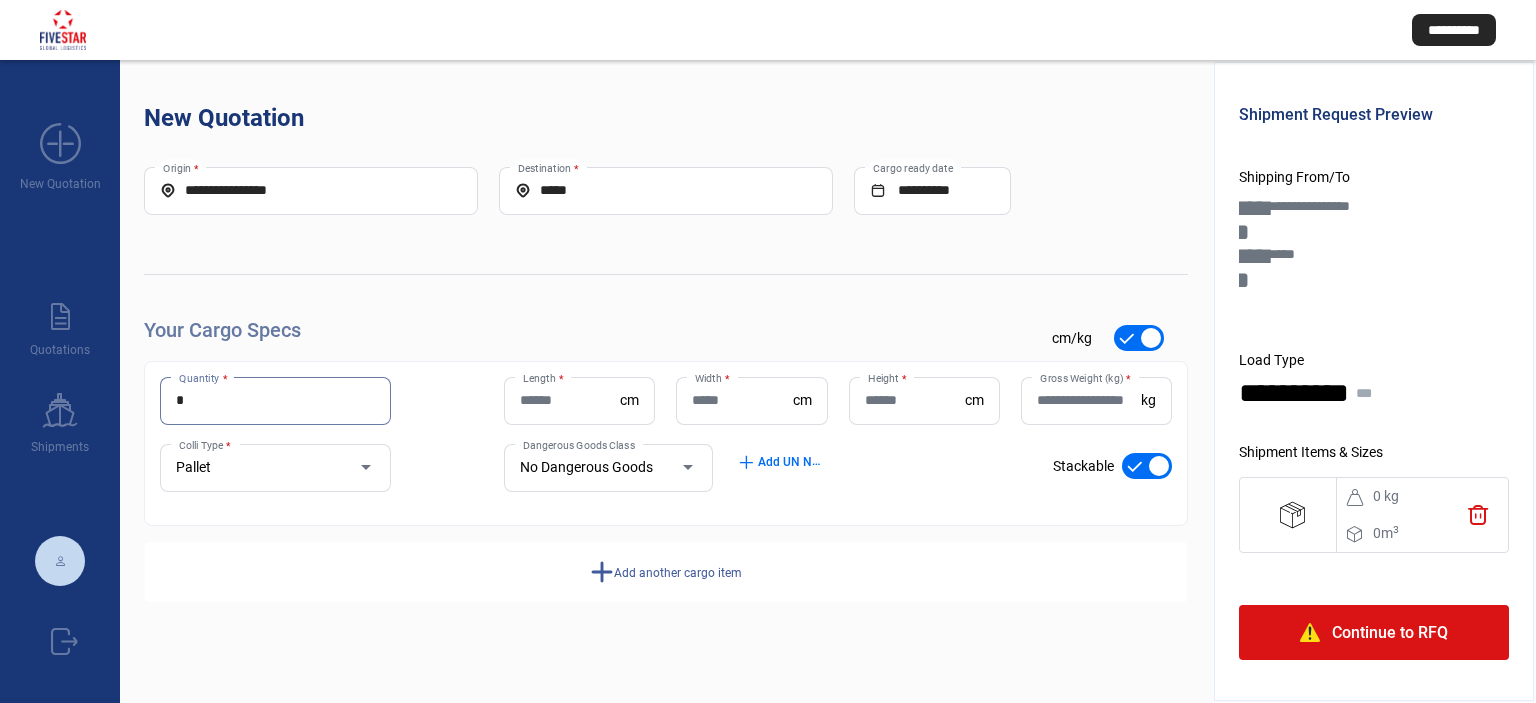 type on "*" 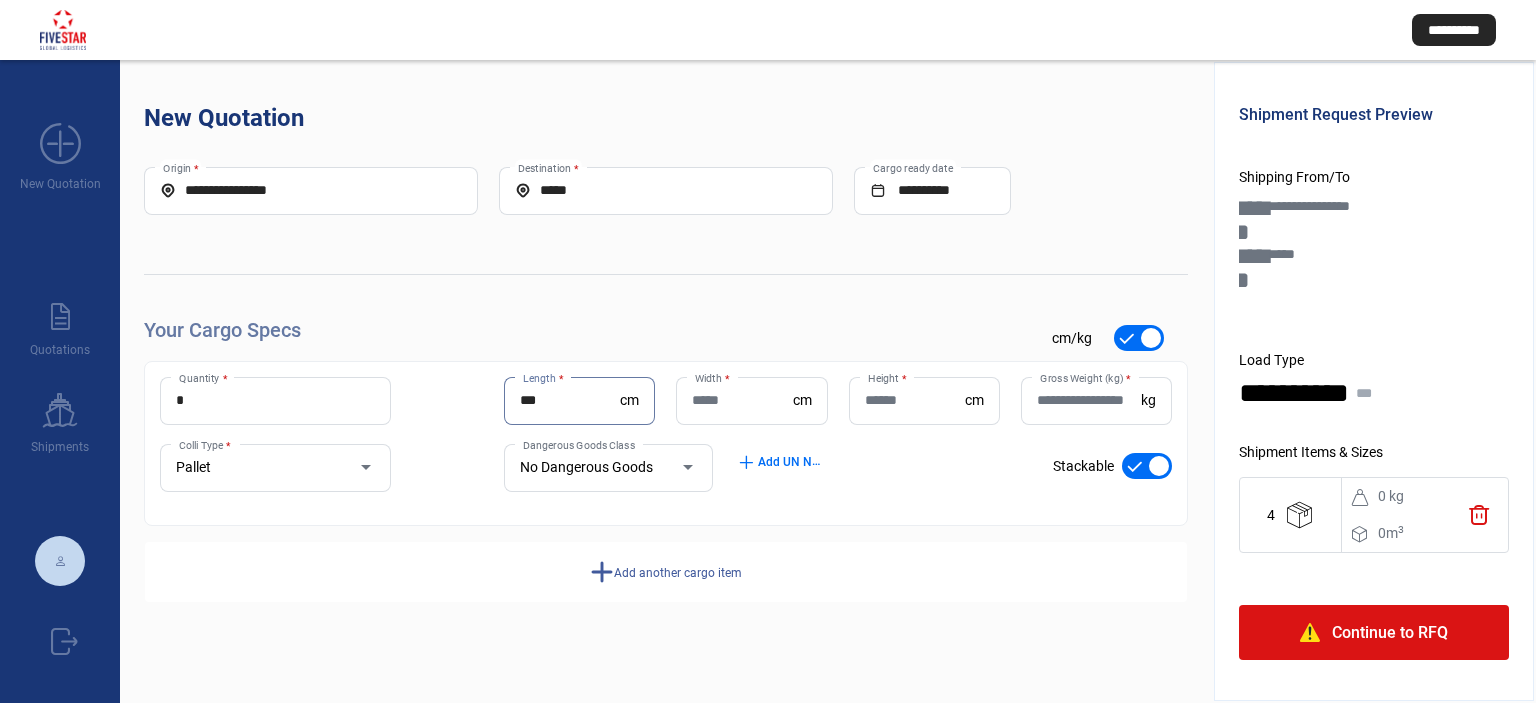 type on "***" 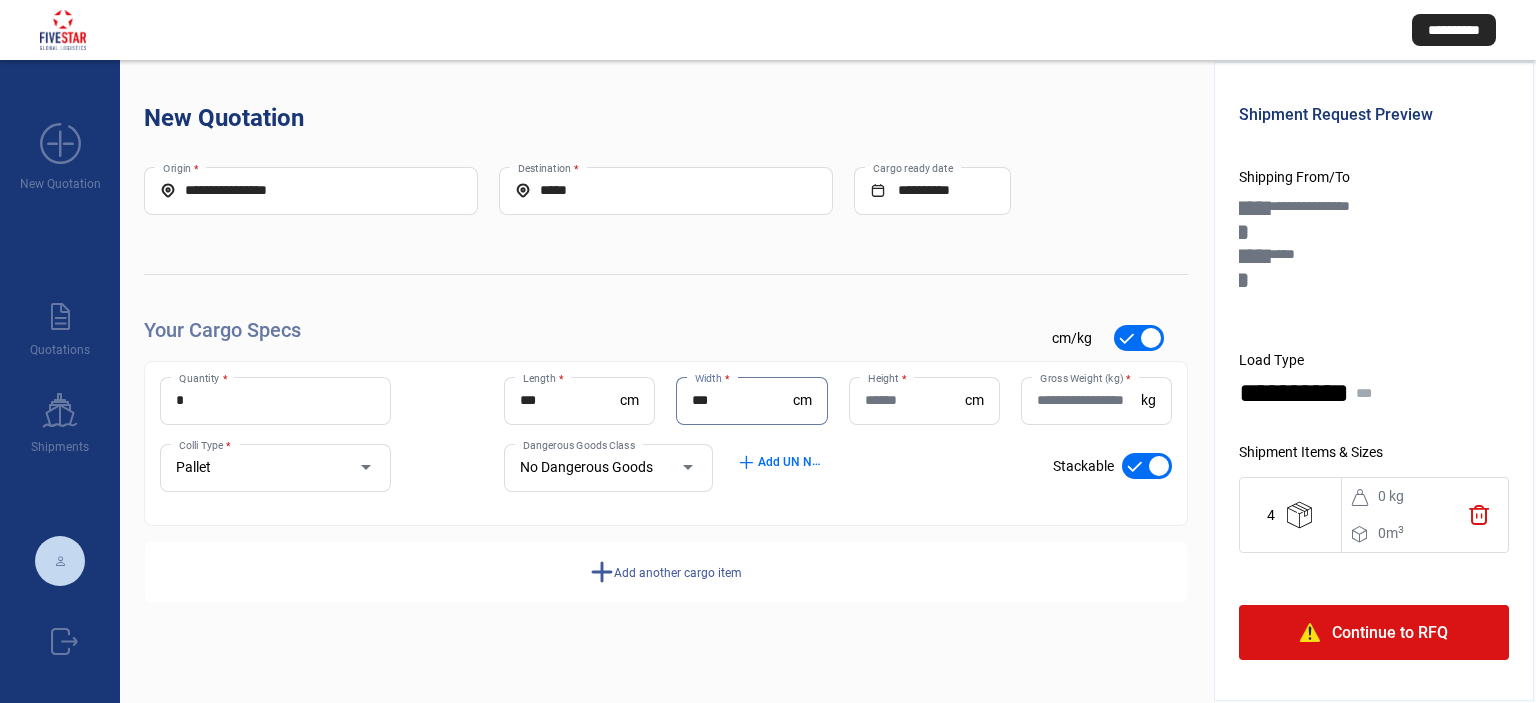 type on "***" 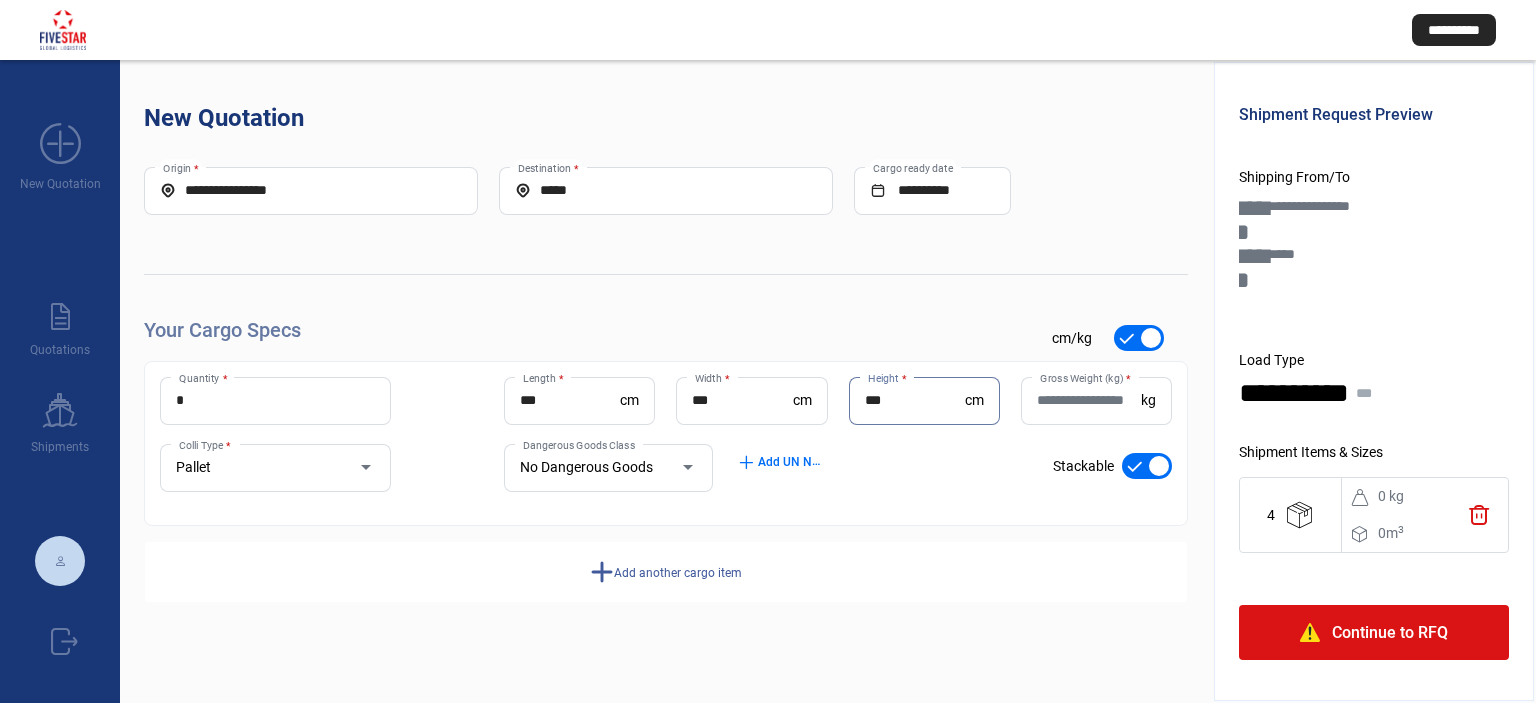 type on "***" 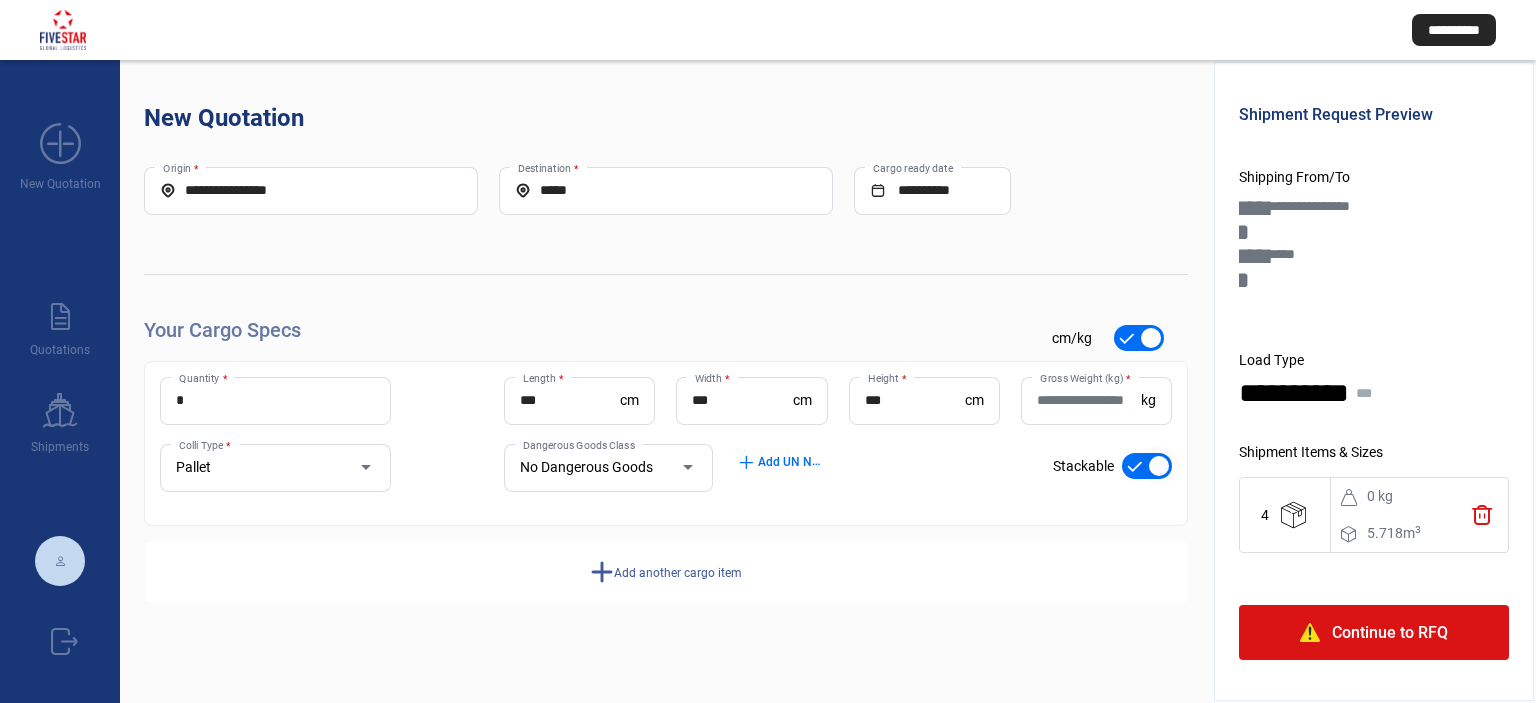 click on "Stackable" at bounding box center (1112, 466) 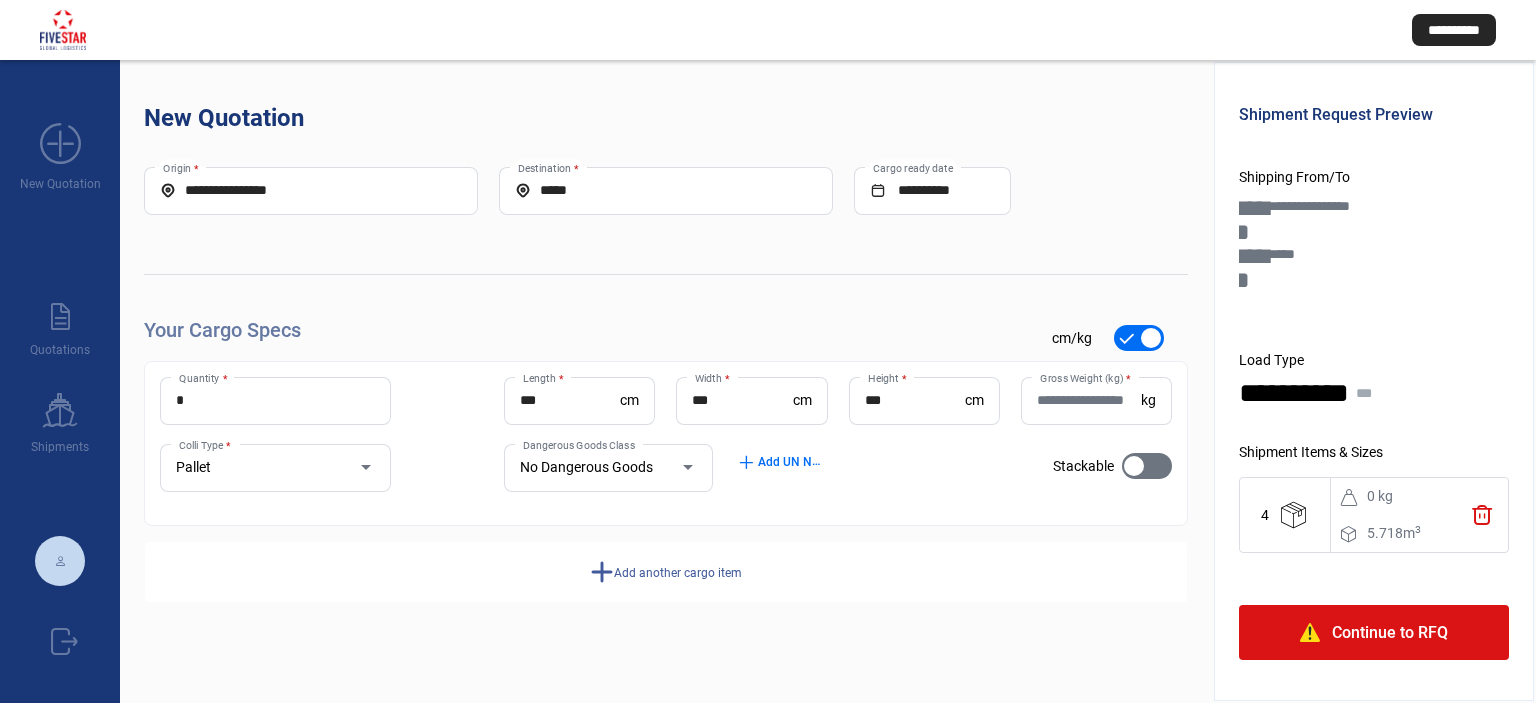 click on "Gross Weight (kg)  *" 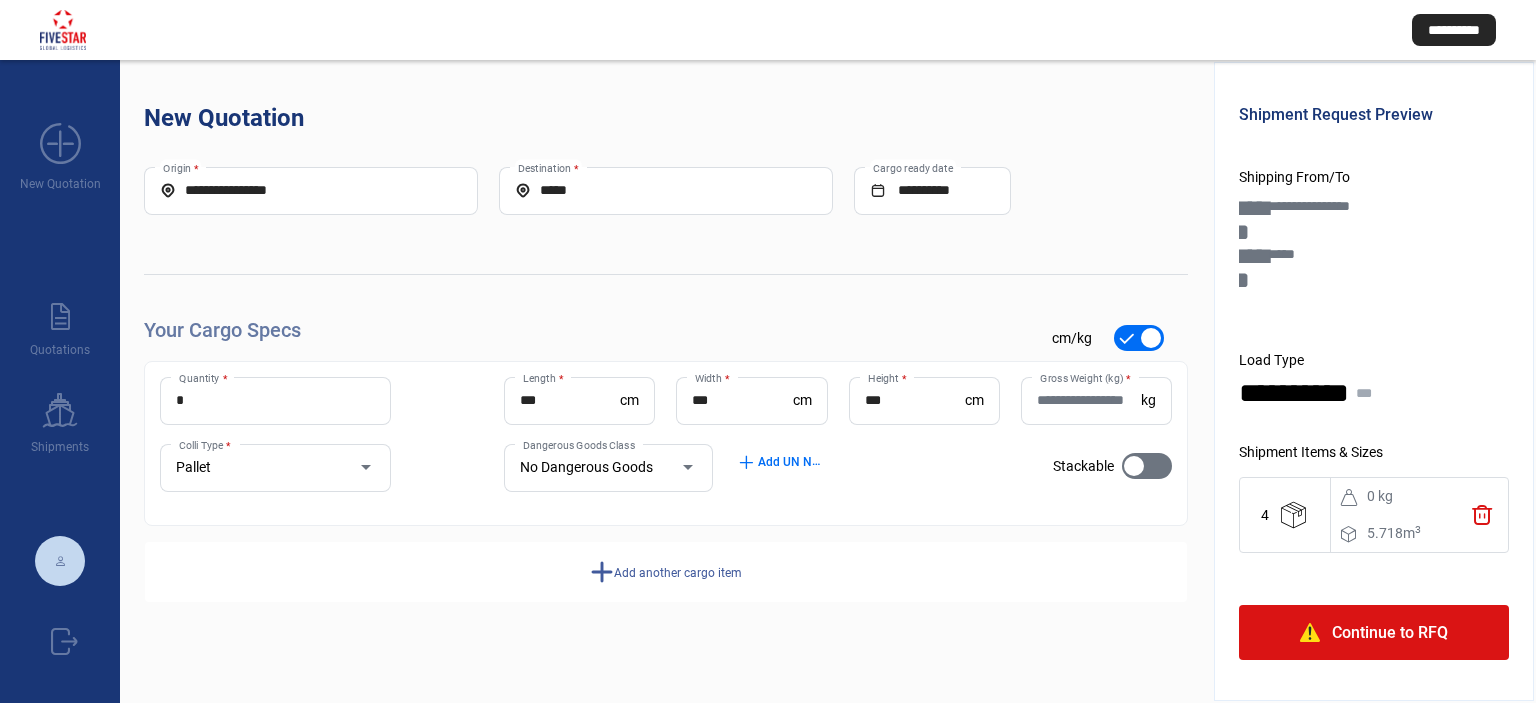 click on "Gross Weight (kg)  *" at bounding box center (1089, 400) 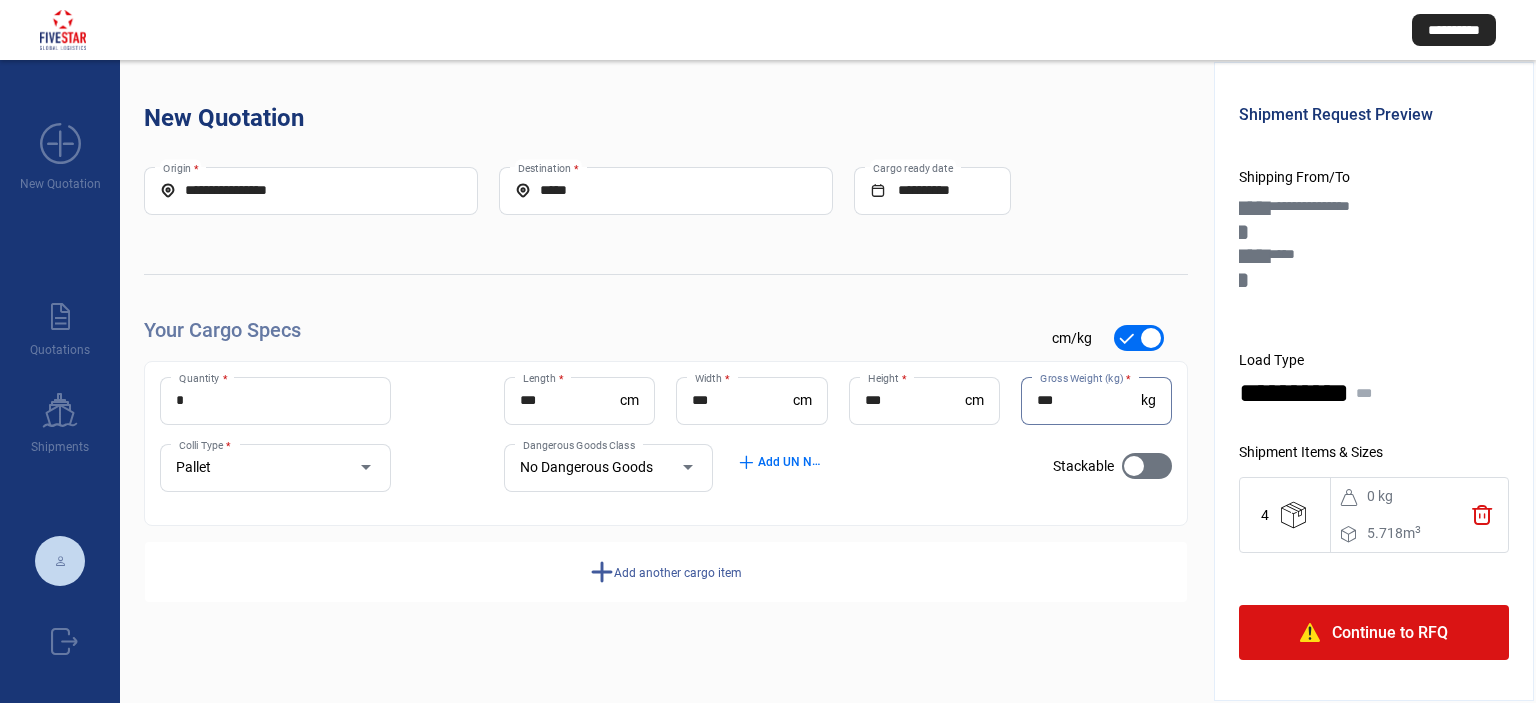 type on "***" 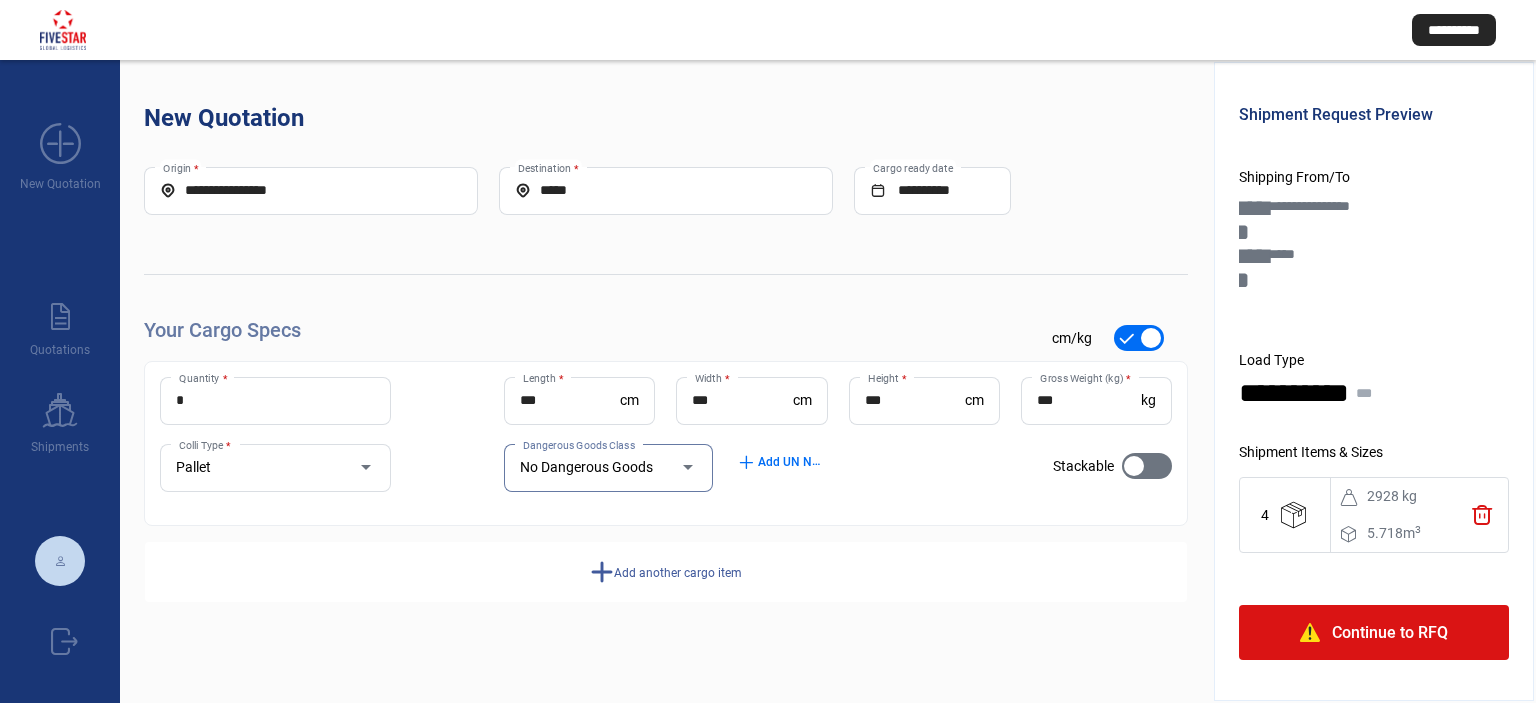 click on "No Dangerous Goods" at bounding box center [608, 468] 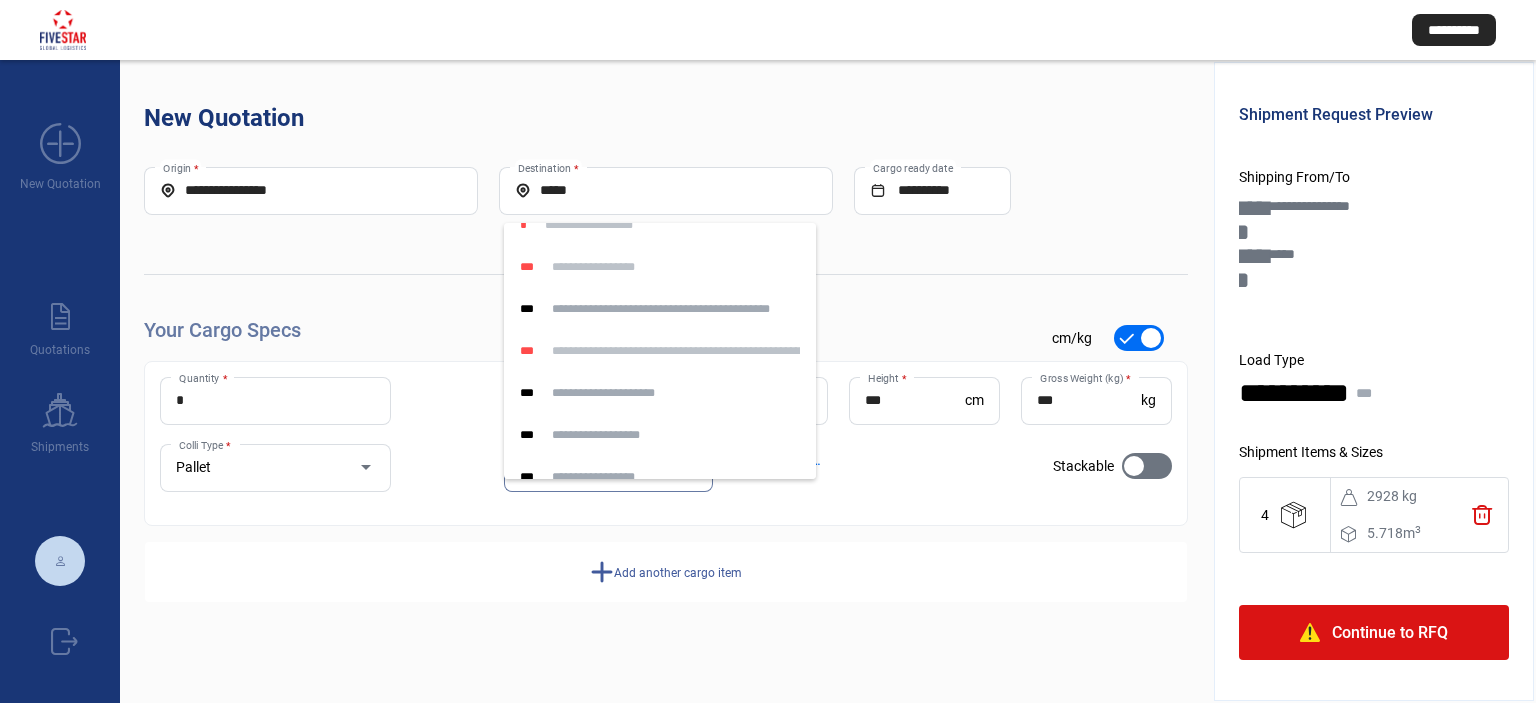 scroll, scrollTop: 426, scrollLeft: 0, axis: vertical 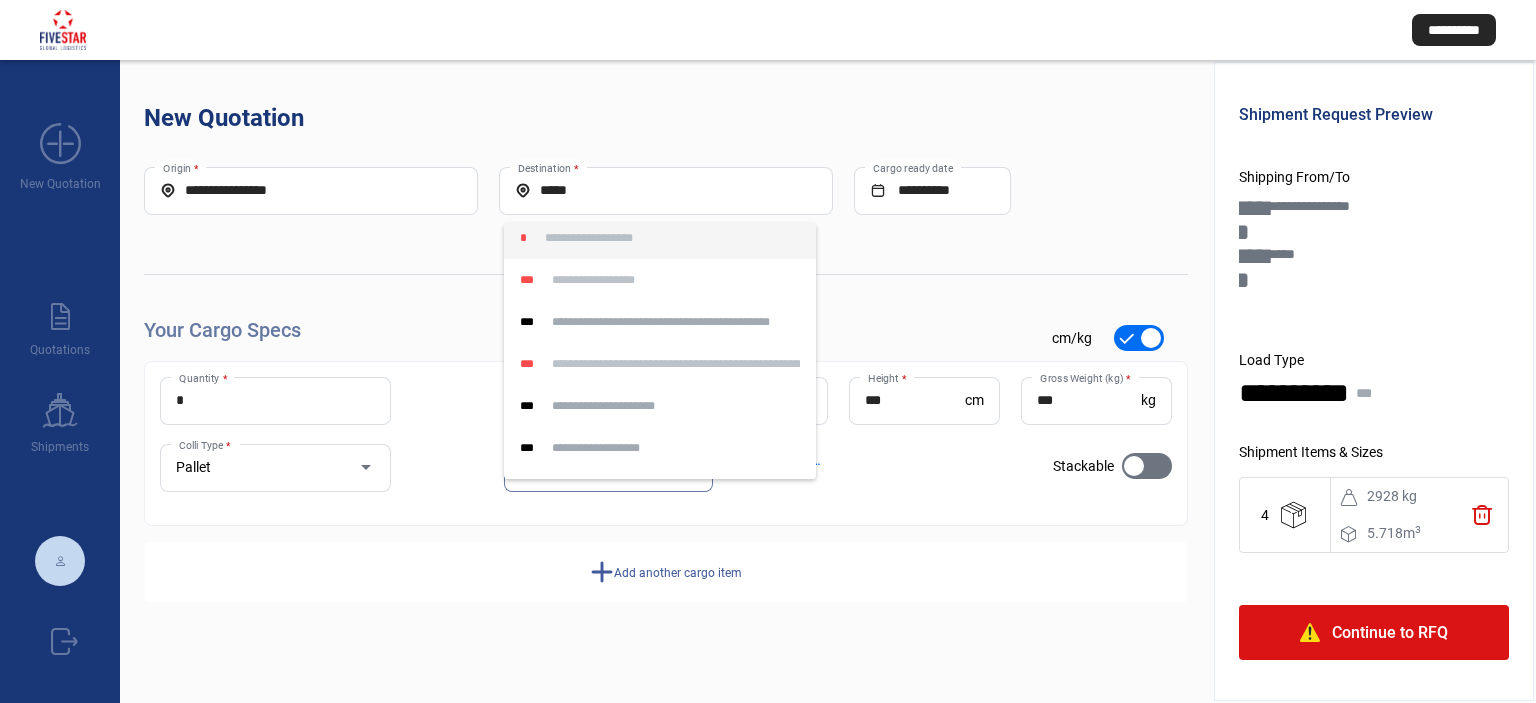 click on "**********" at bounding box center (660, 238) 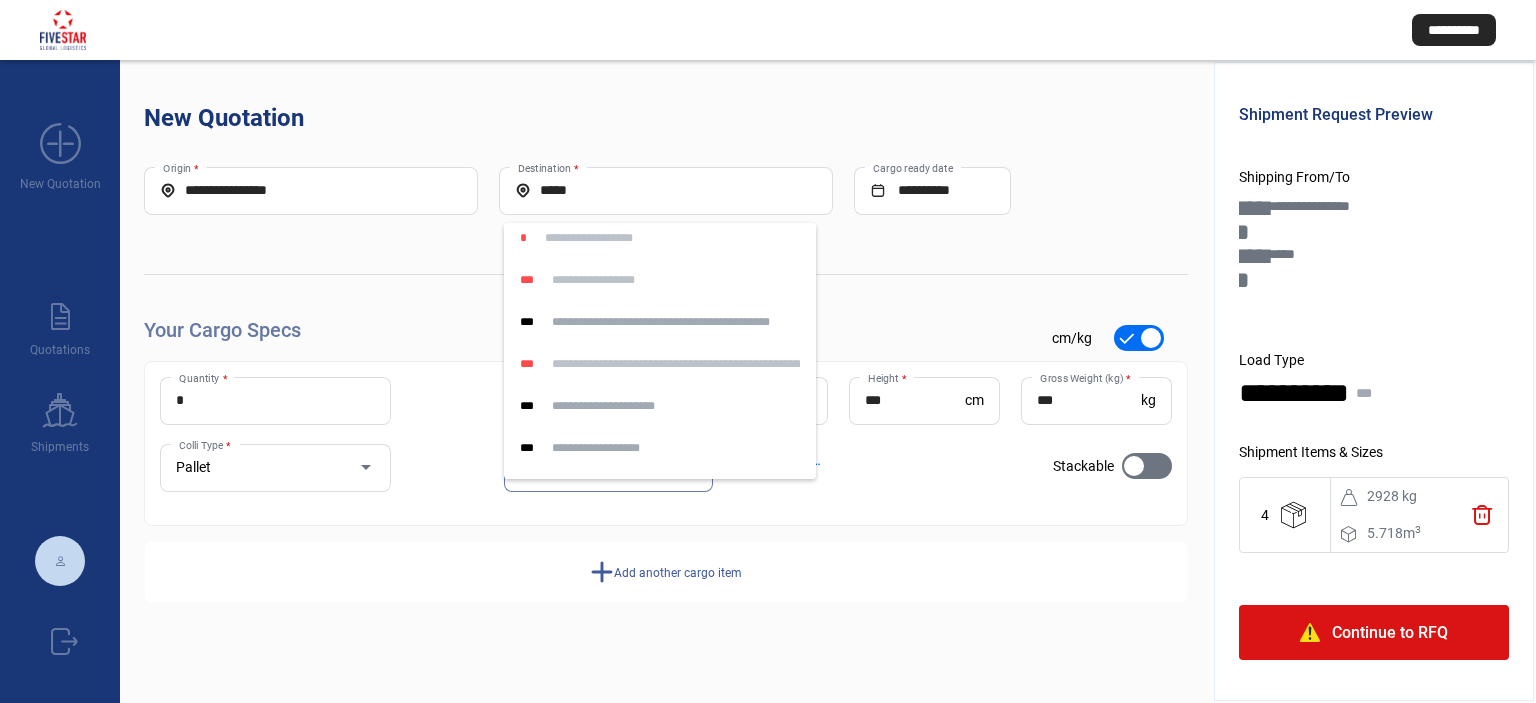 click at bounding box center [768, 351] 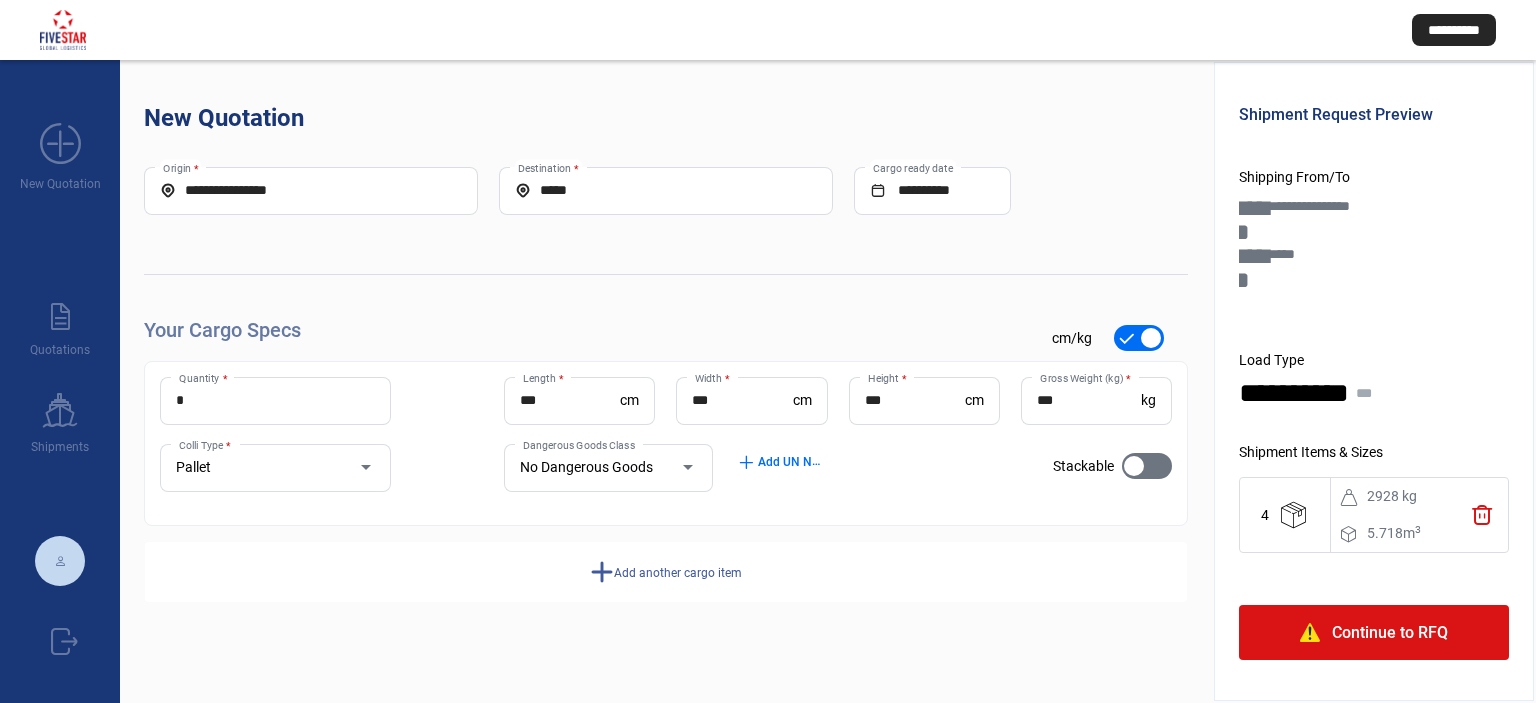 click on "No Dangerous Goods" at bounding box center [608, 468] 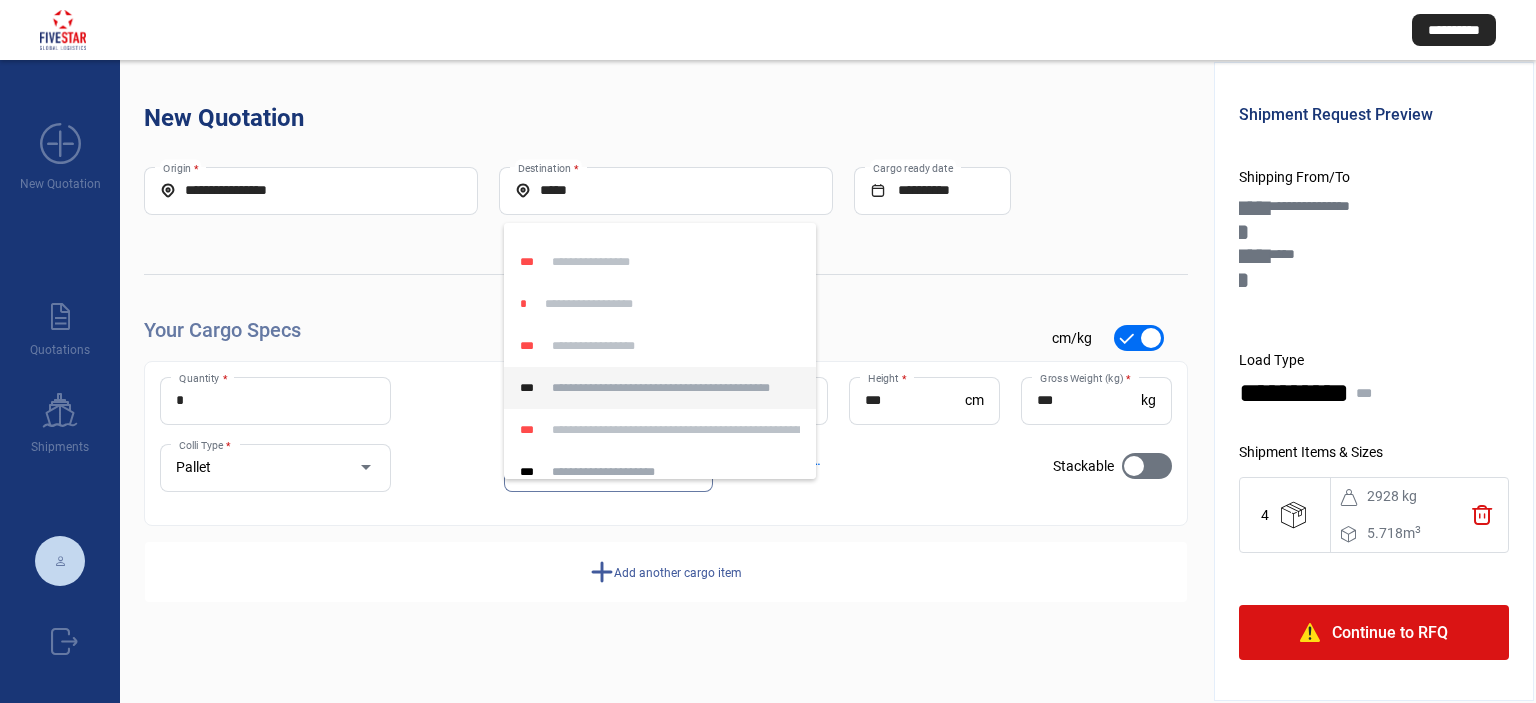 scroll, scrollTop: 326, scrollLeft: 0, axis: vertical 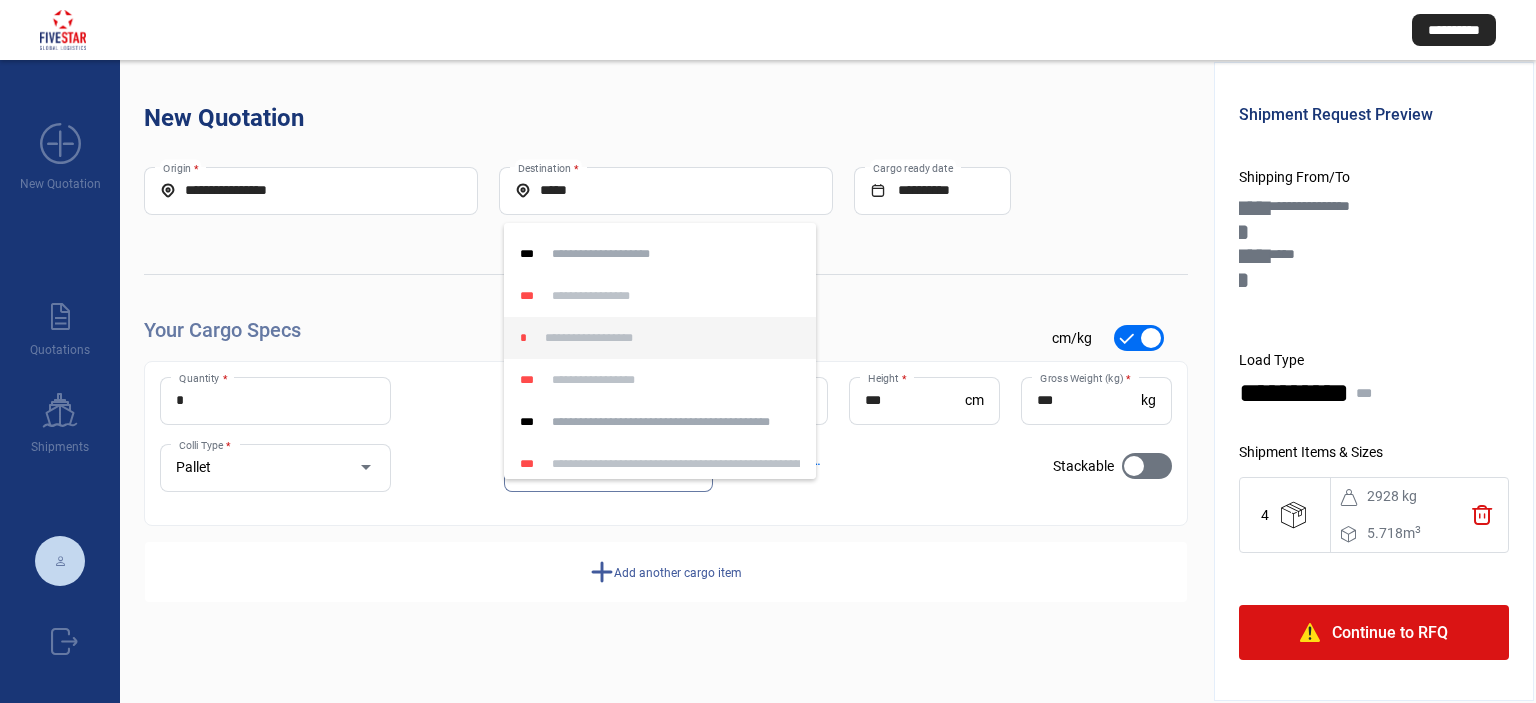 click on "**********" at bounding box center (660, 338) 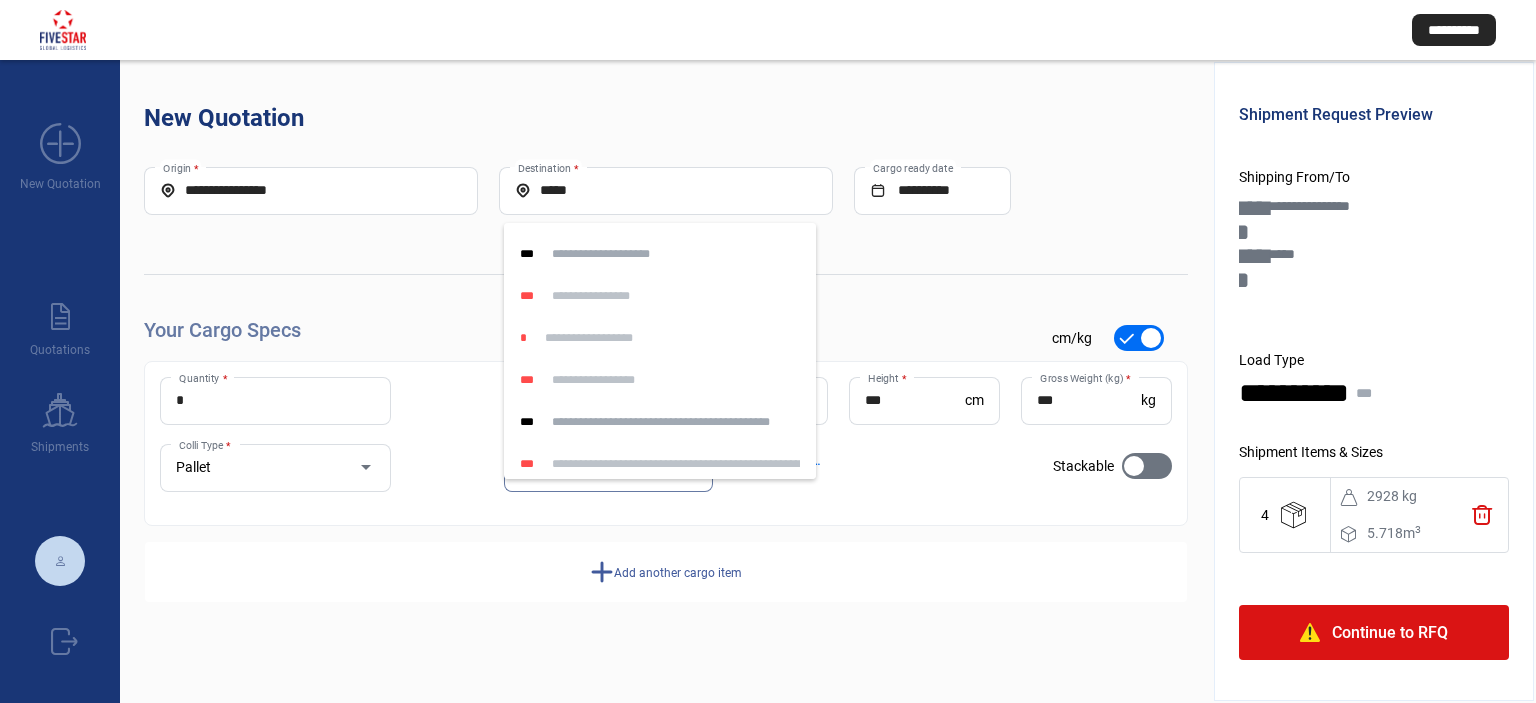 click at bounding box center (768, 351) 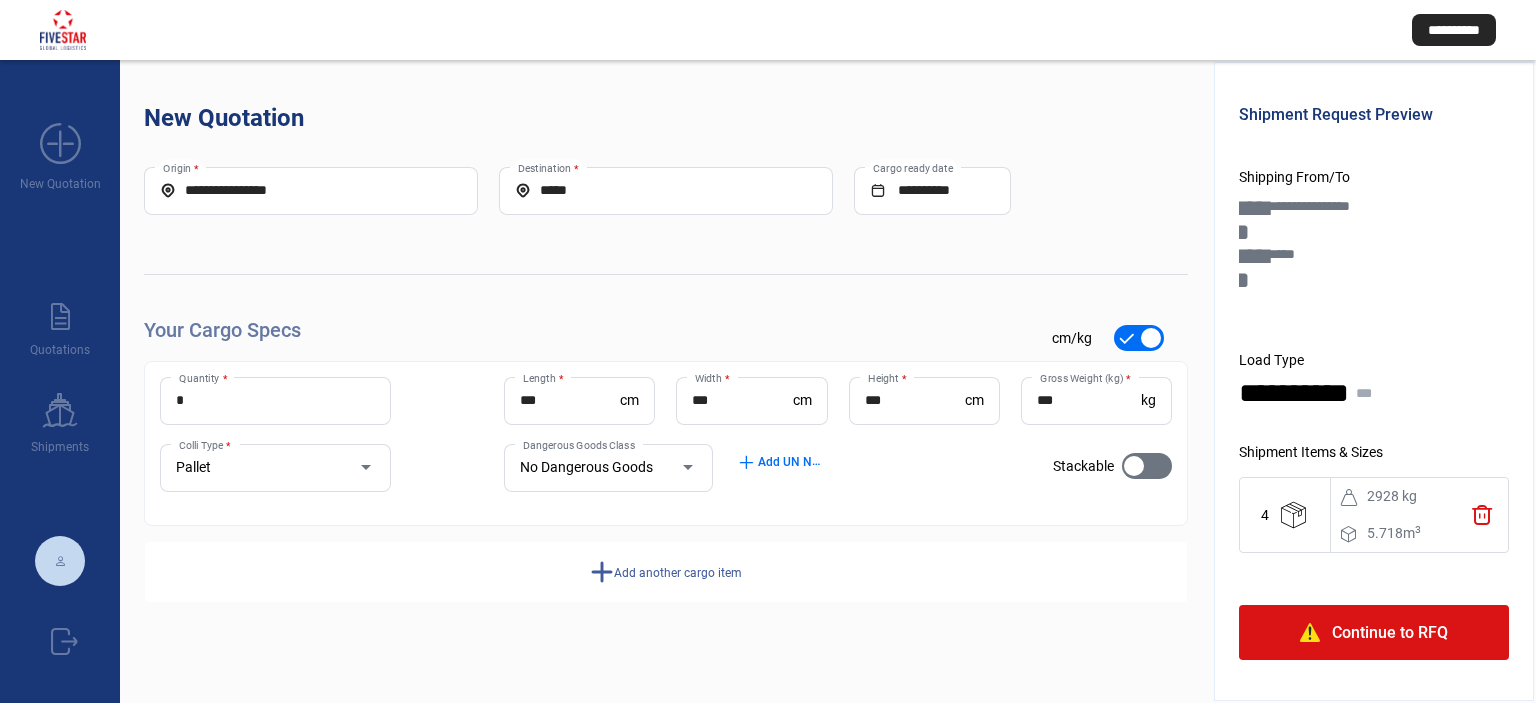 click on "Add UN Numbers" 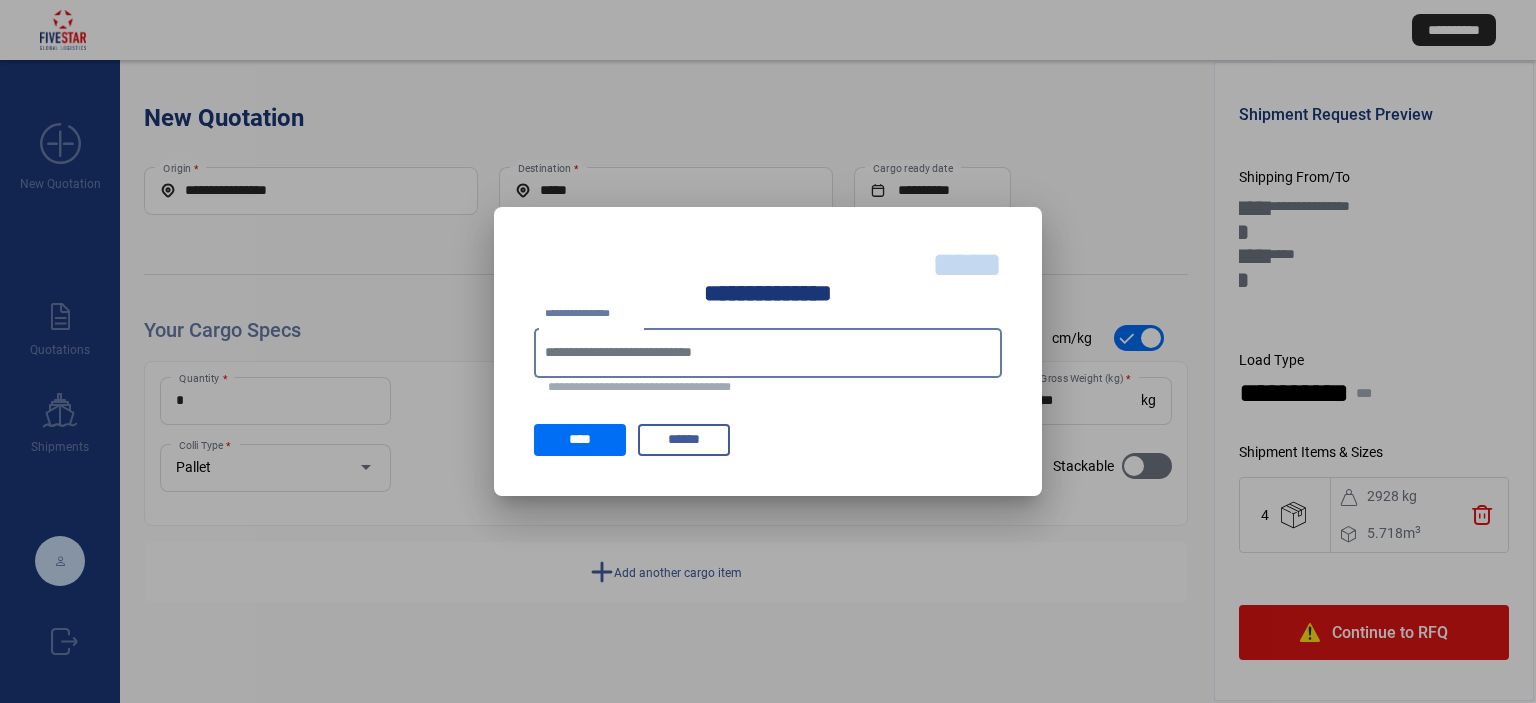 click on "**********" at bounding box center [768, 352] 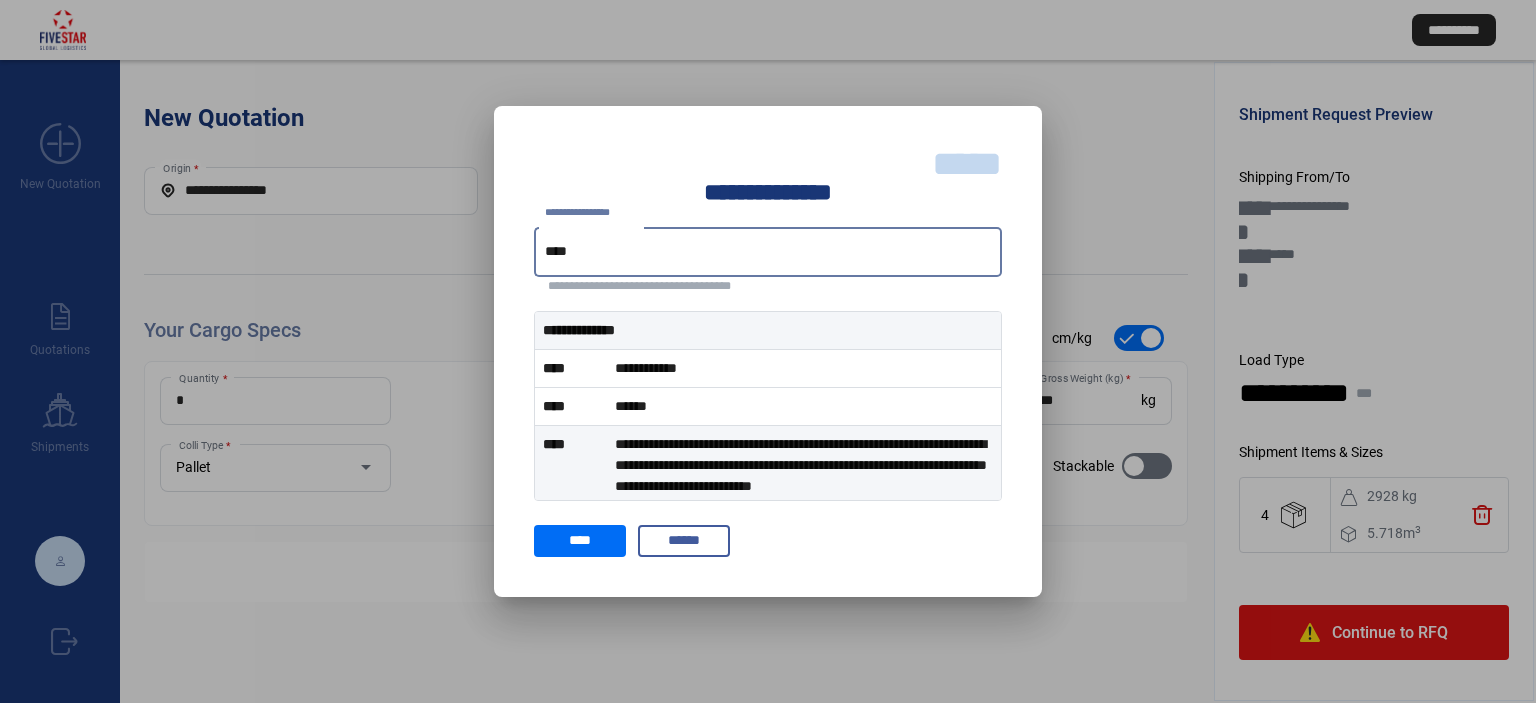 type on "****" 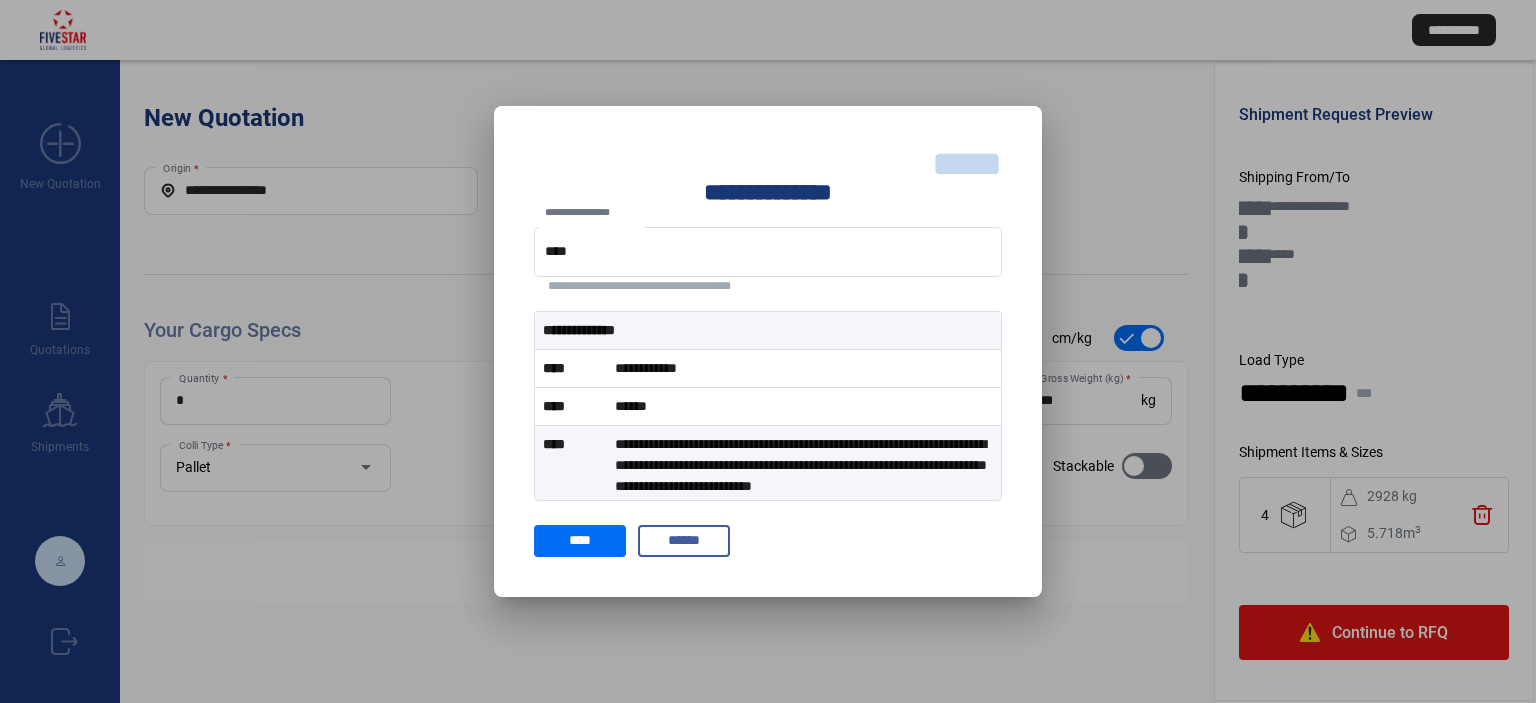 click on "**********" at bounding box center [768, 466] 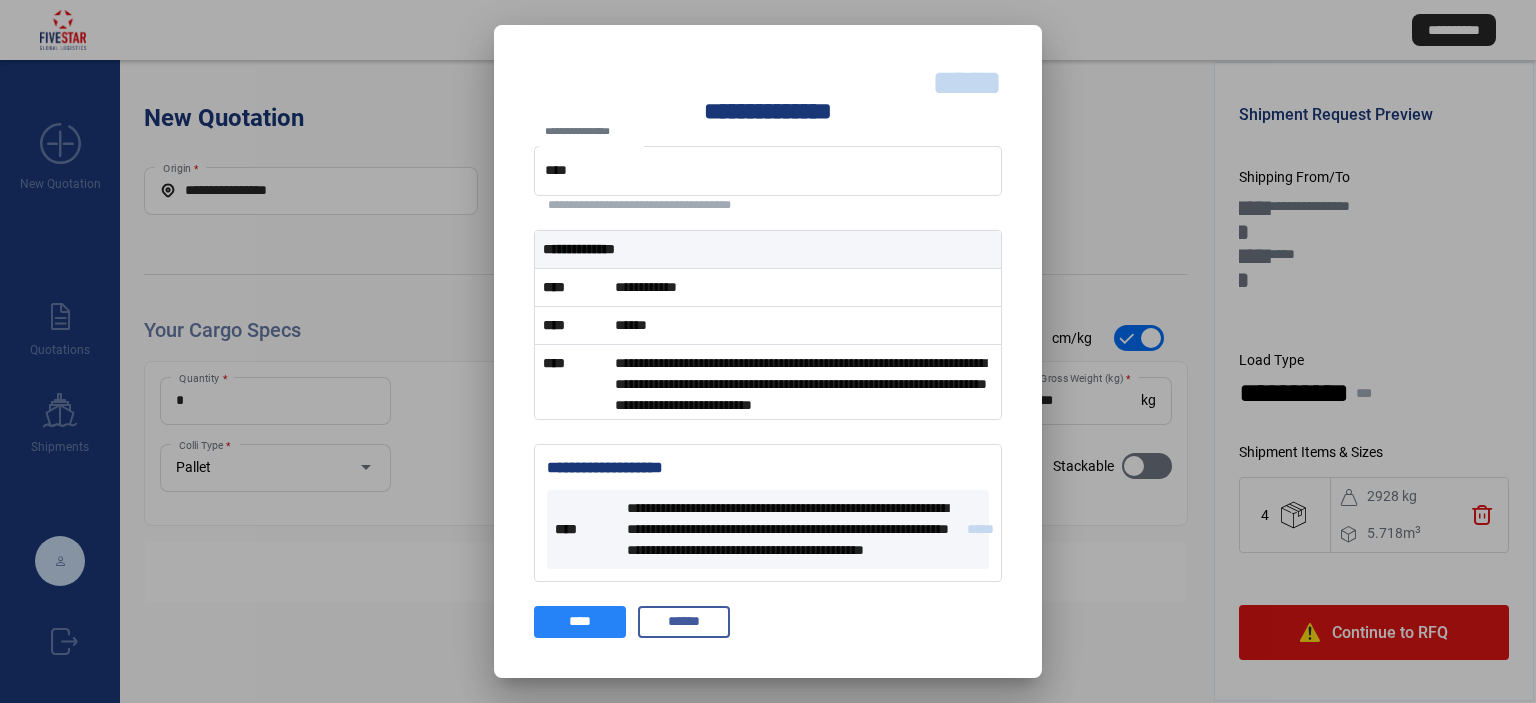 click on "****" at bounding box center [580, 621] 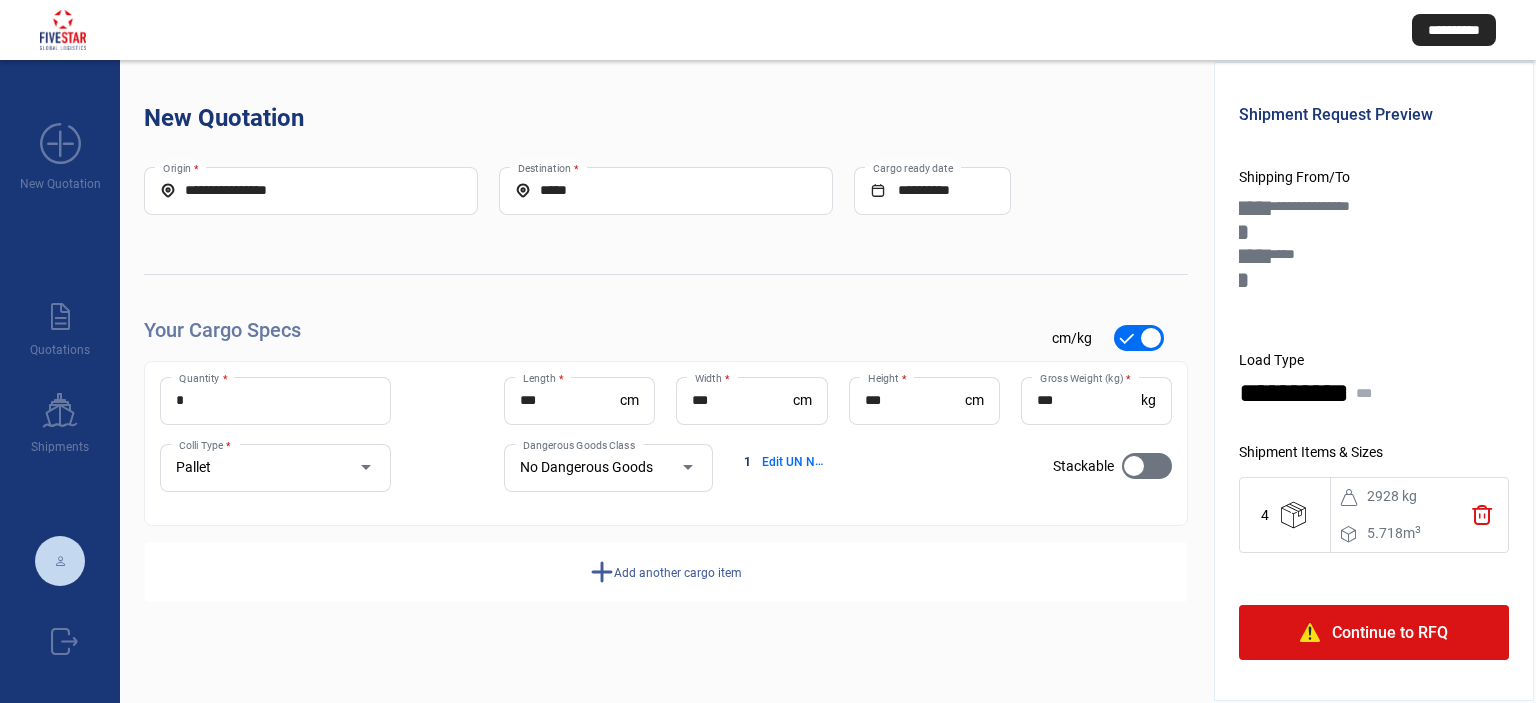 click at bounding box center (688, 467) 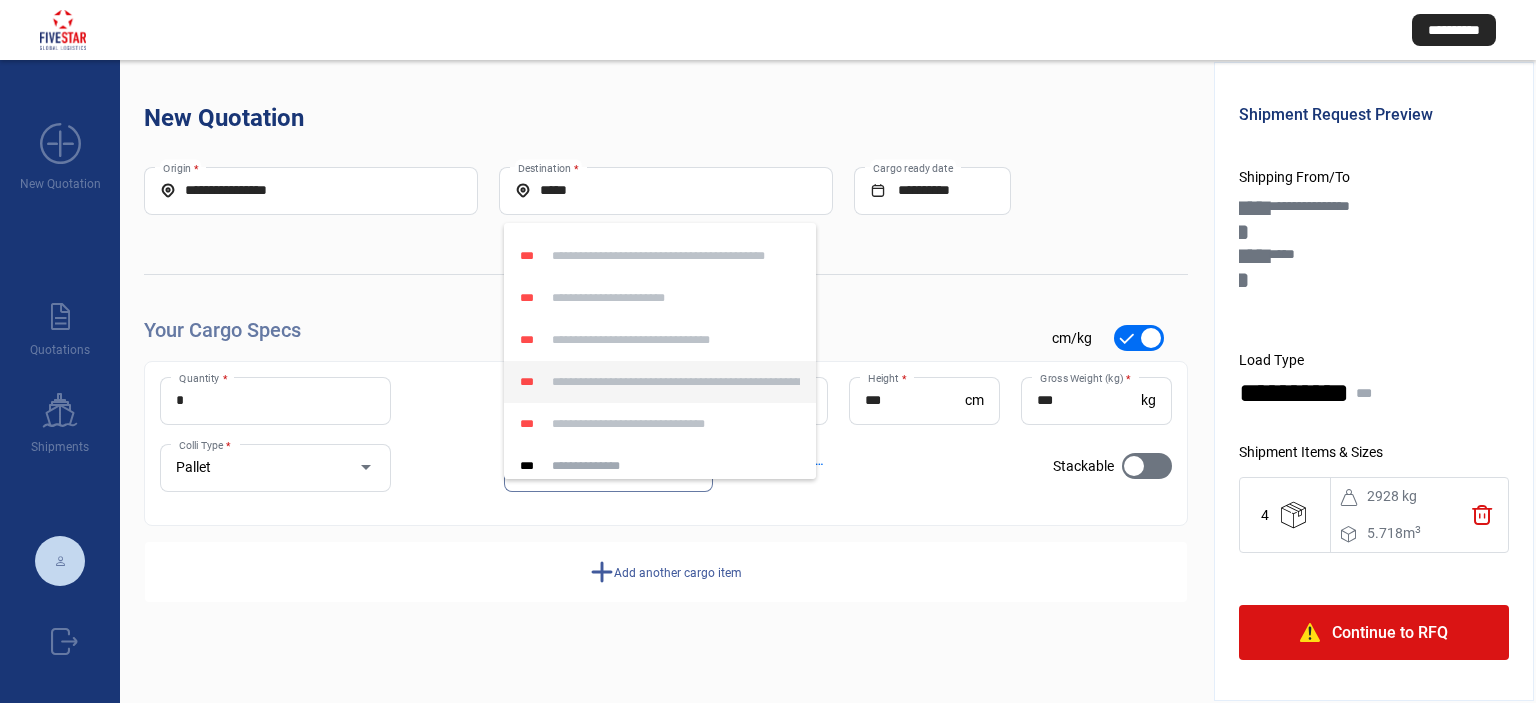 scroll, scrollTop: 200, scrollLeft: 0, axis: vertical 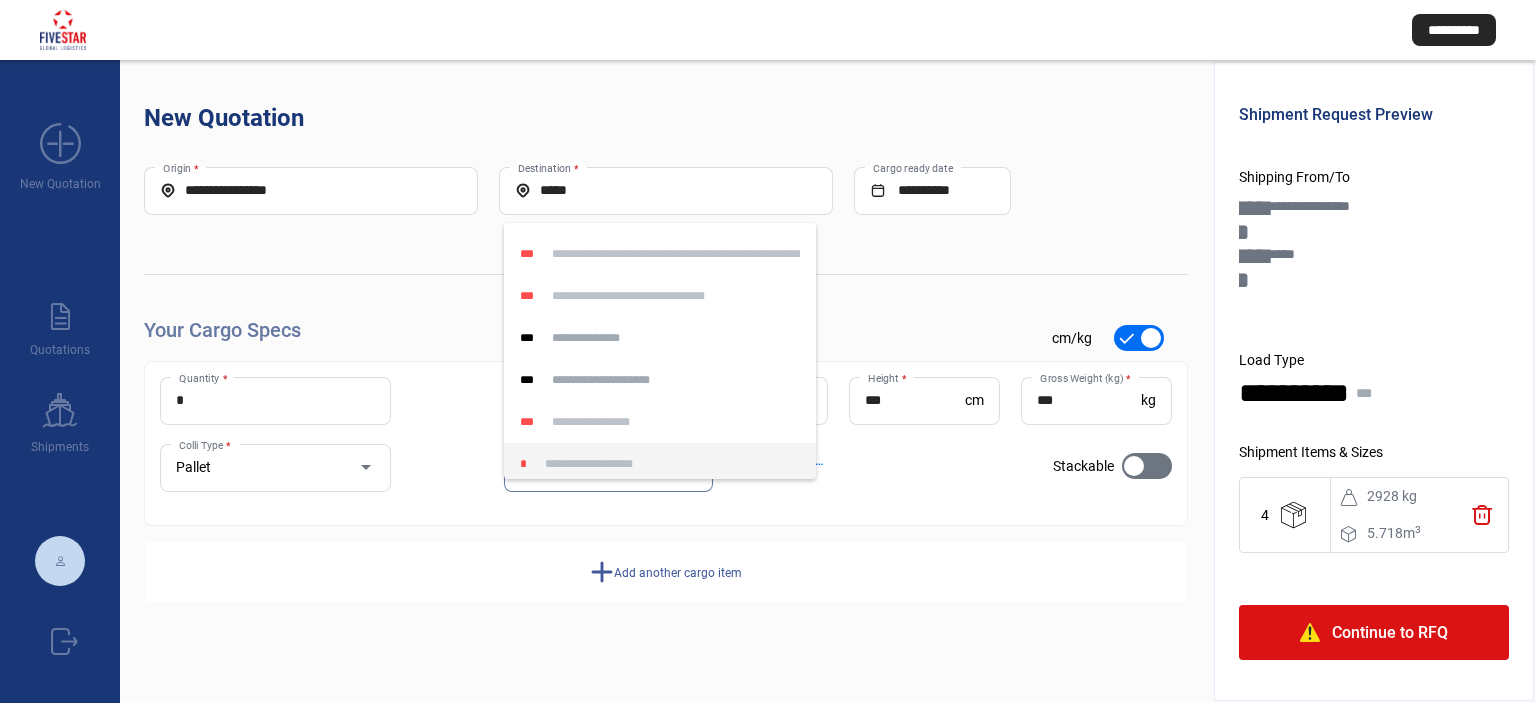 click on "**********" at bounding box center [660, 464] 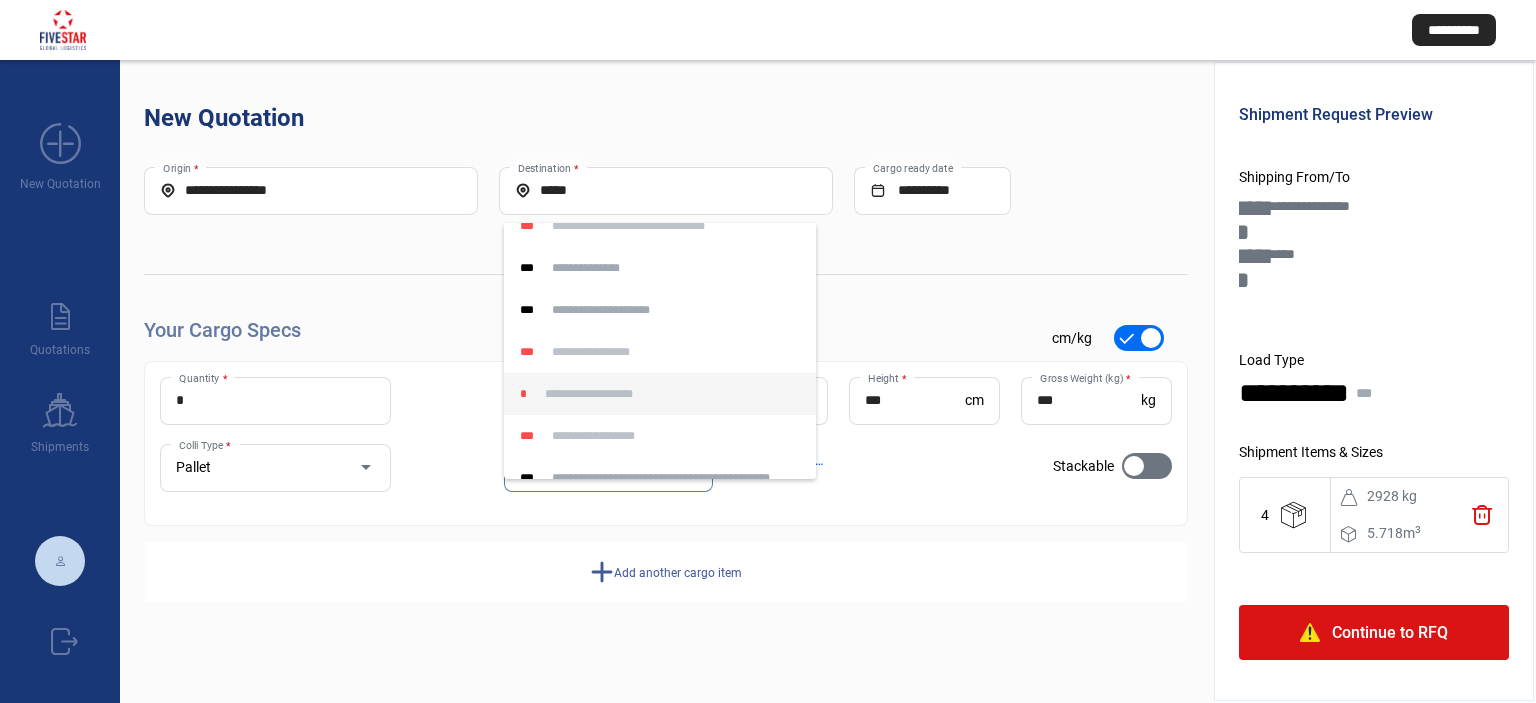scroll, scrollTop: 300, scrollLeft: 0, axis: vertical 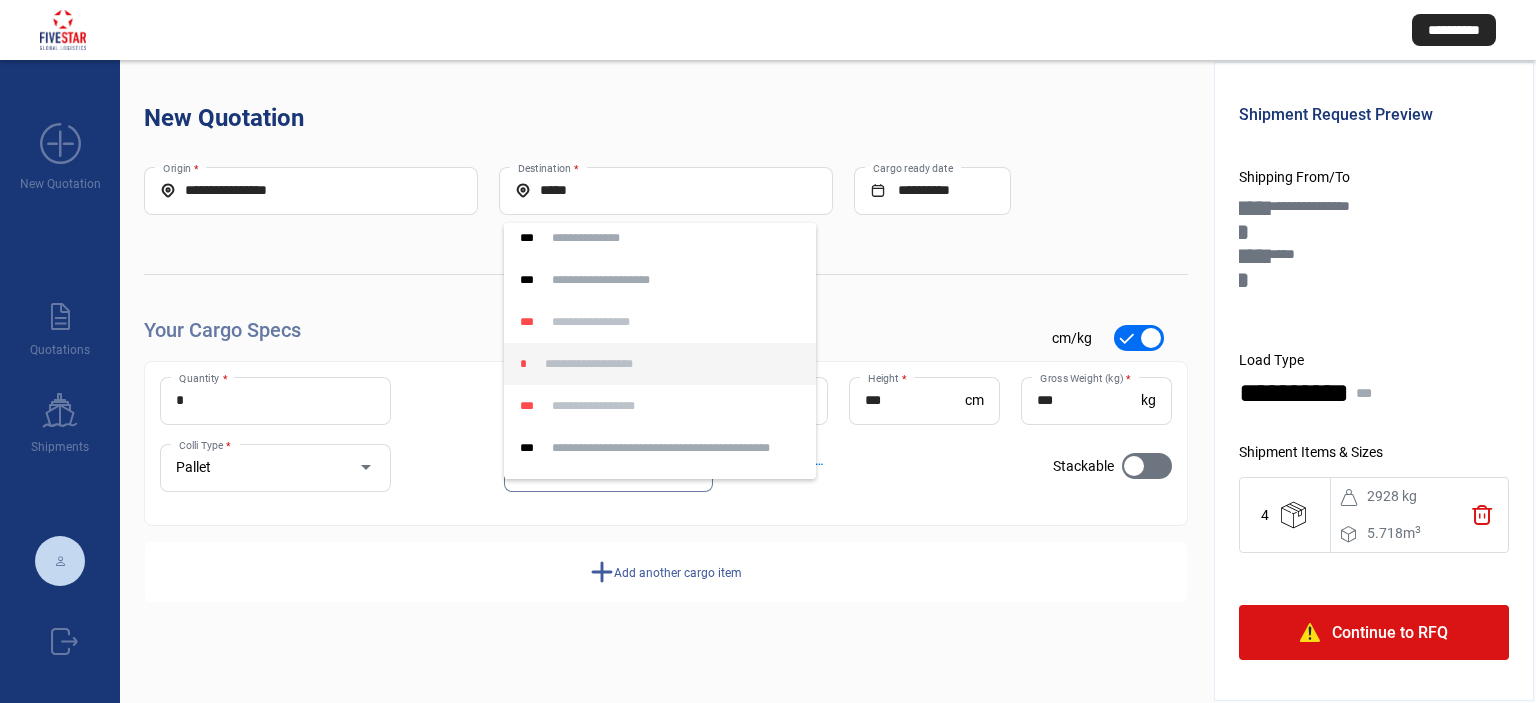 click on "**********" at bounding box center [660, 364] 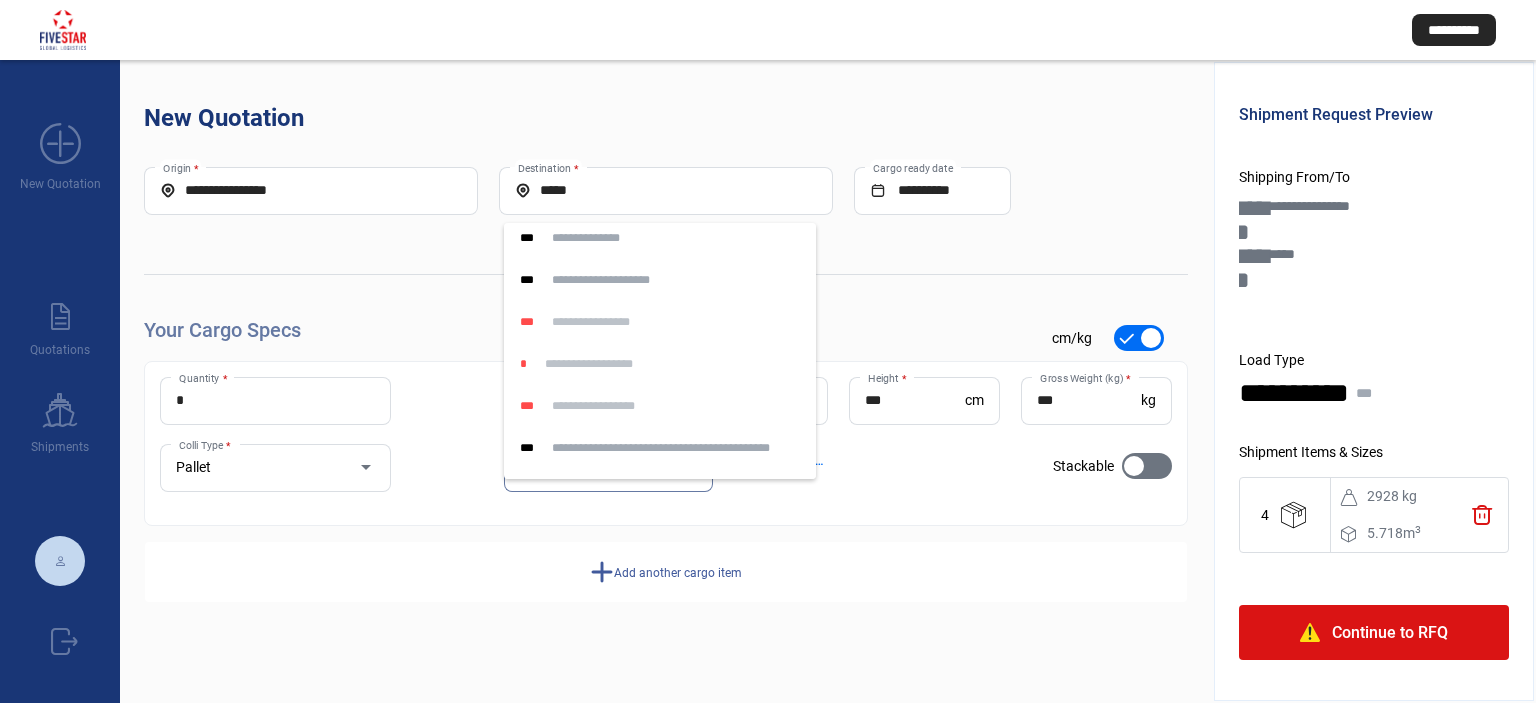 click at bounding box center (768, 351) 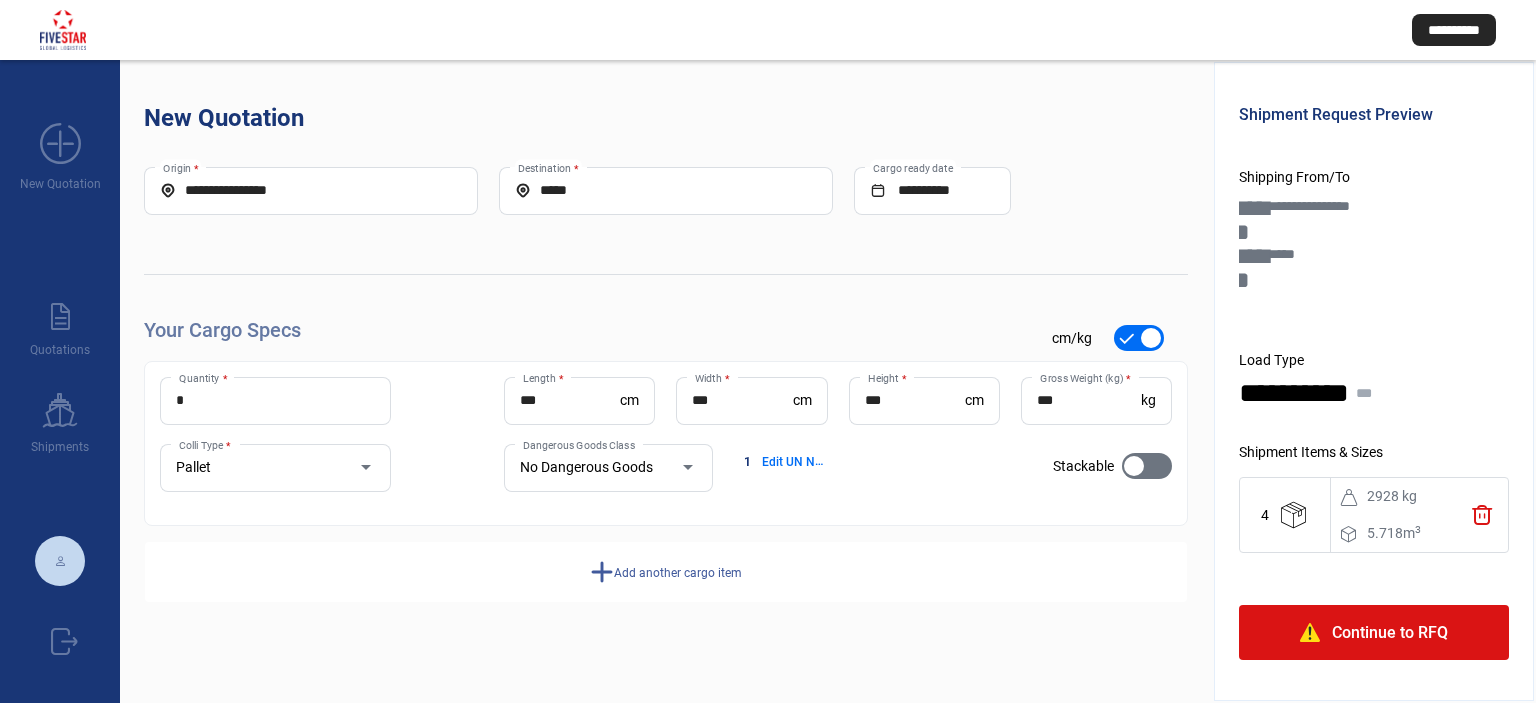 click on "No Dangerous Goods" at bounding box center (586, 467) 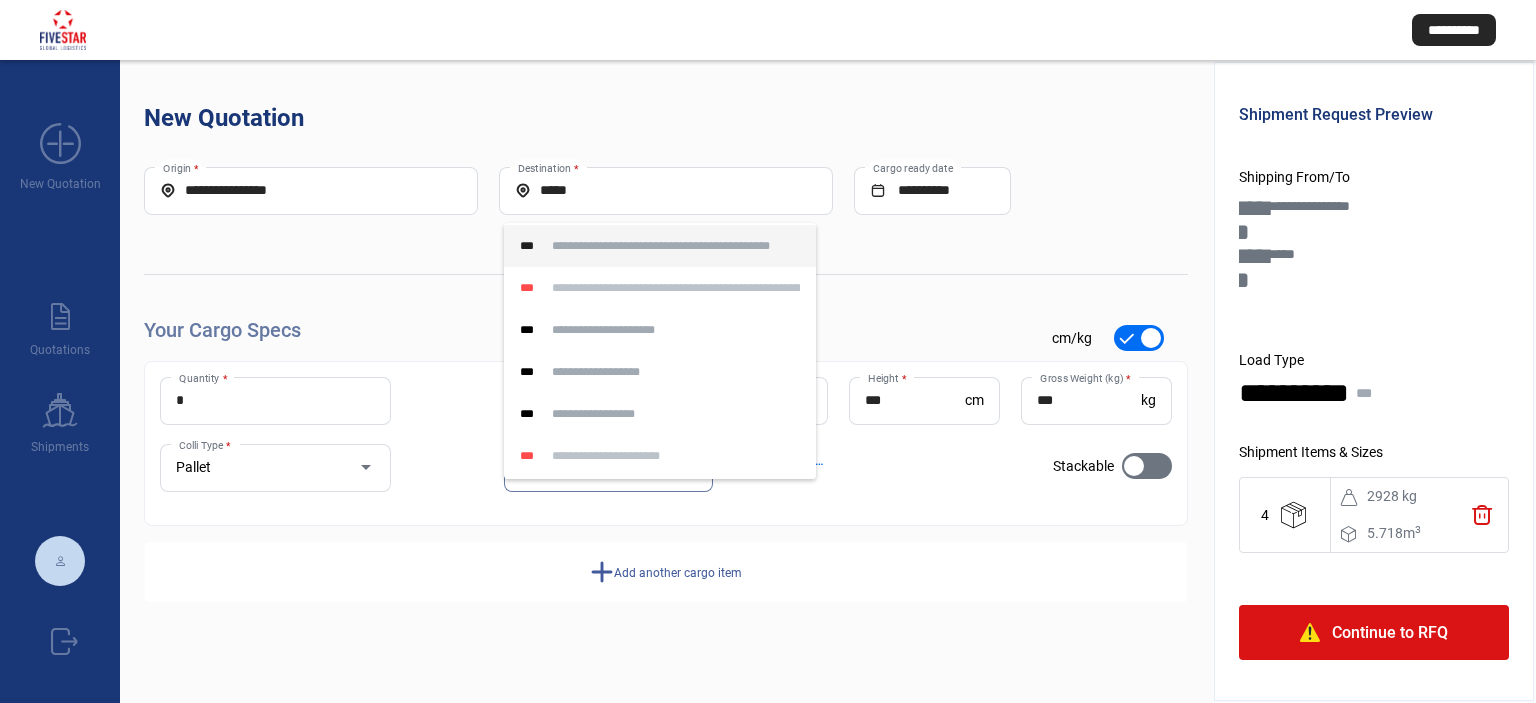 scroll, scrollTop: 326, scrollLeft: 0, axis: vertical 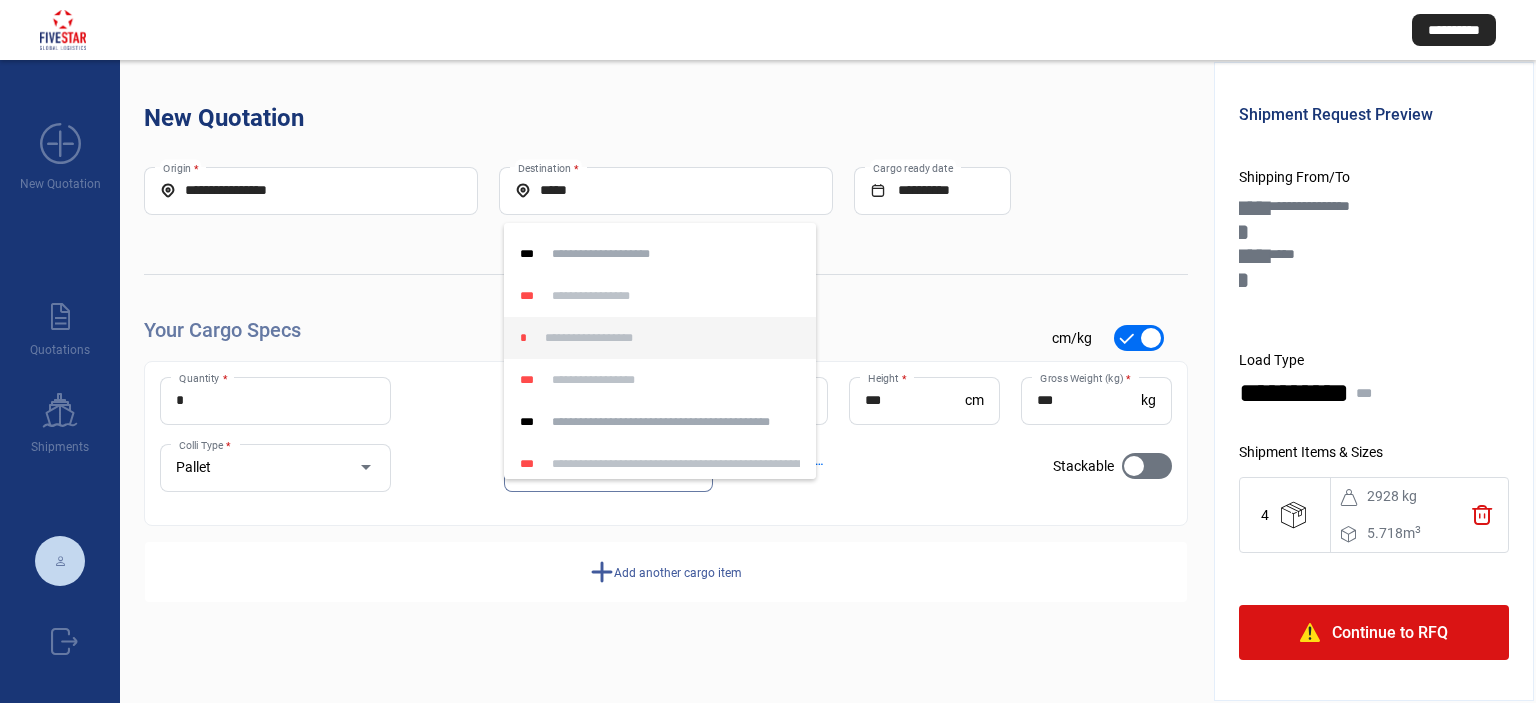 click on "**********" at bounding box center [660, 338] 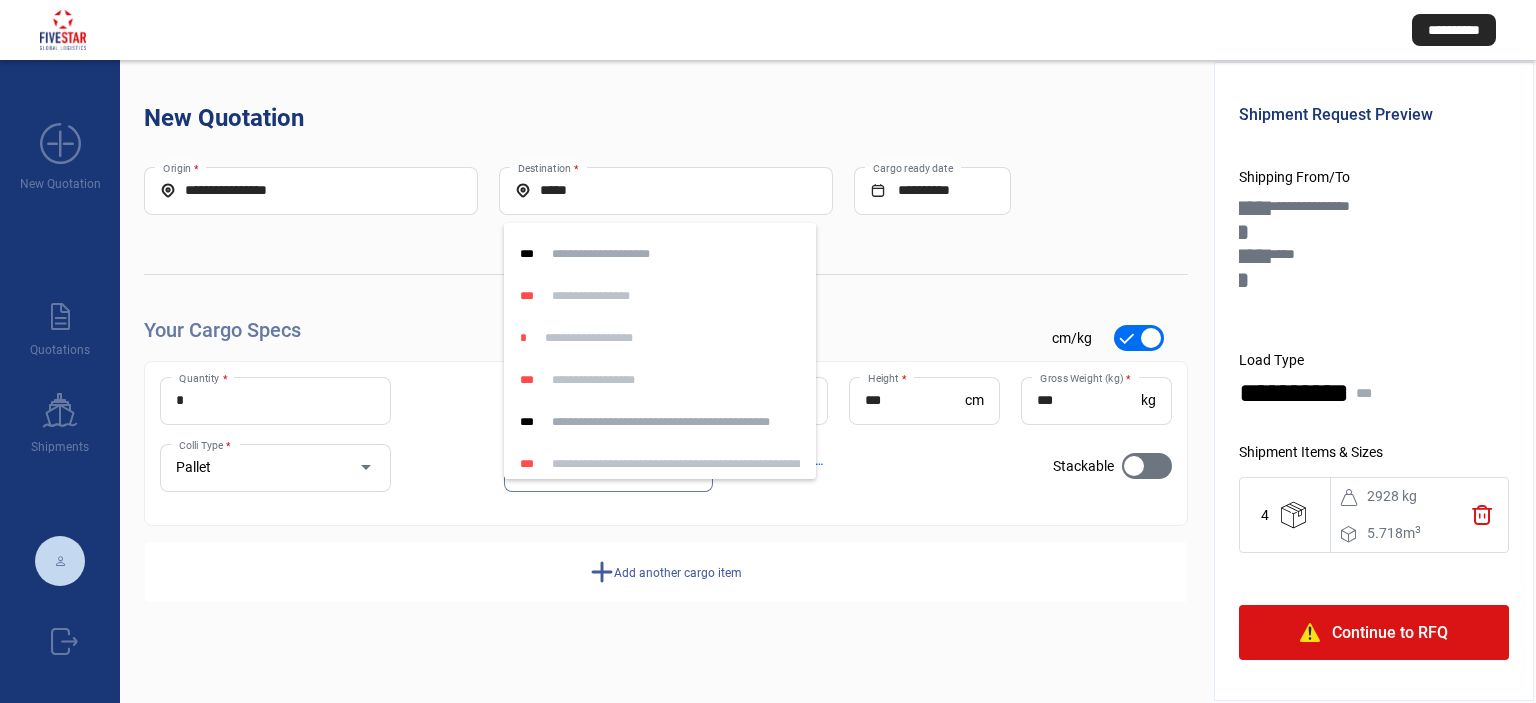 click at bounding box center (768, 351) 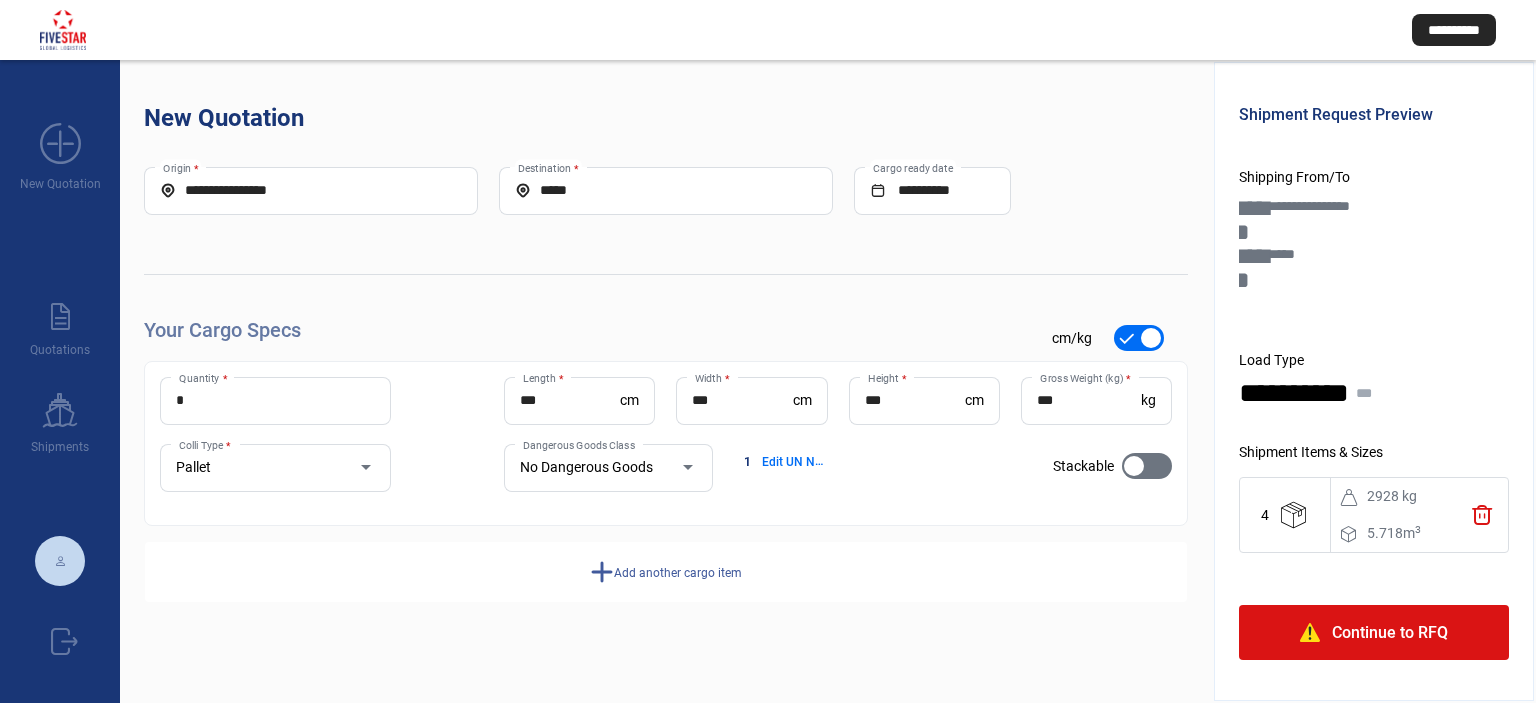 click on "Continue to RFQ" 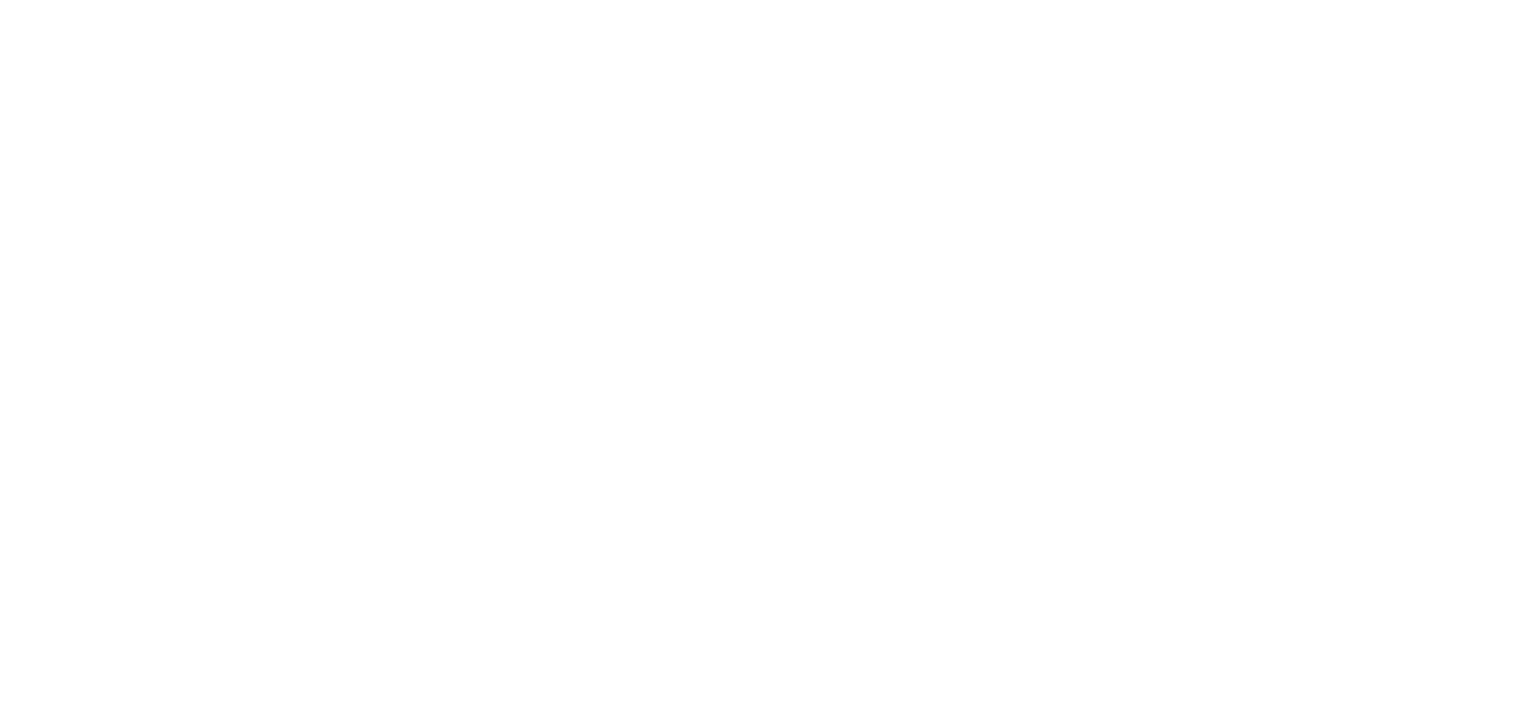 scroll, scrollTop: 0, scrollLeft: 0, axis: both 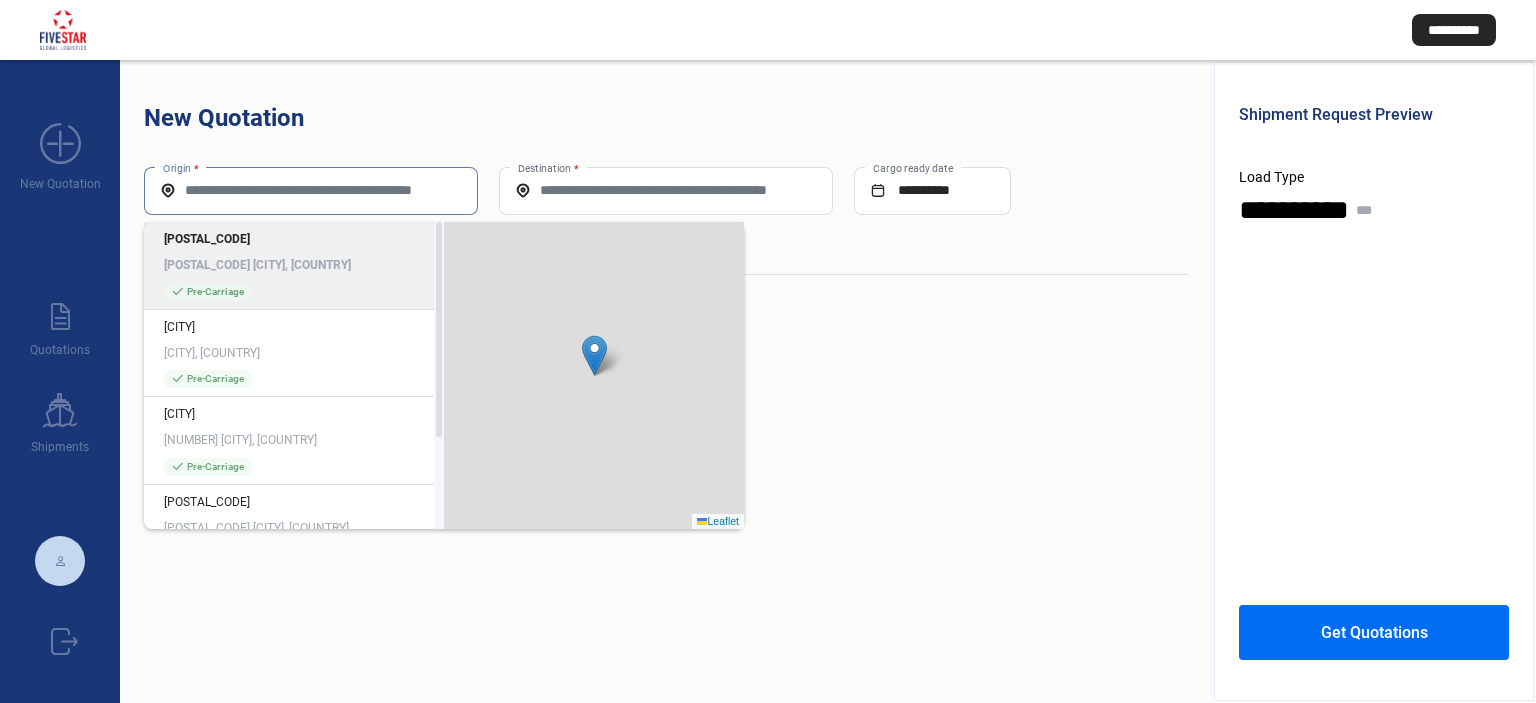 click on "Origin *" at bounding box center (311, 190) 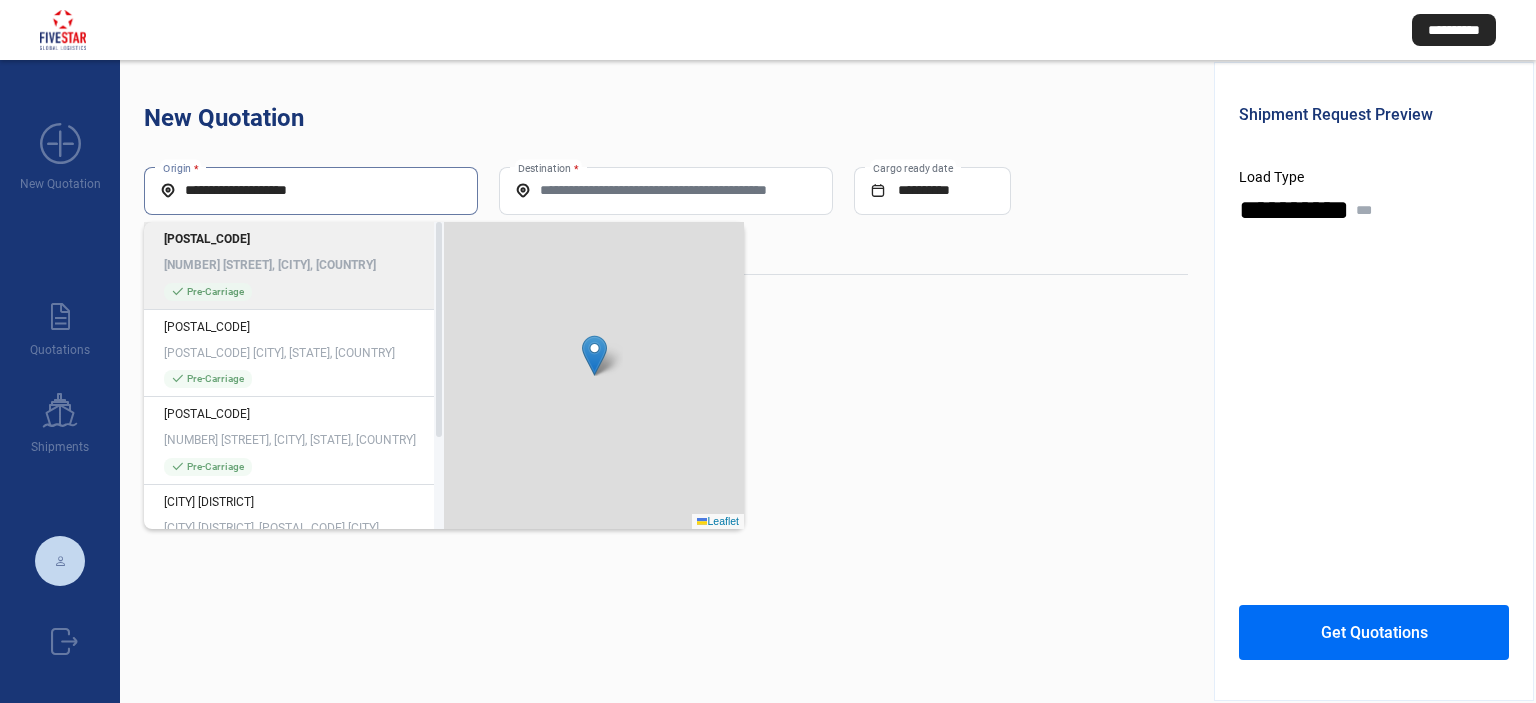 click on "check_mark  Pre-Carriage" 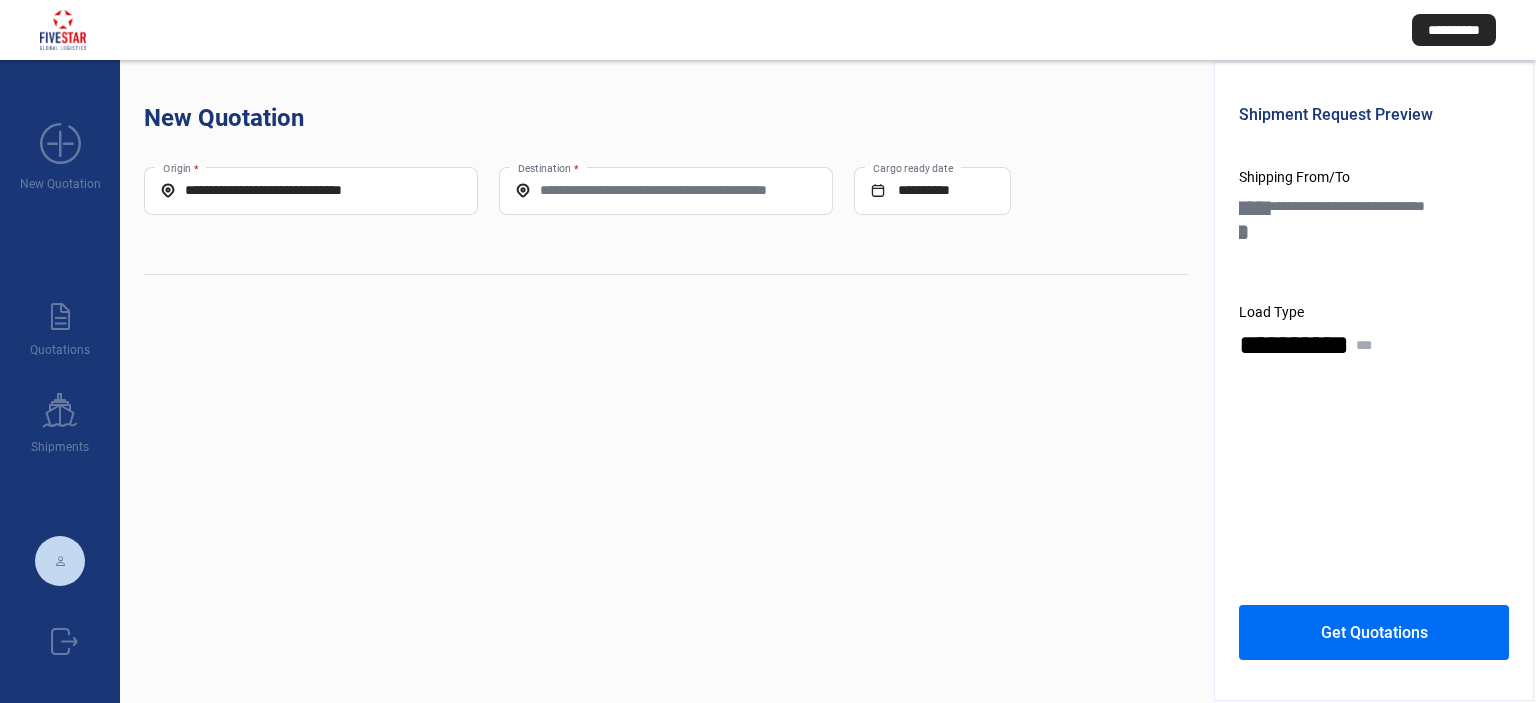 click on "Destination *" at bounding box center [666, 190] 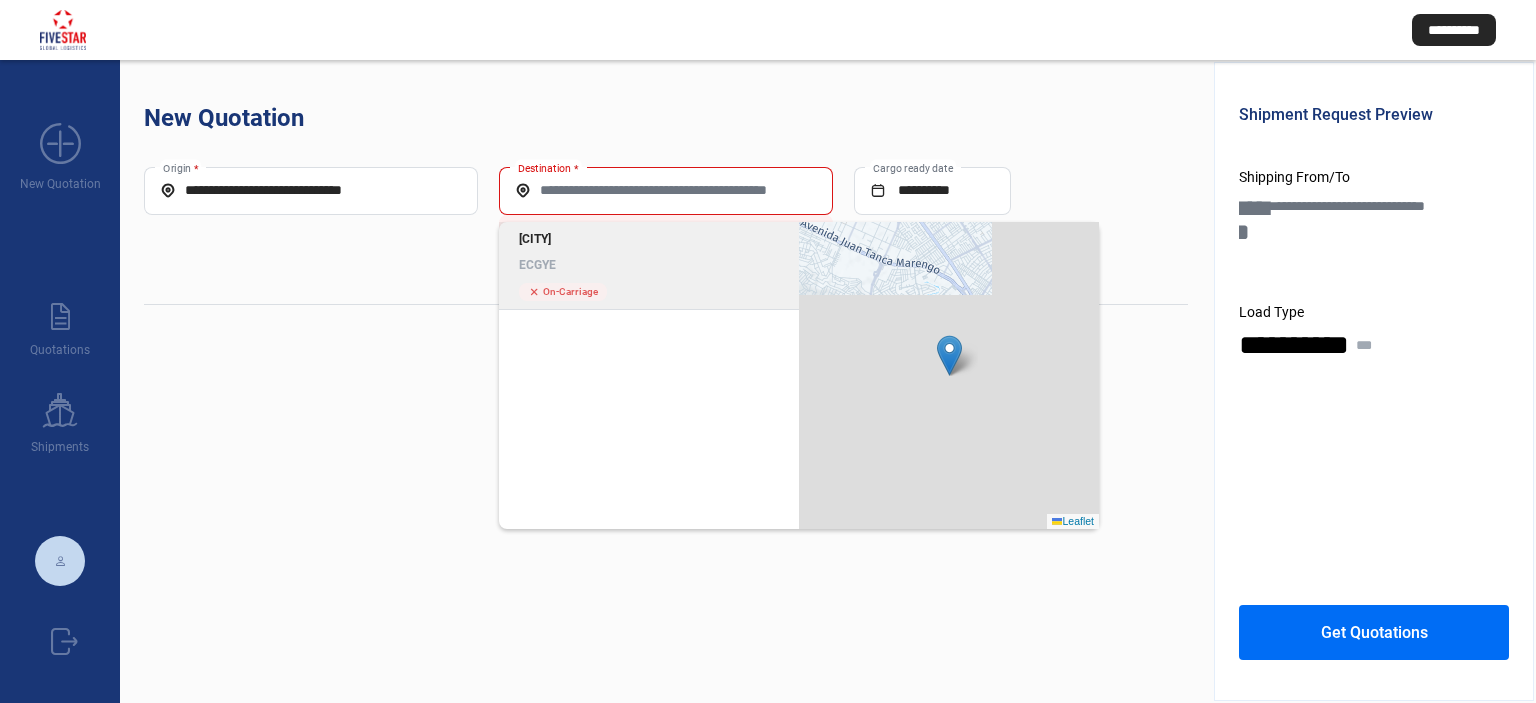 click on "[CITY] [COUNTRY_CODE]" 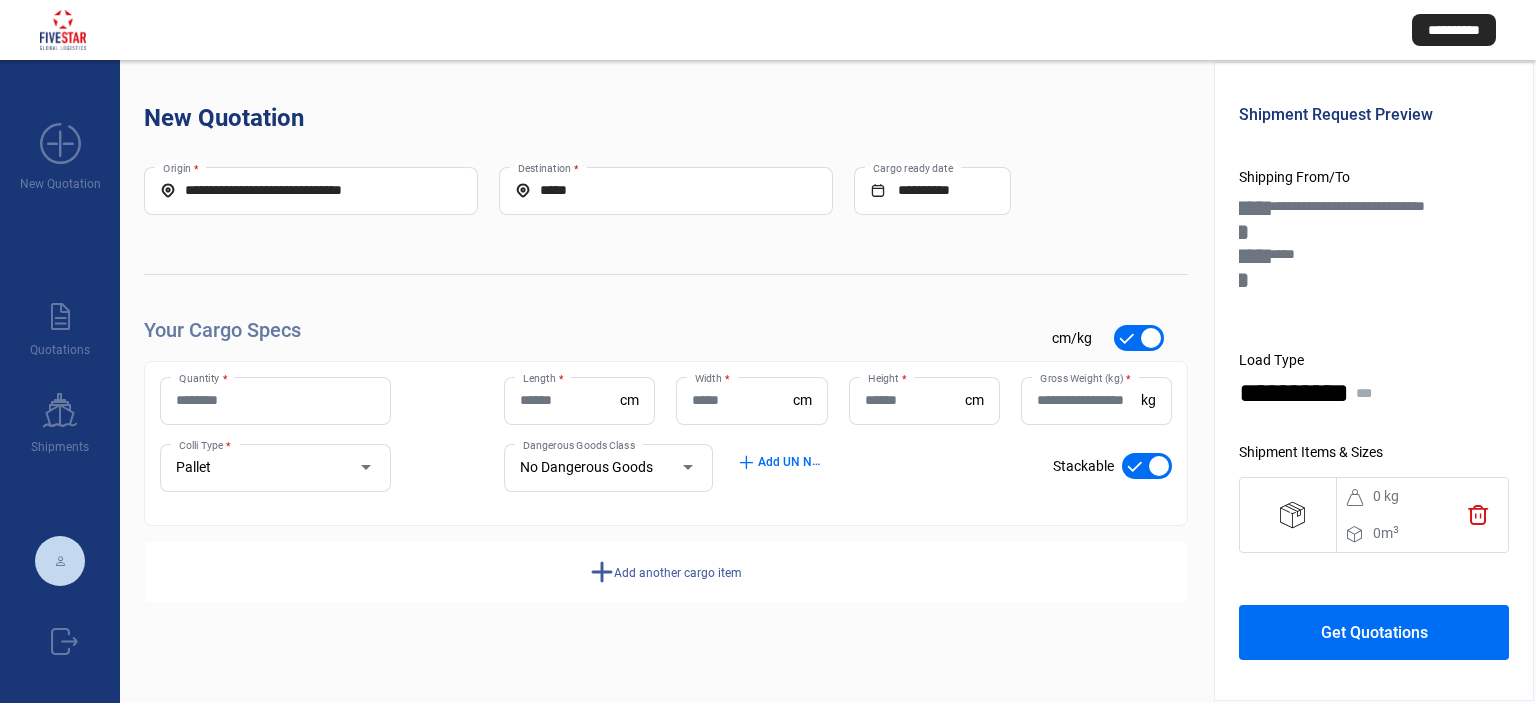 click on "Quantity *" 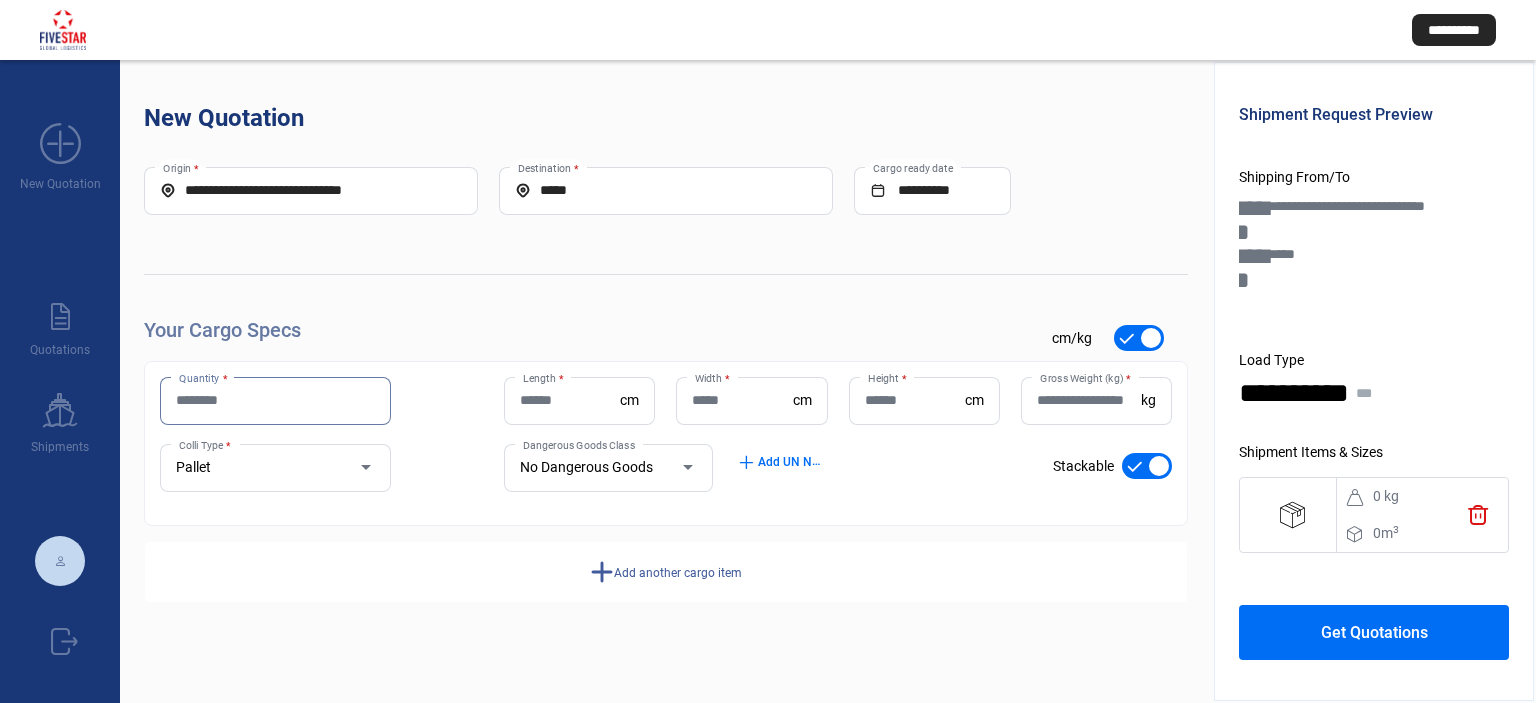 click on "Quantity *" at bounding box center (275, 400) 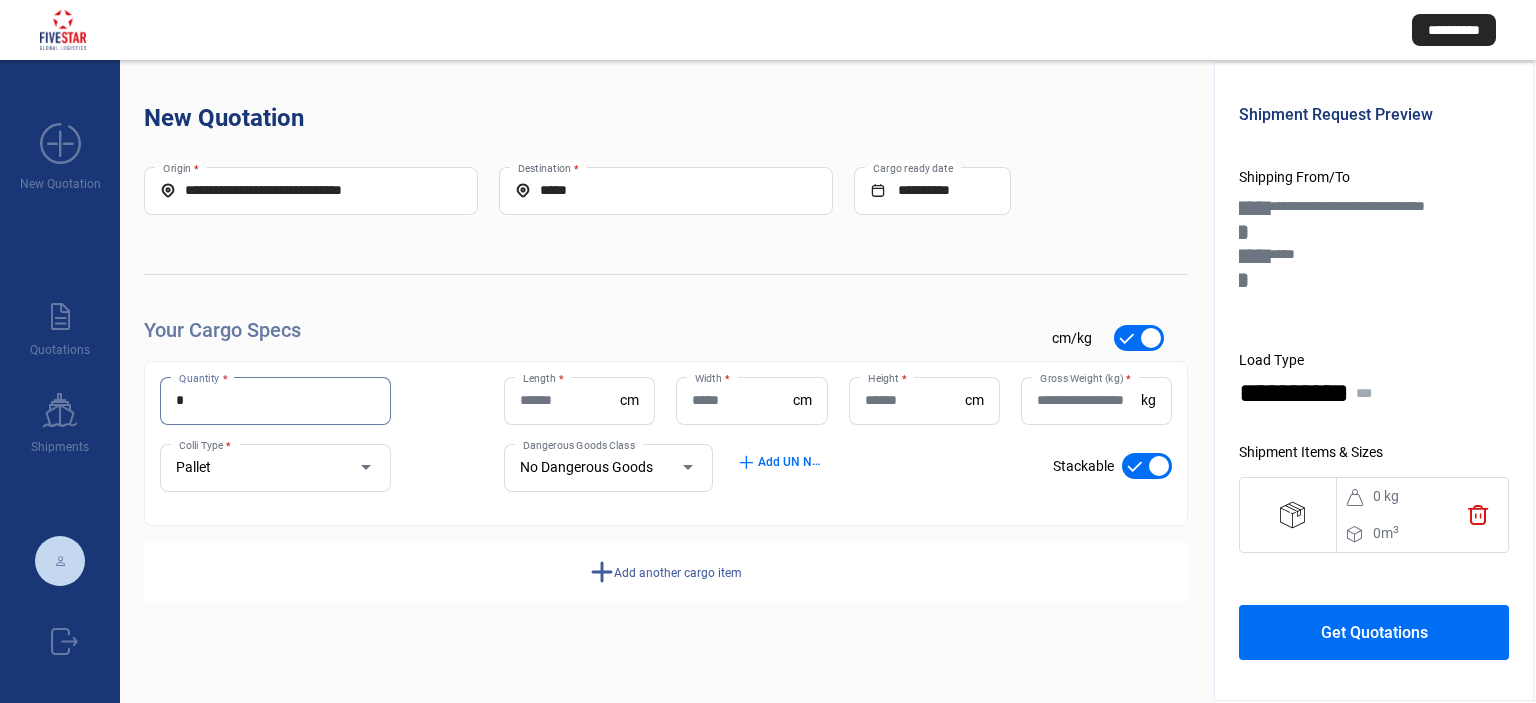 type on "*" 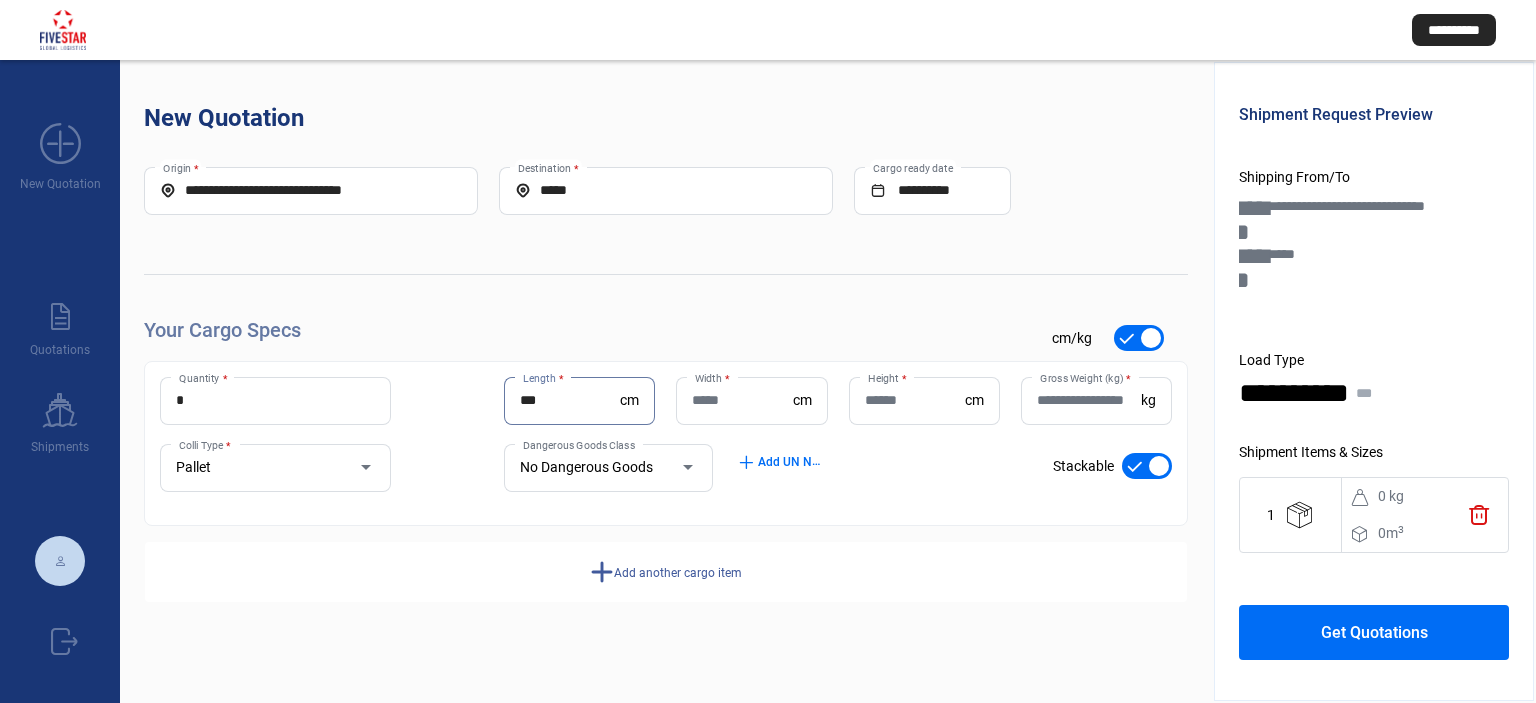 type on "***" 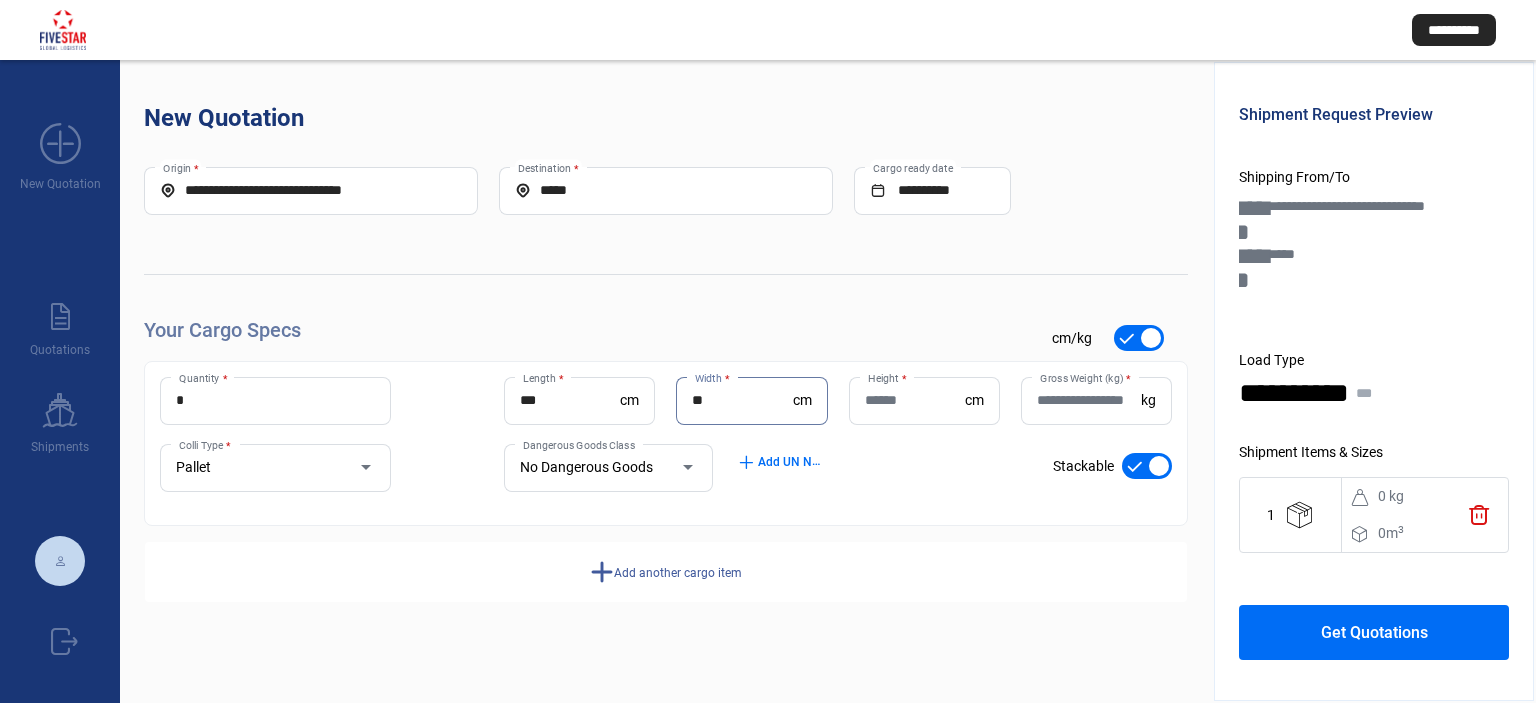type on "**" 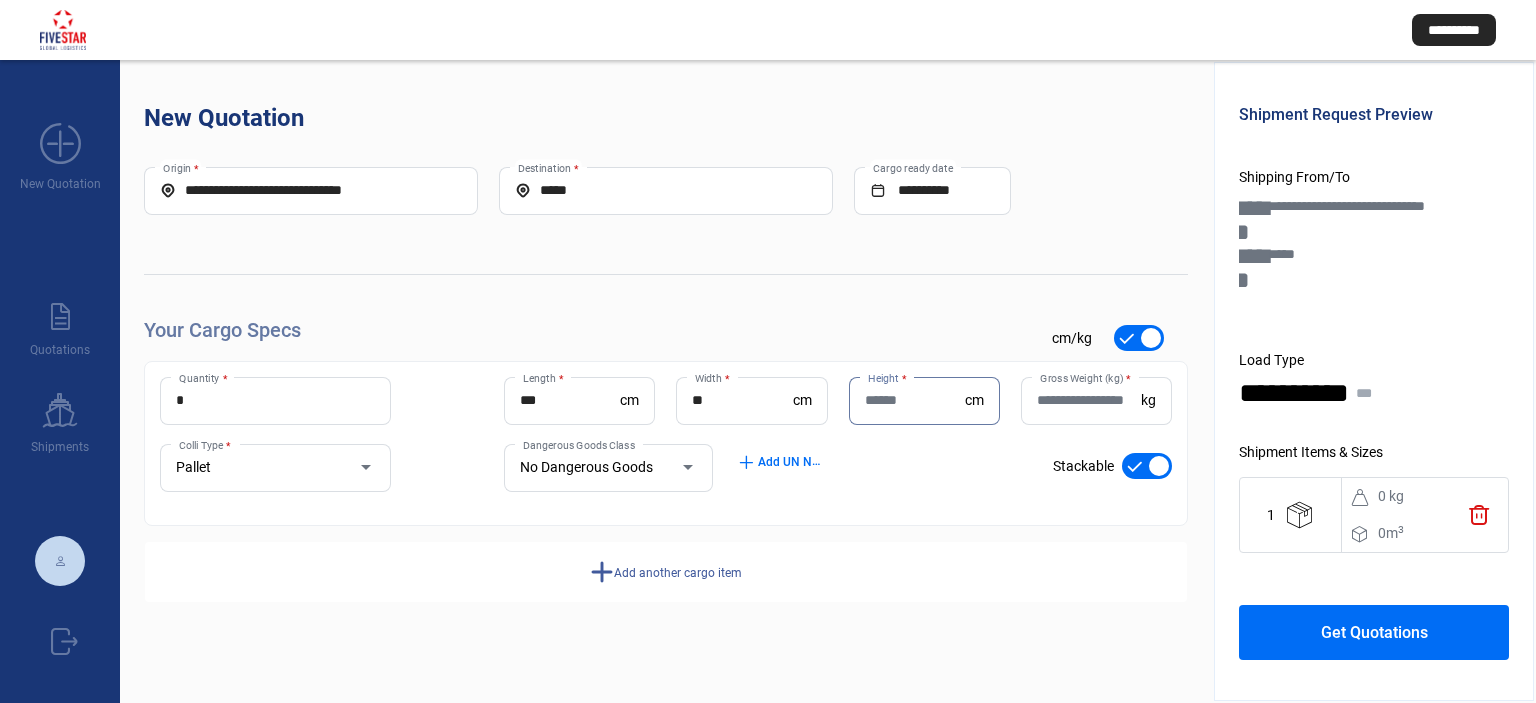 click on "Height  *" at bounding box center [915, 400] 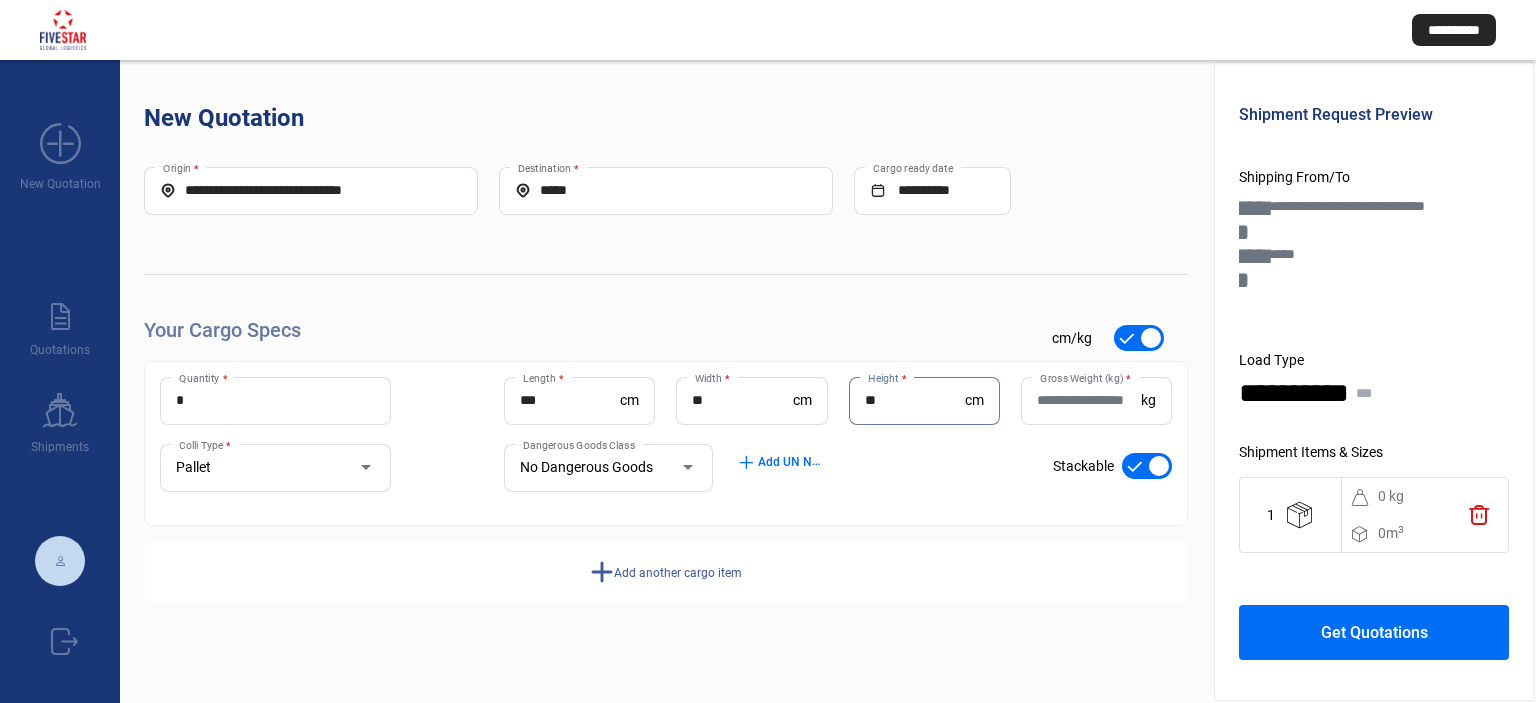 type on "*" 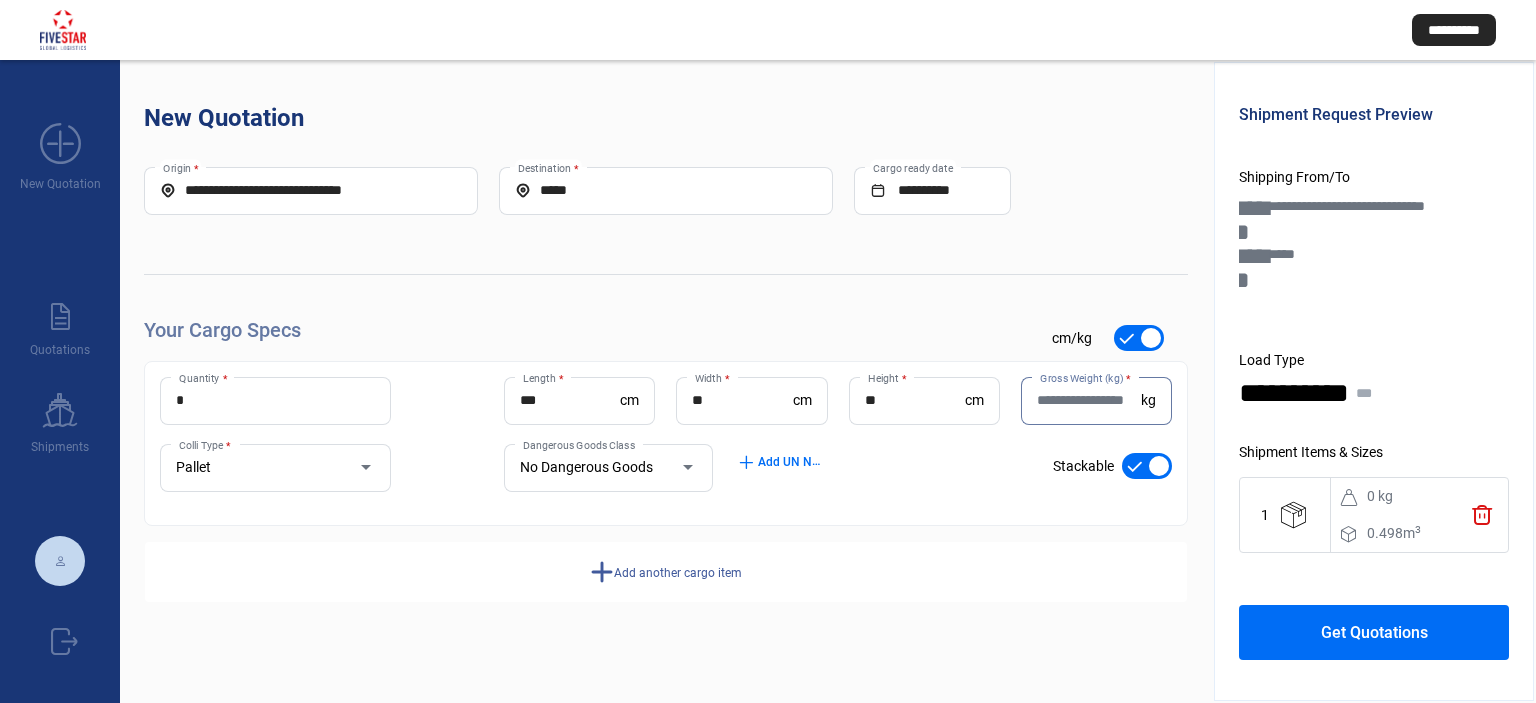 type on "*" 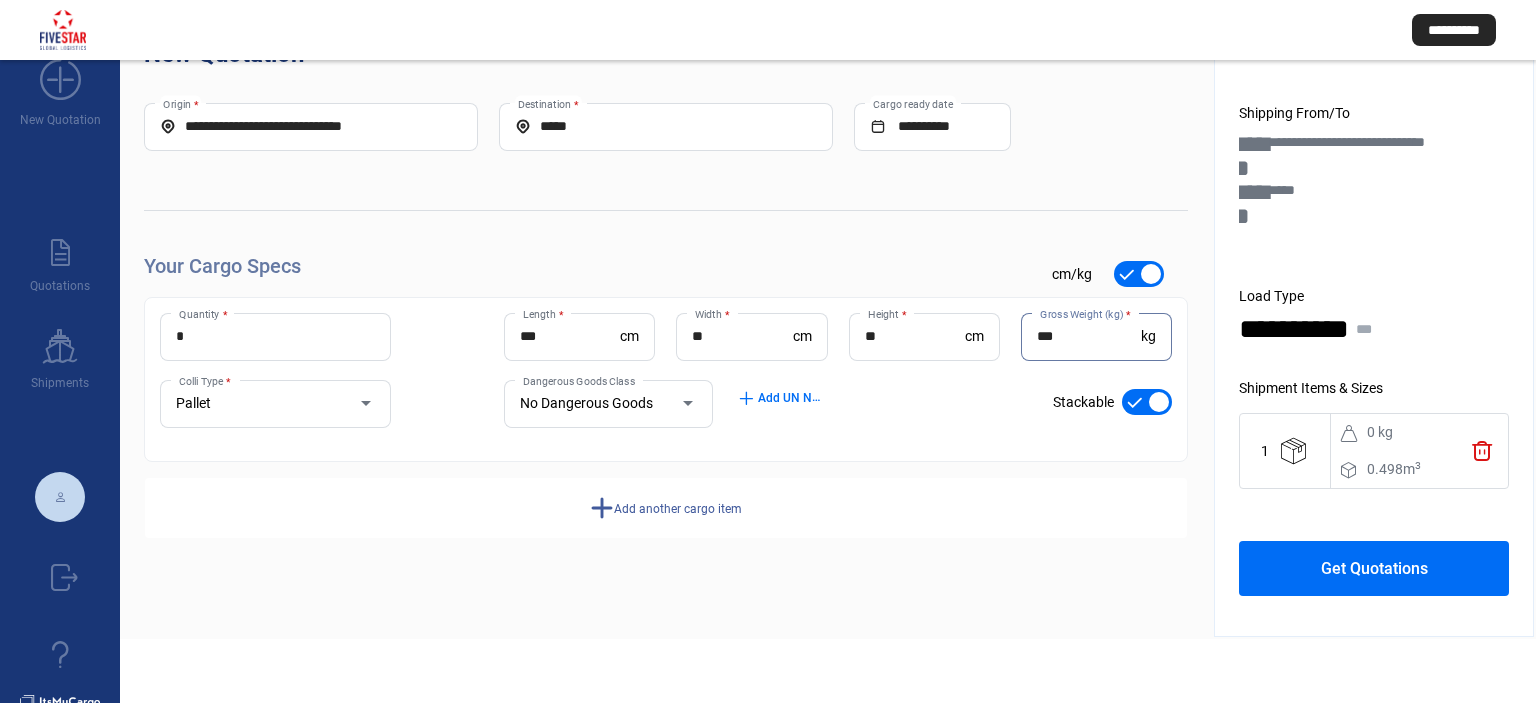 scroll, scrollTop: 100, scrollLeft: 0, axis: vertical 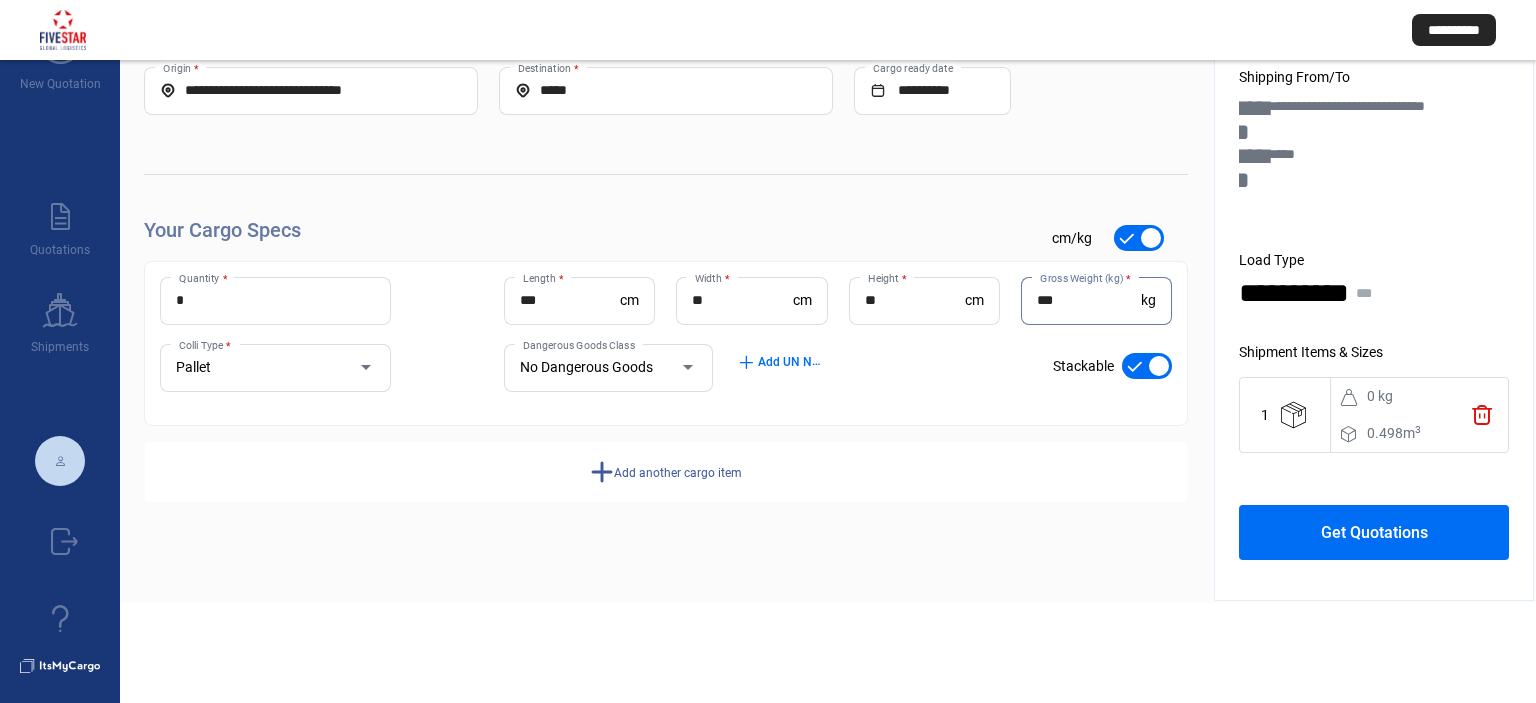 type on "***" 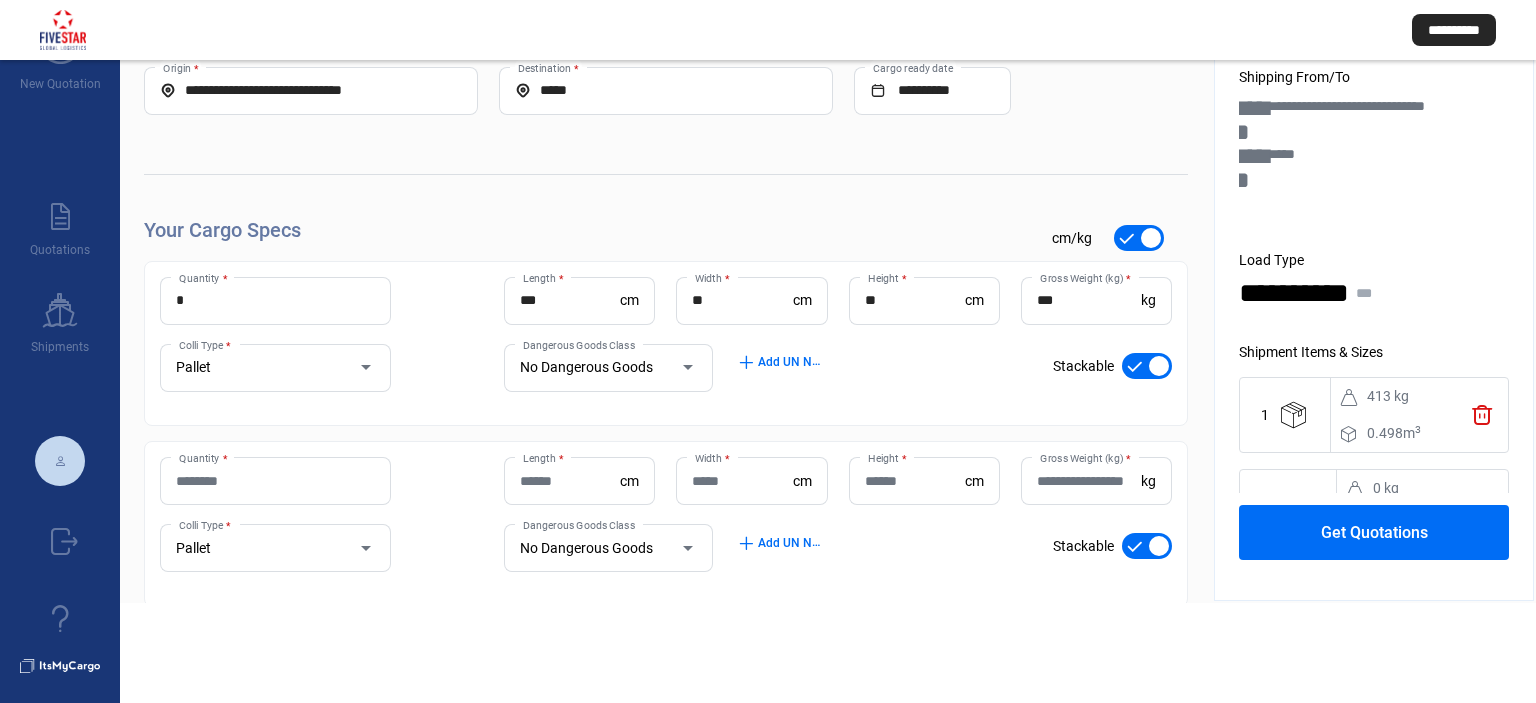type 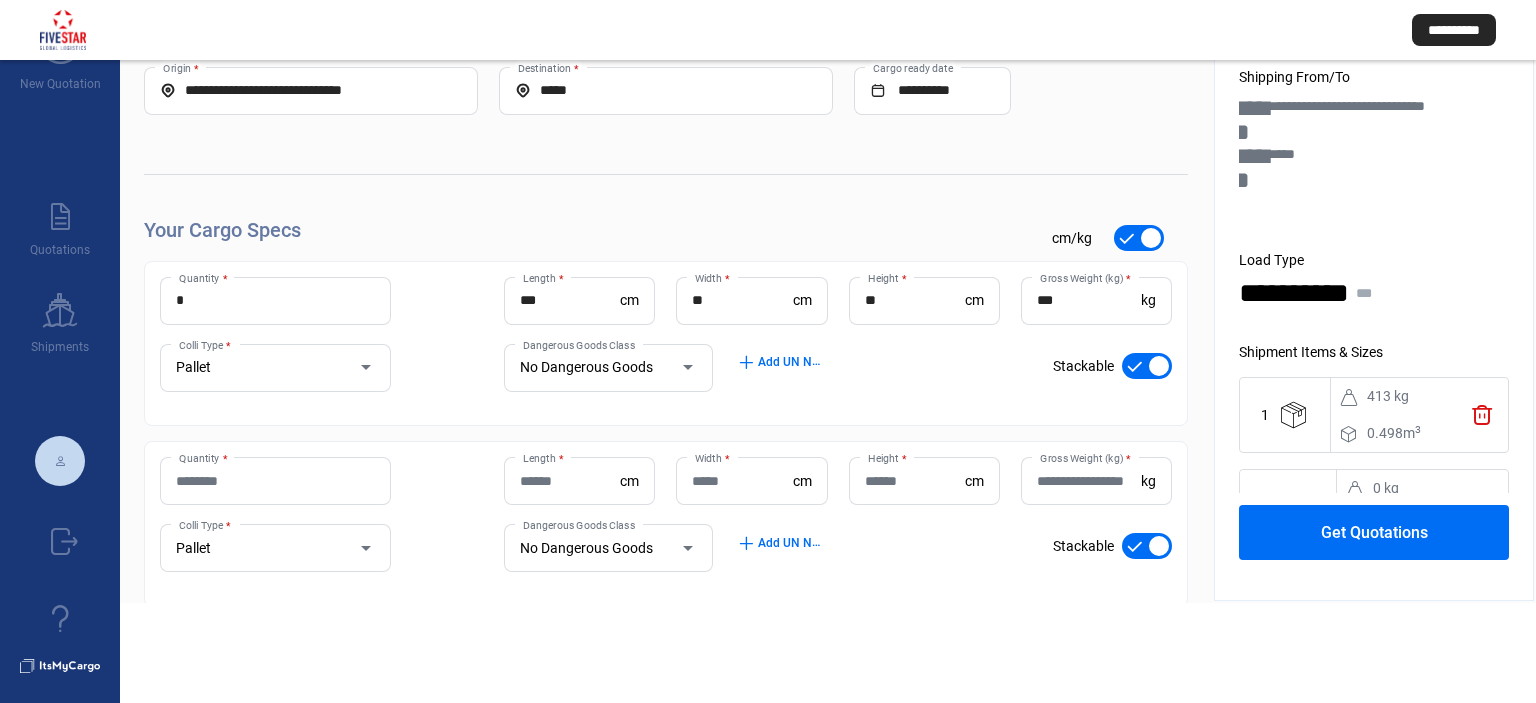 click on "Quantity *" at bounding box center [275, 481] 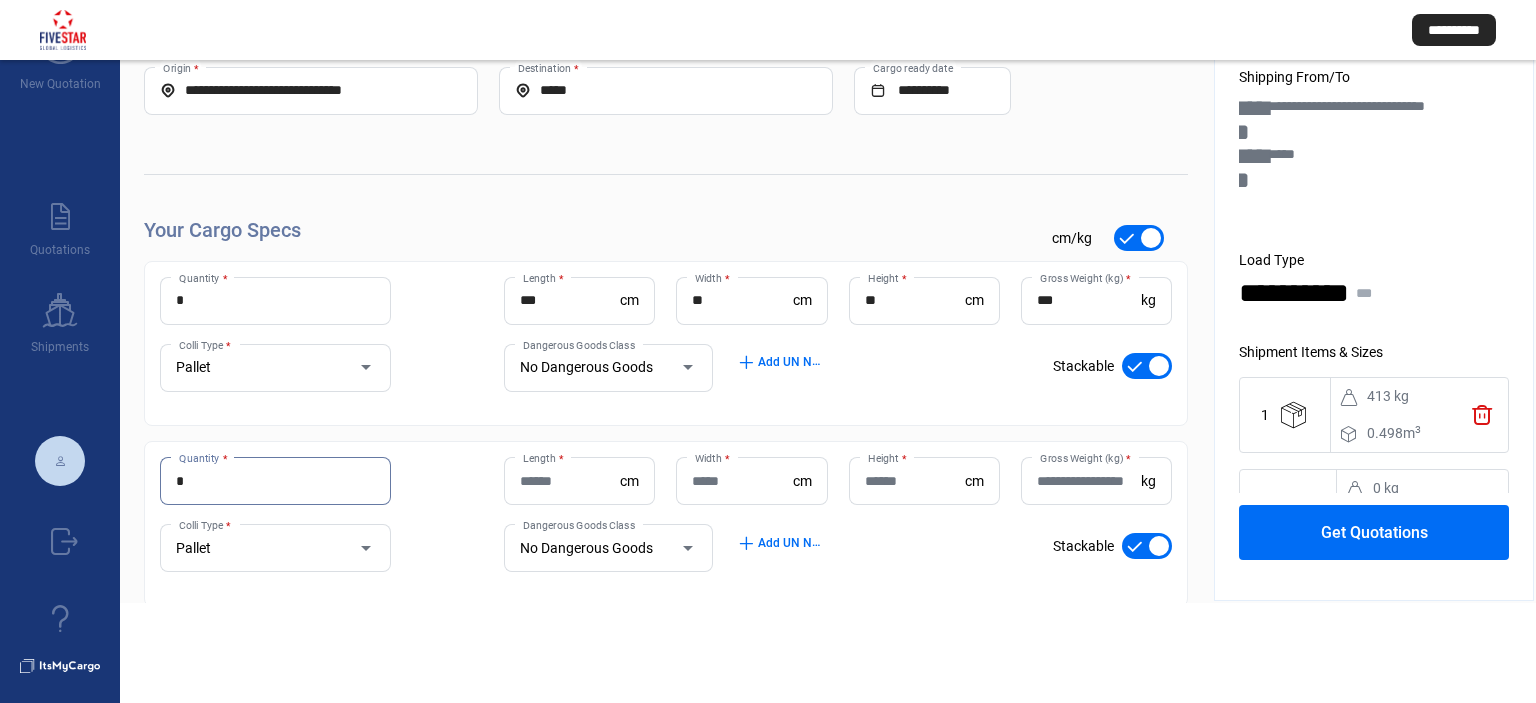 type on "*" 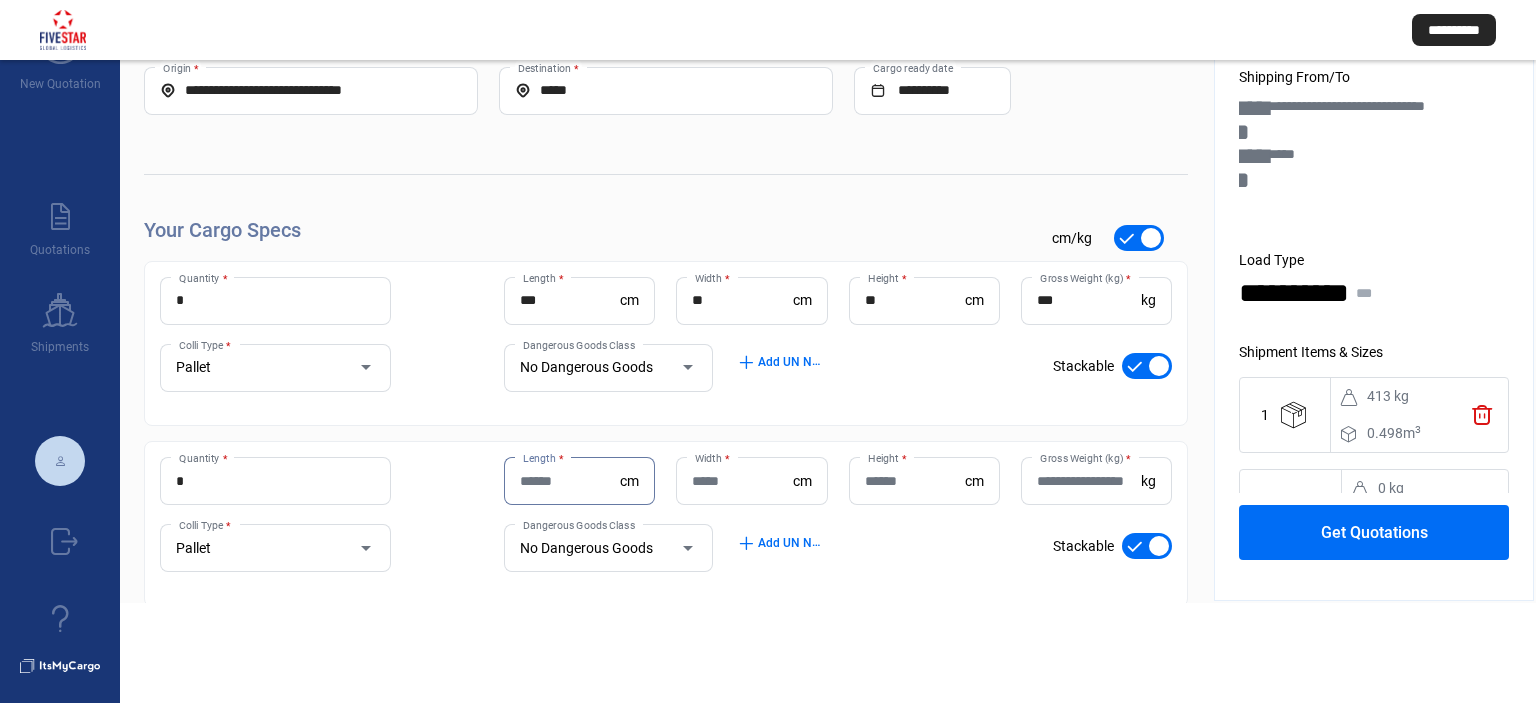 click on "Length  *" at bounding box center (570, 481) 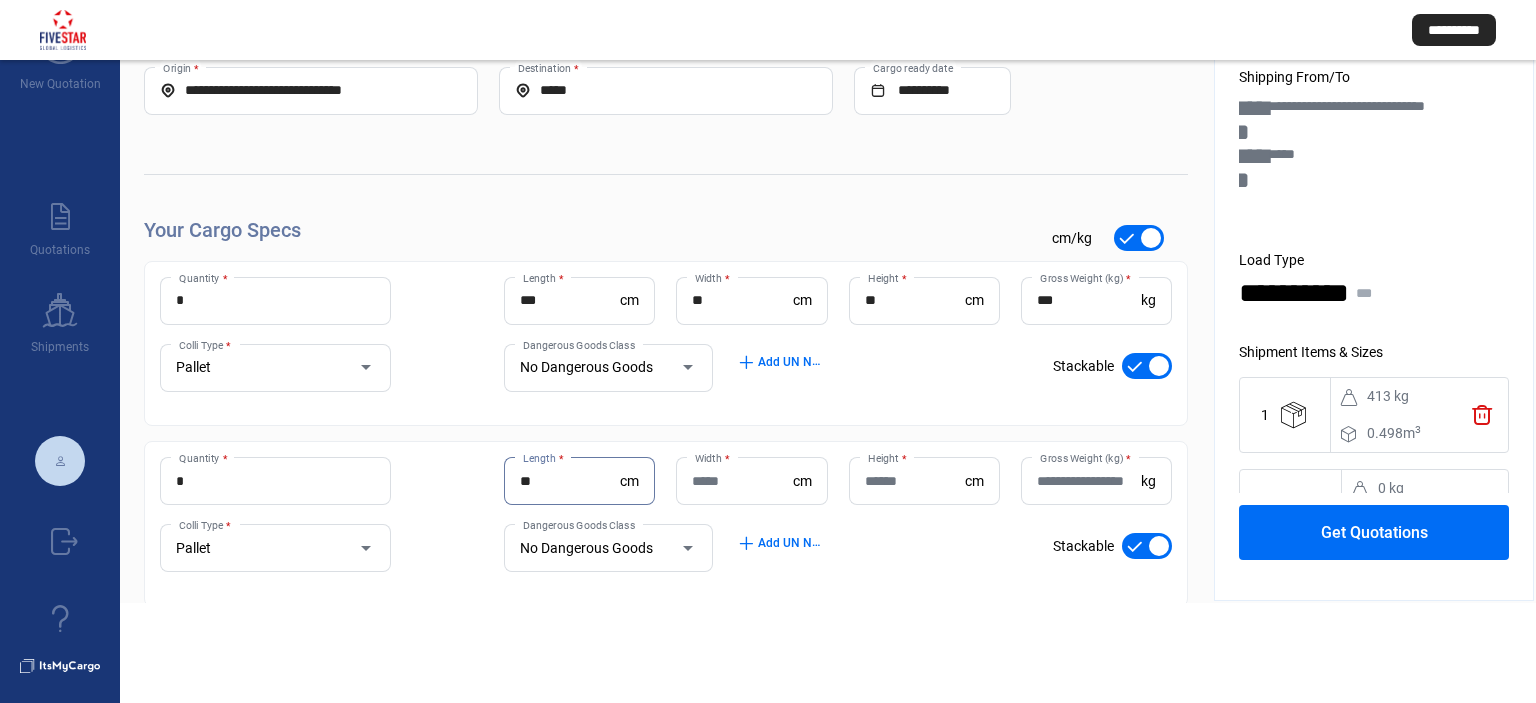 type on "*" 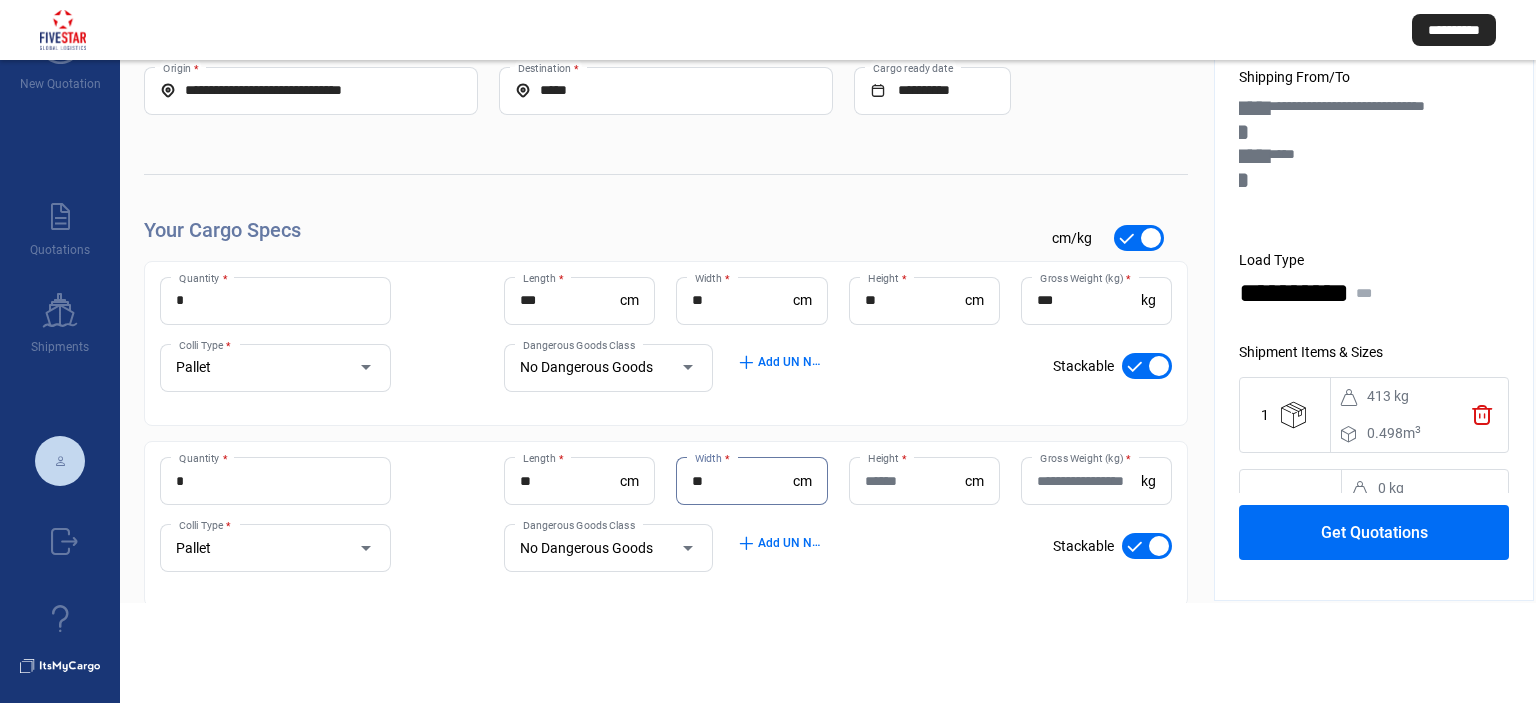 type on "**" 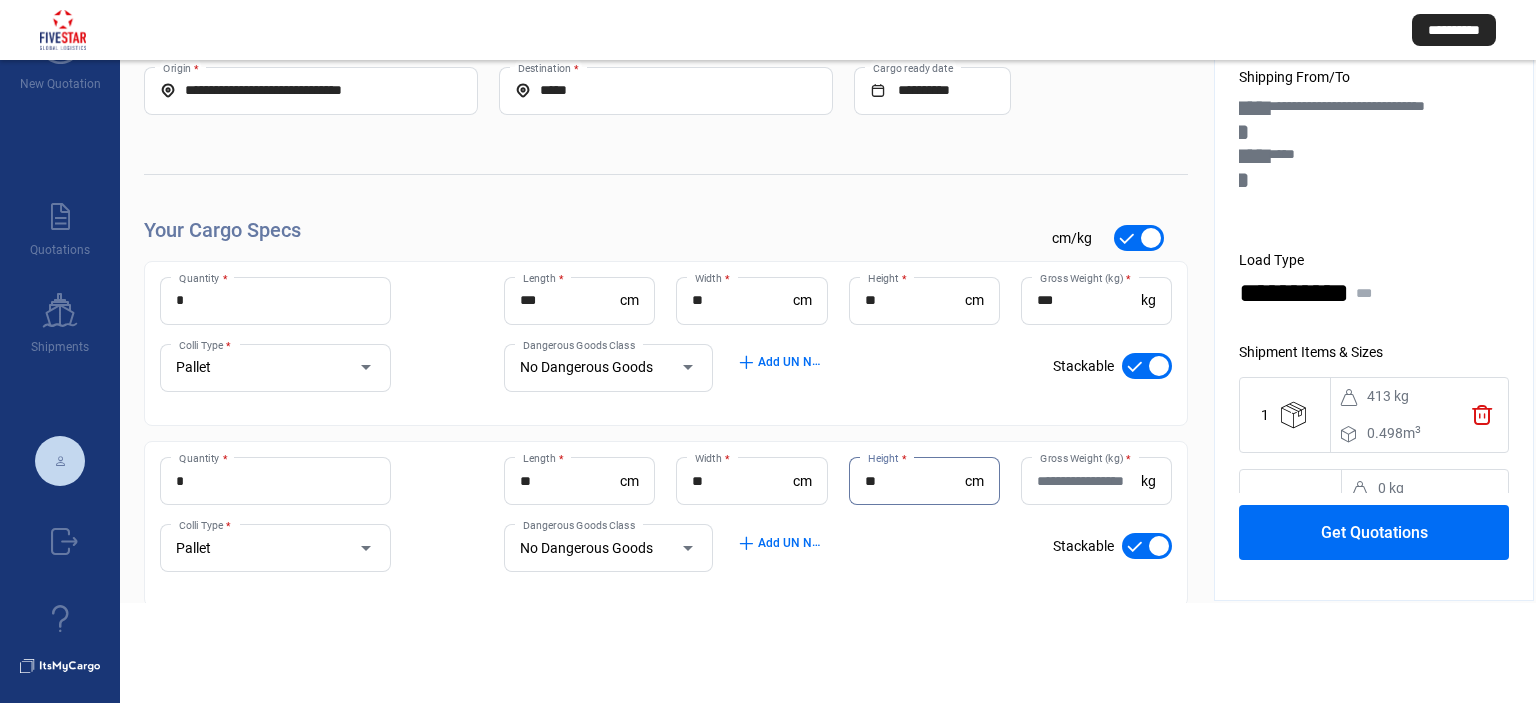 type on "**" 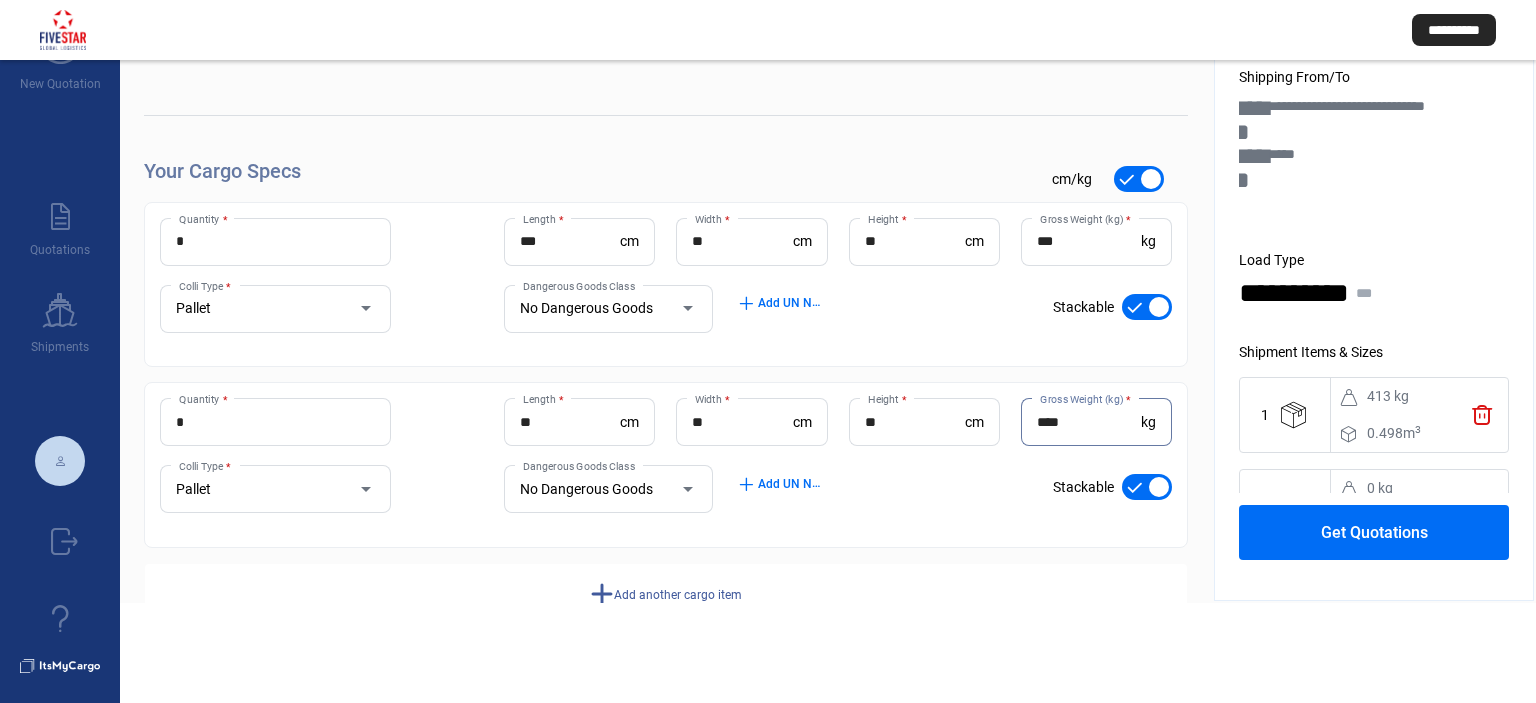 scroll, scrollTop: 120, scrollLeft: 0, axis: vertical 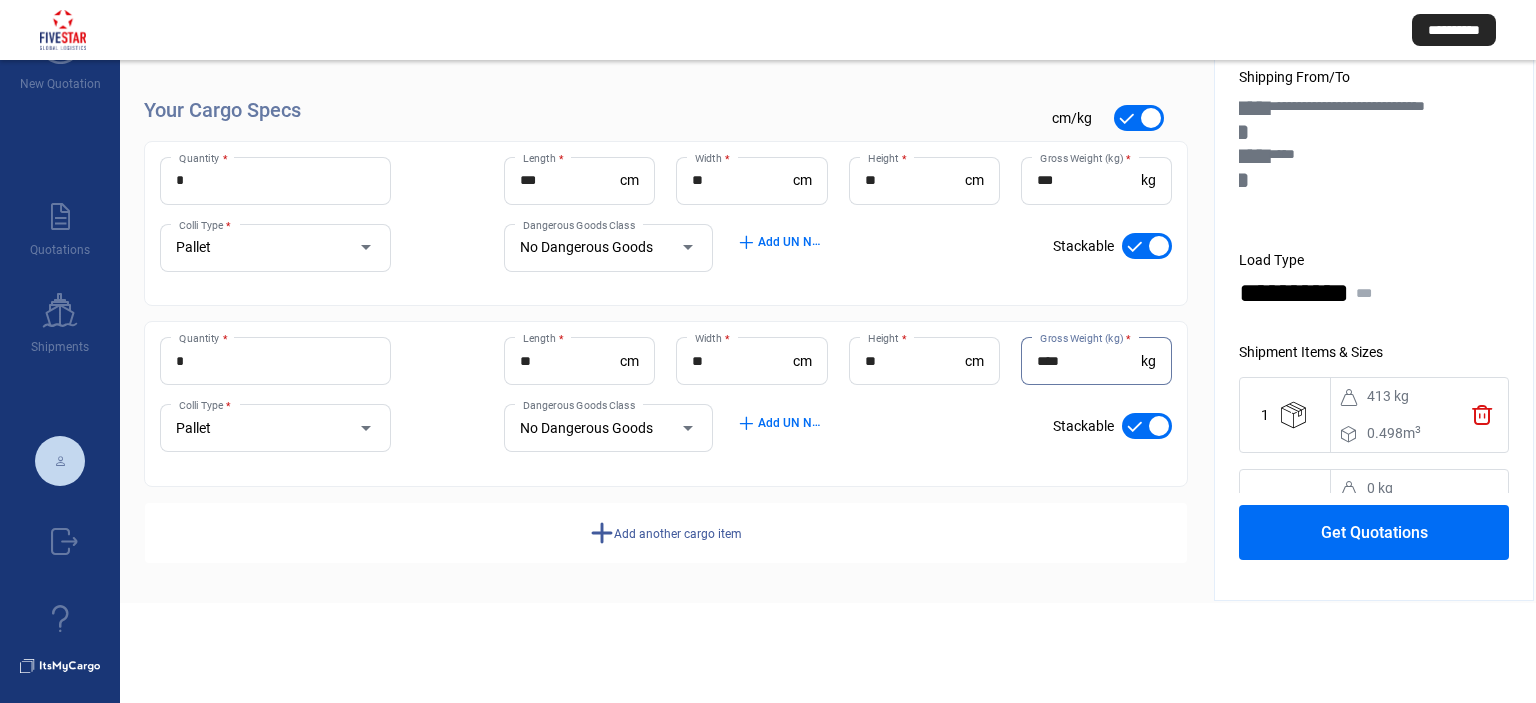 type on "****" 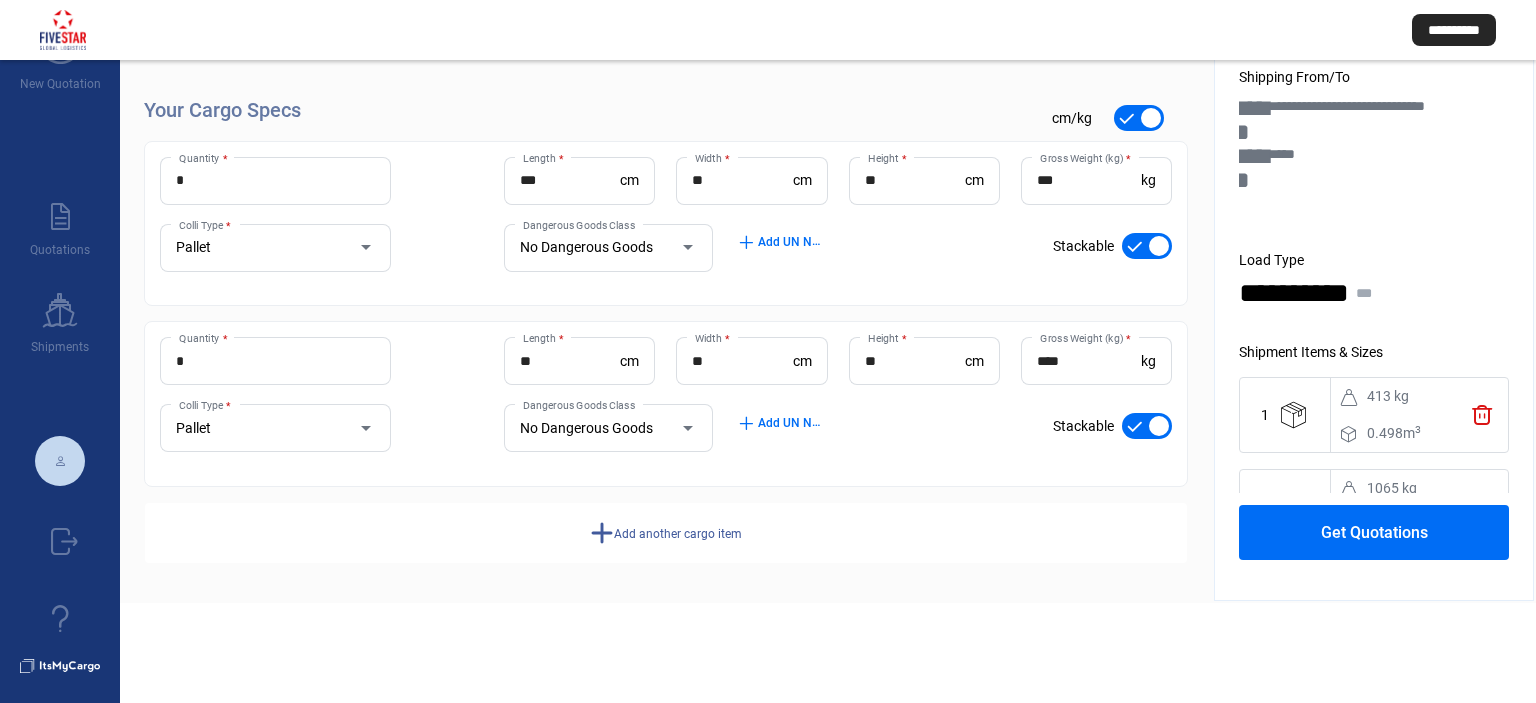 click on "add" 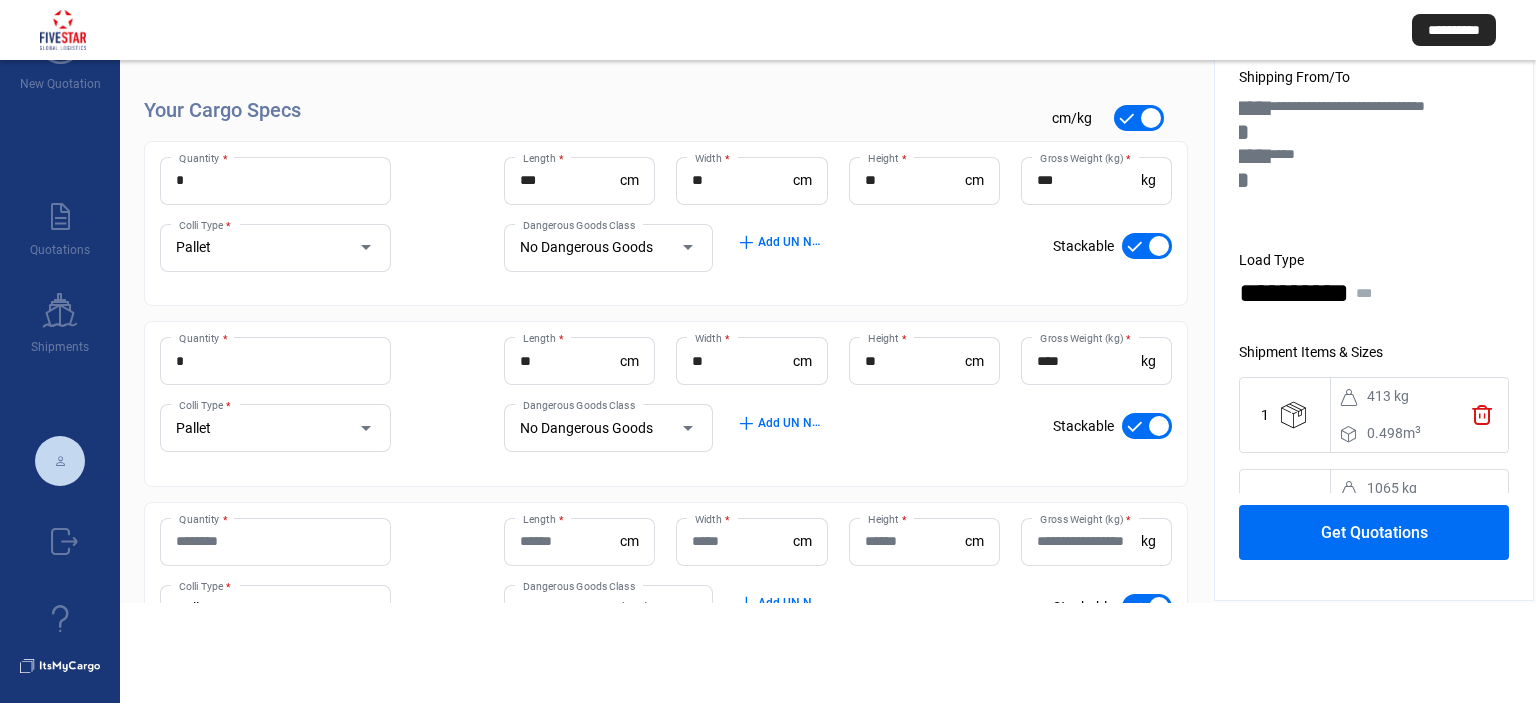 click on "Quantity *" at bounding box center (275, 541) 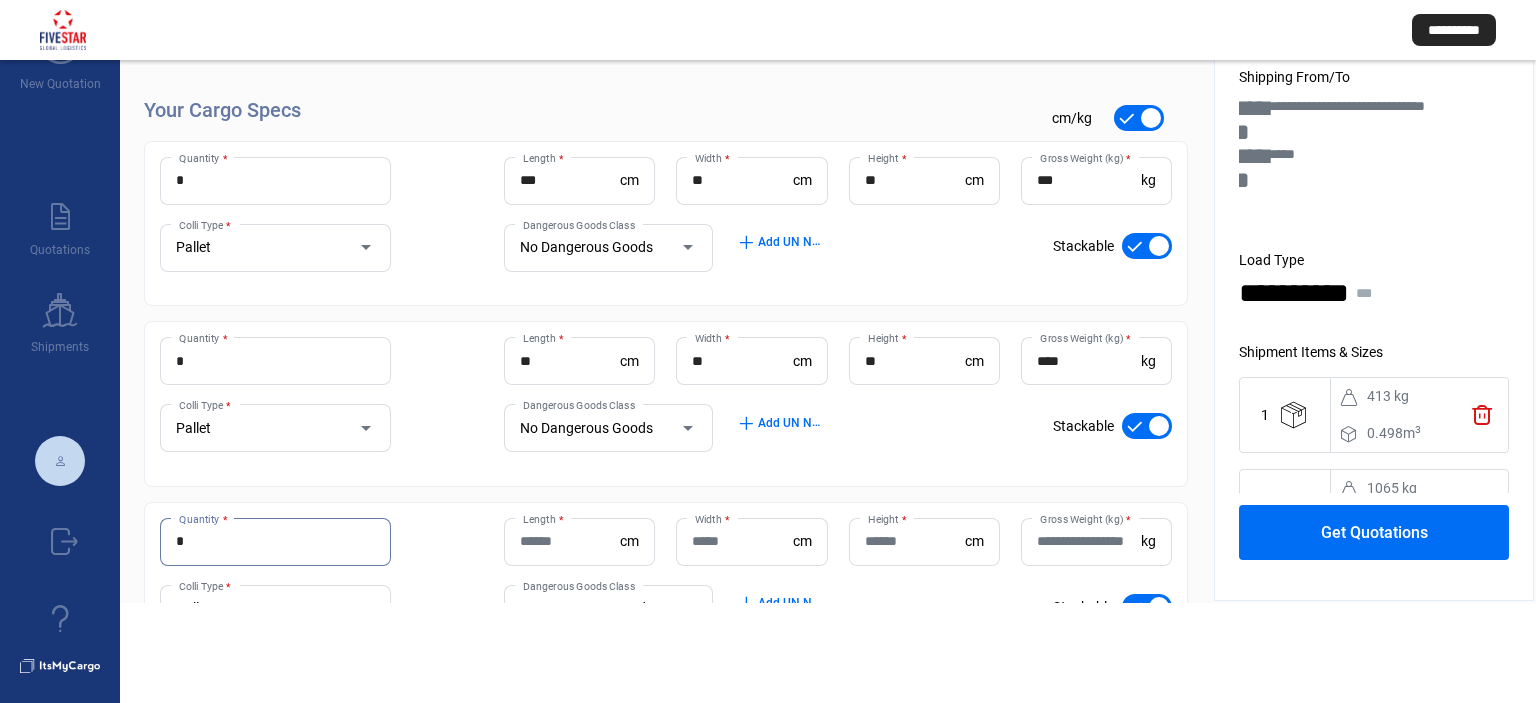 type on "*" 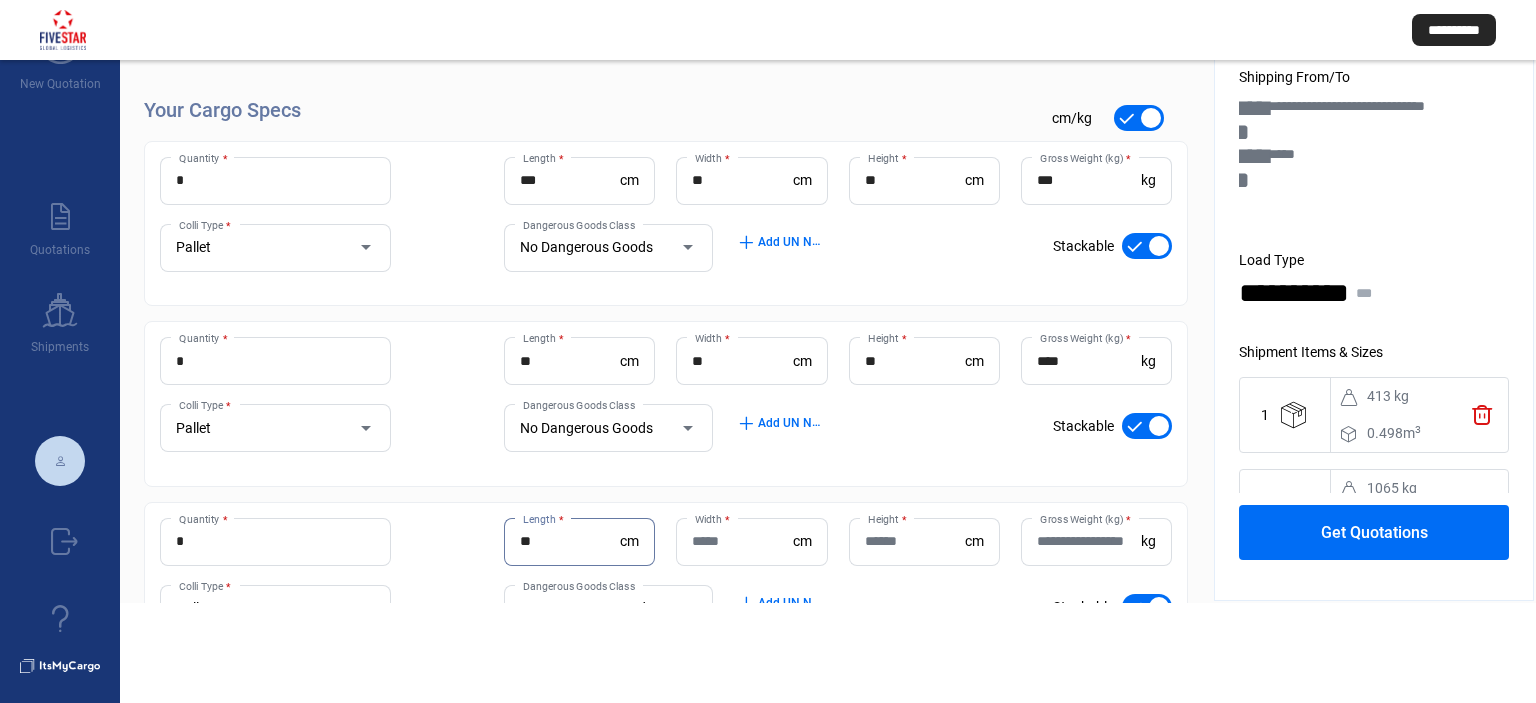type on "**" 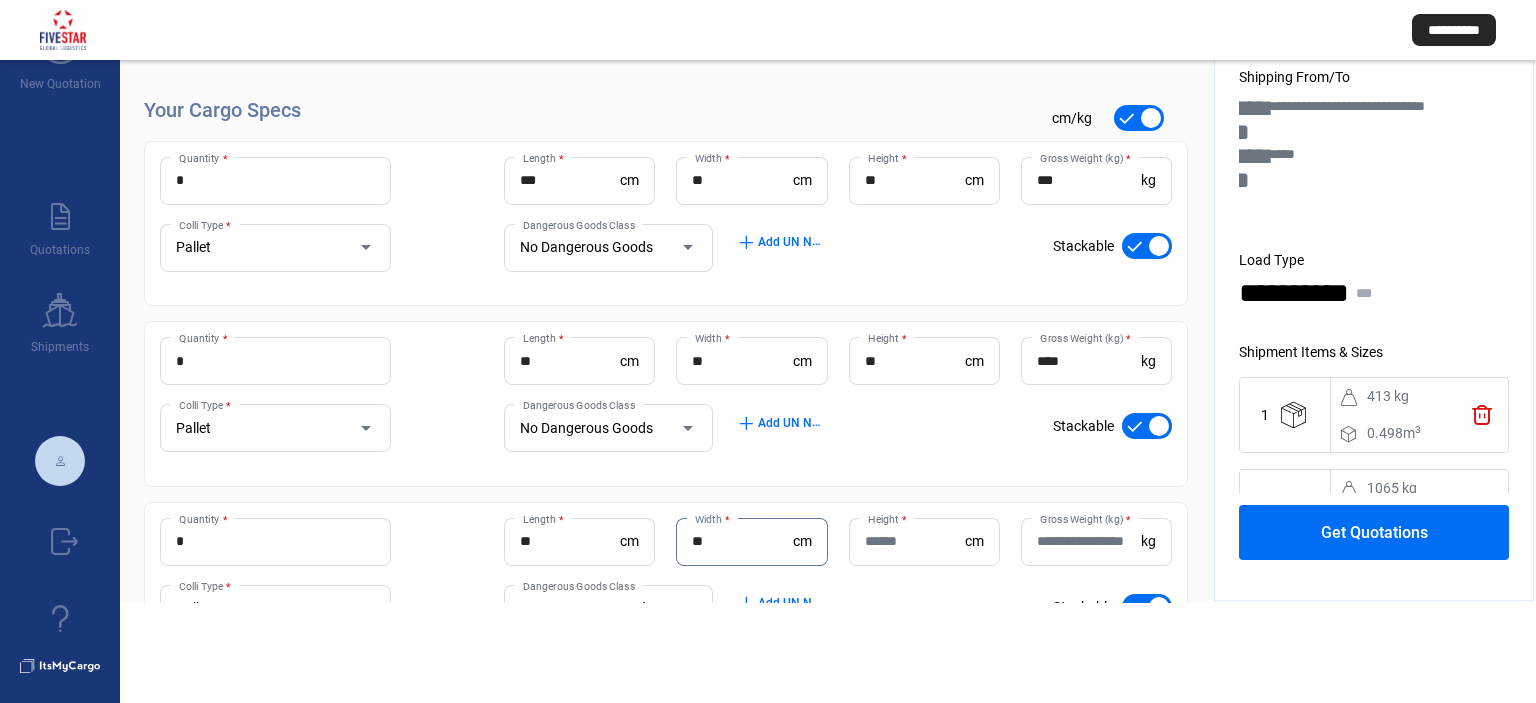 type on "**" 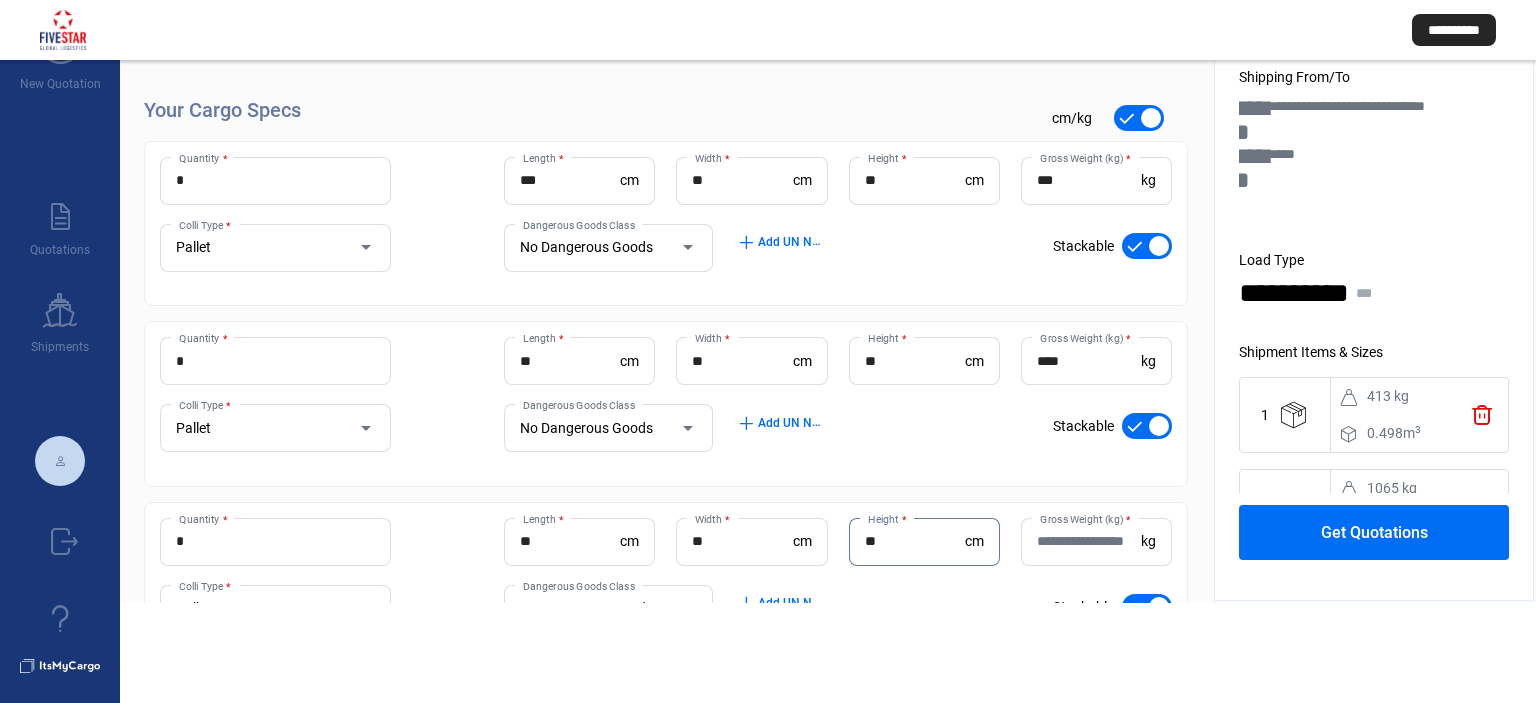 type on "**" 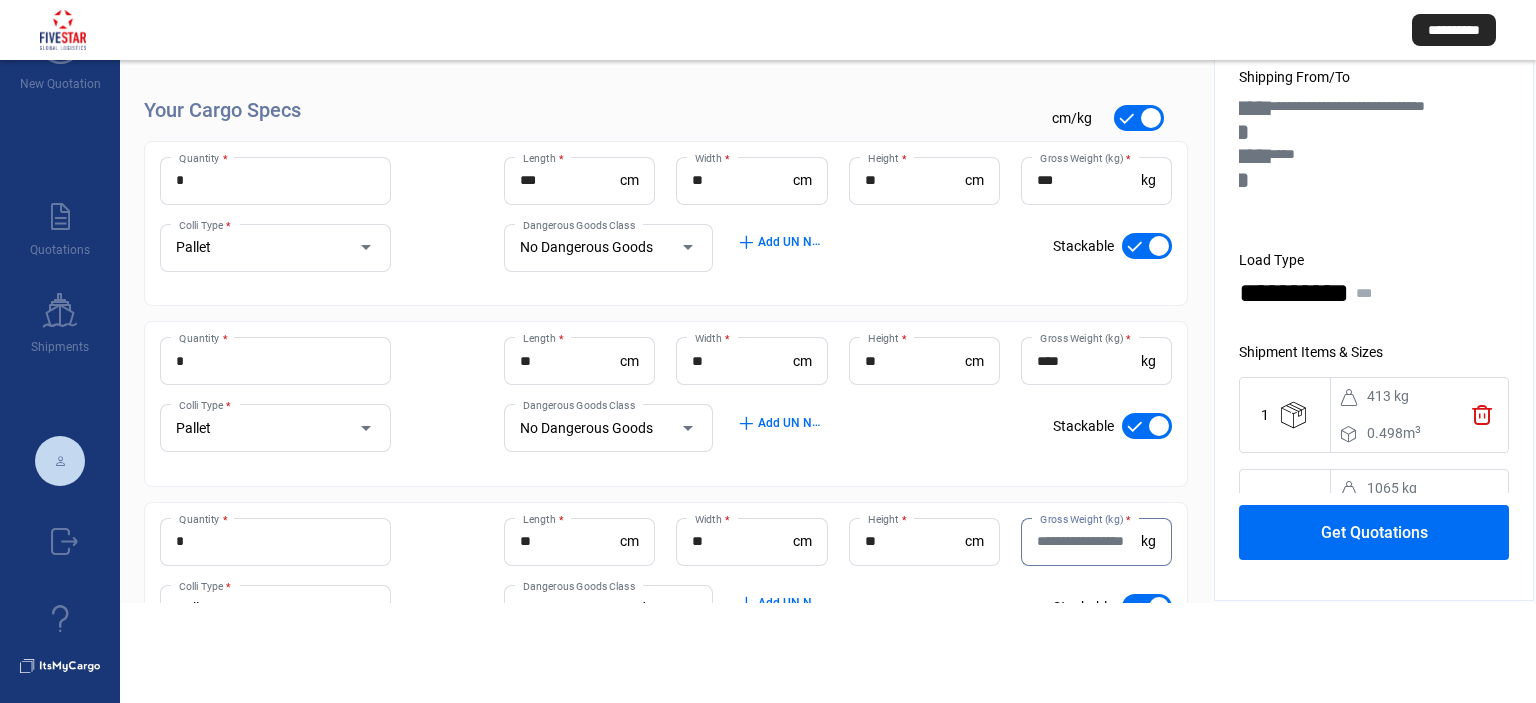 click on "Gross Weight (kg)  *" at bounding box center (1089, 541) 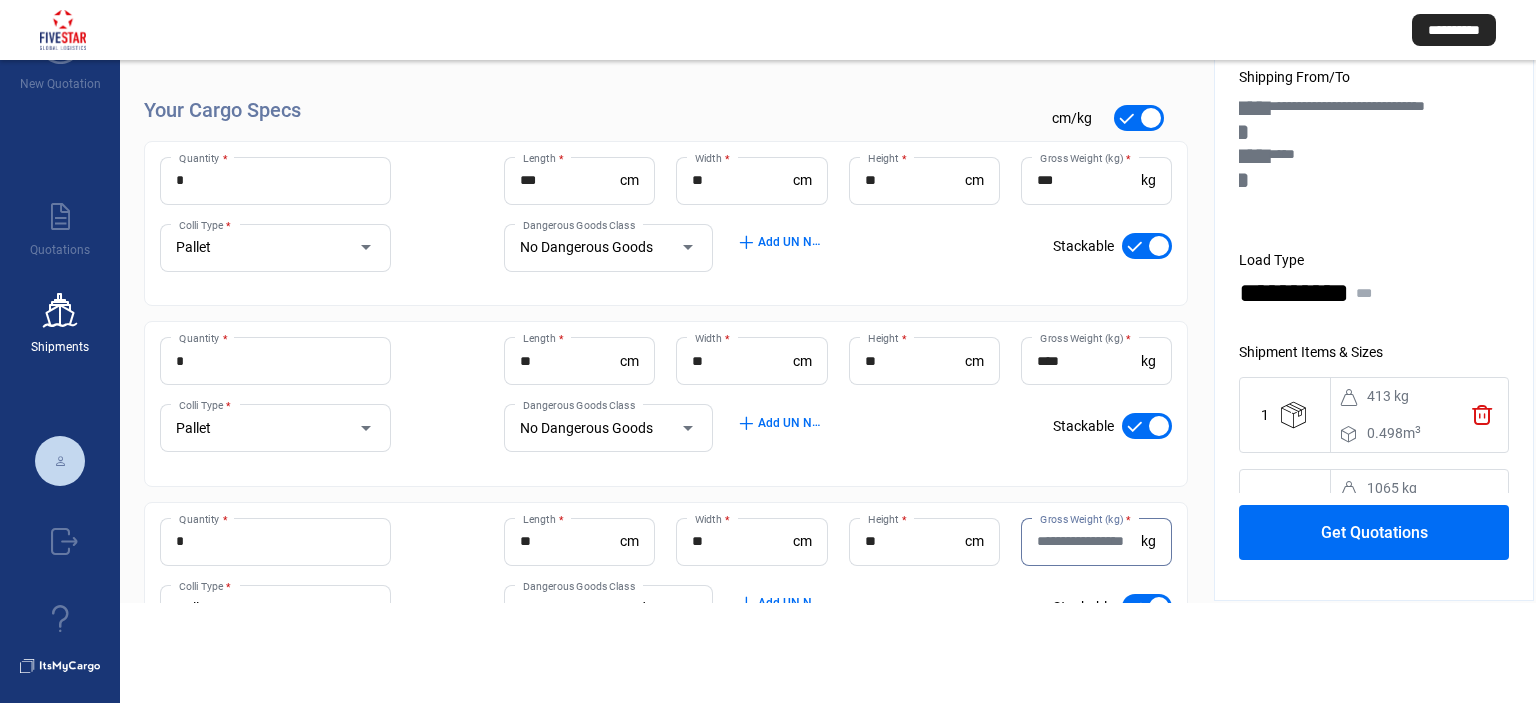 drag, startPoint x: 148, startPoint y: 347, endPoint x: 67, endPoint y: 339, distance: 81.394104 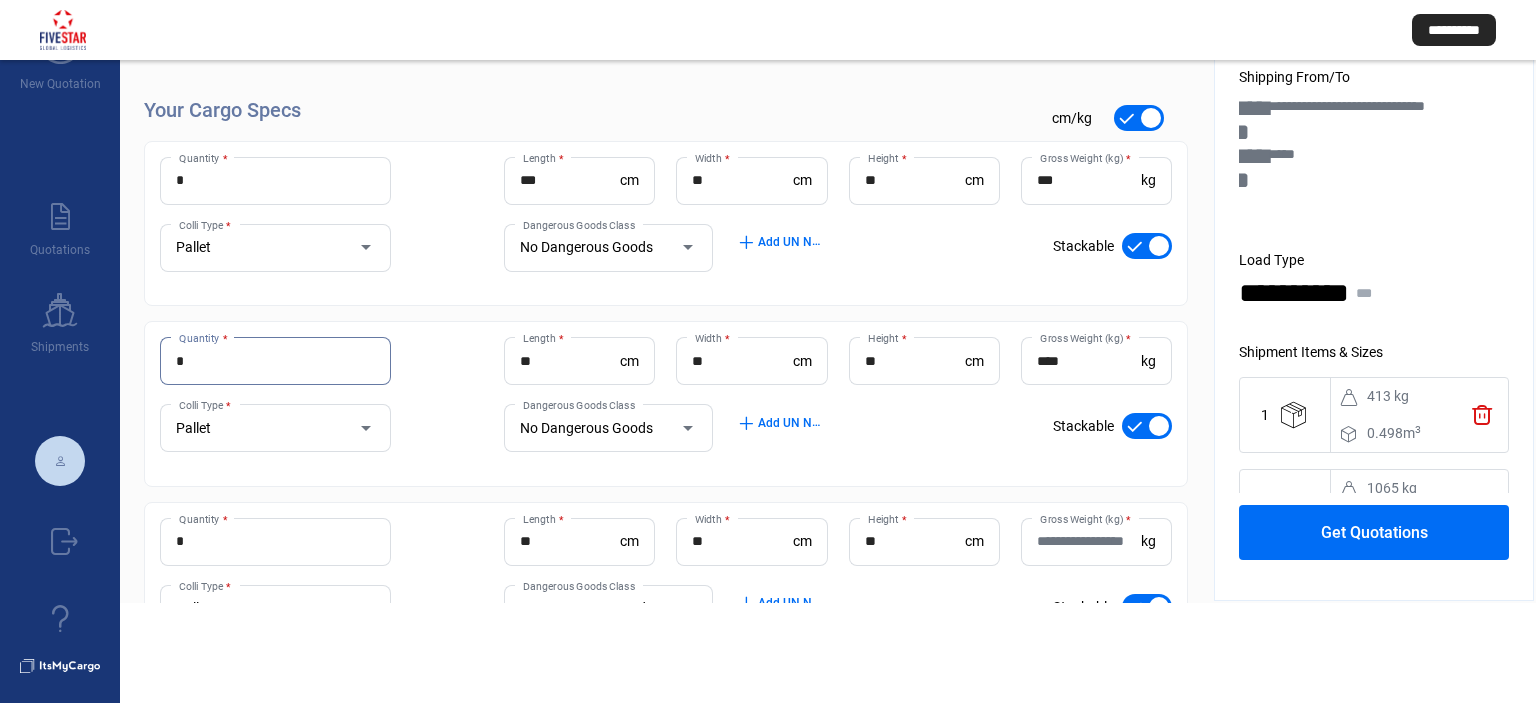 type on "*" 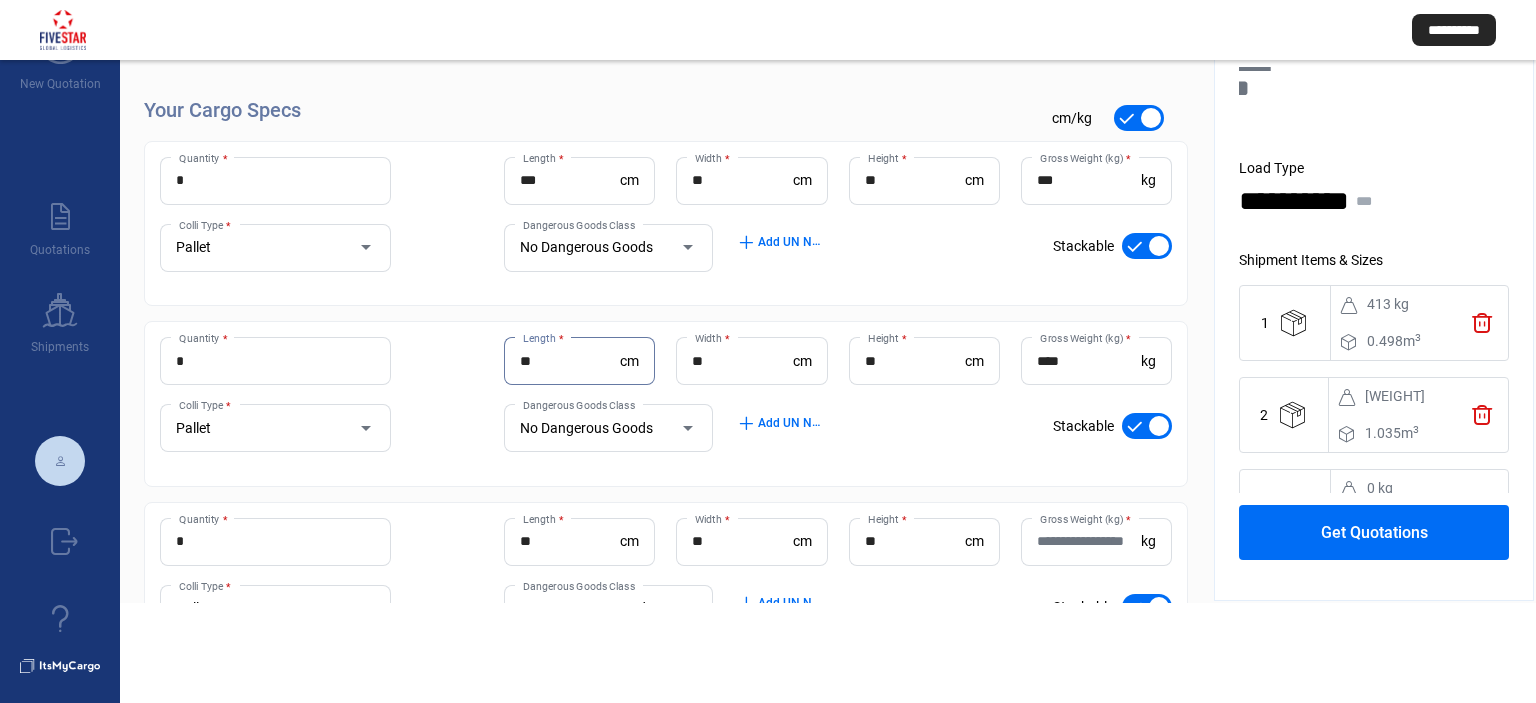 scroll, scrollTop: 159, scrollLeft: 0, axis: vertical 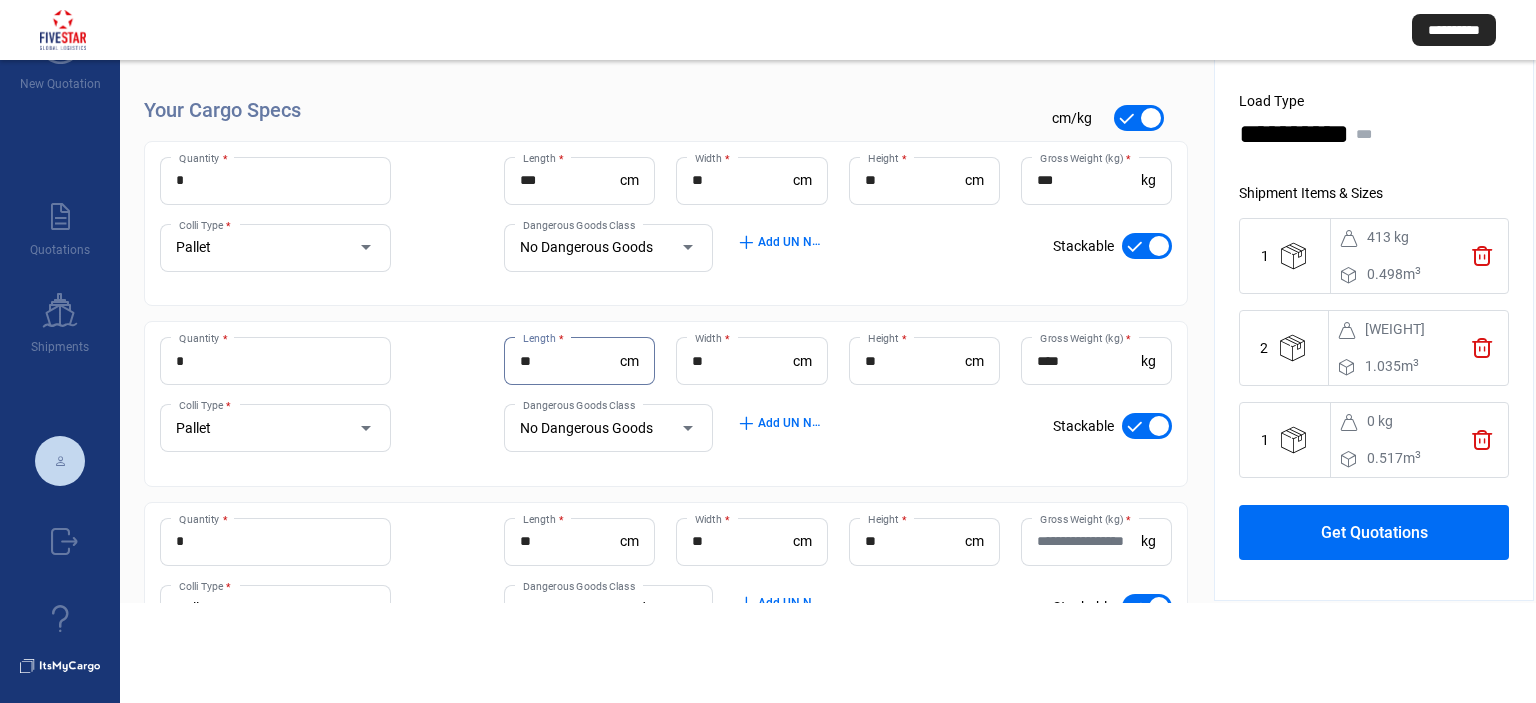 click on "trash" 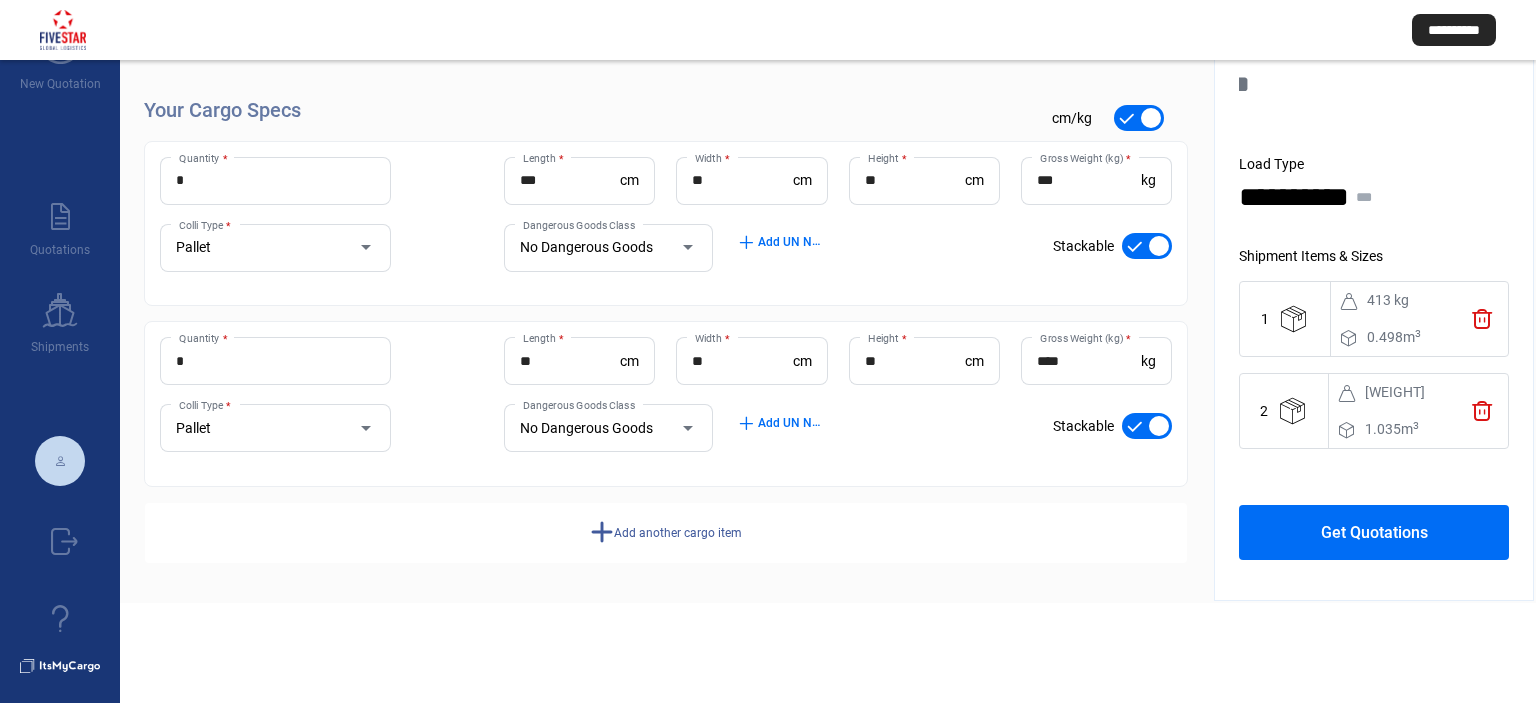 scroll, scrollTop: 68, scrollLeft: 0, axis: vertical 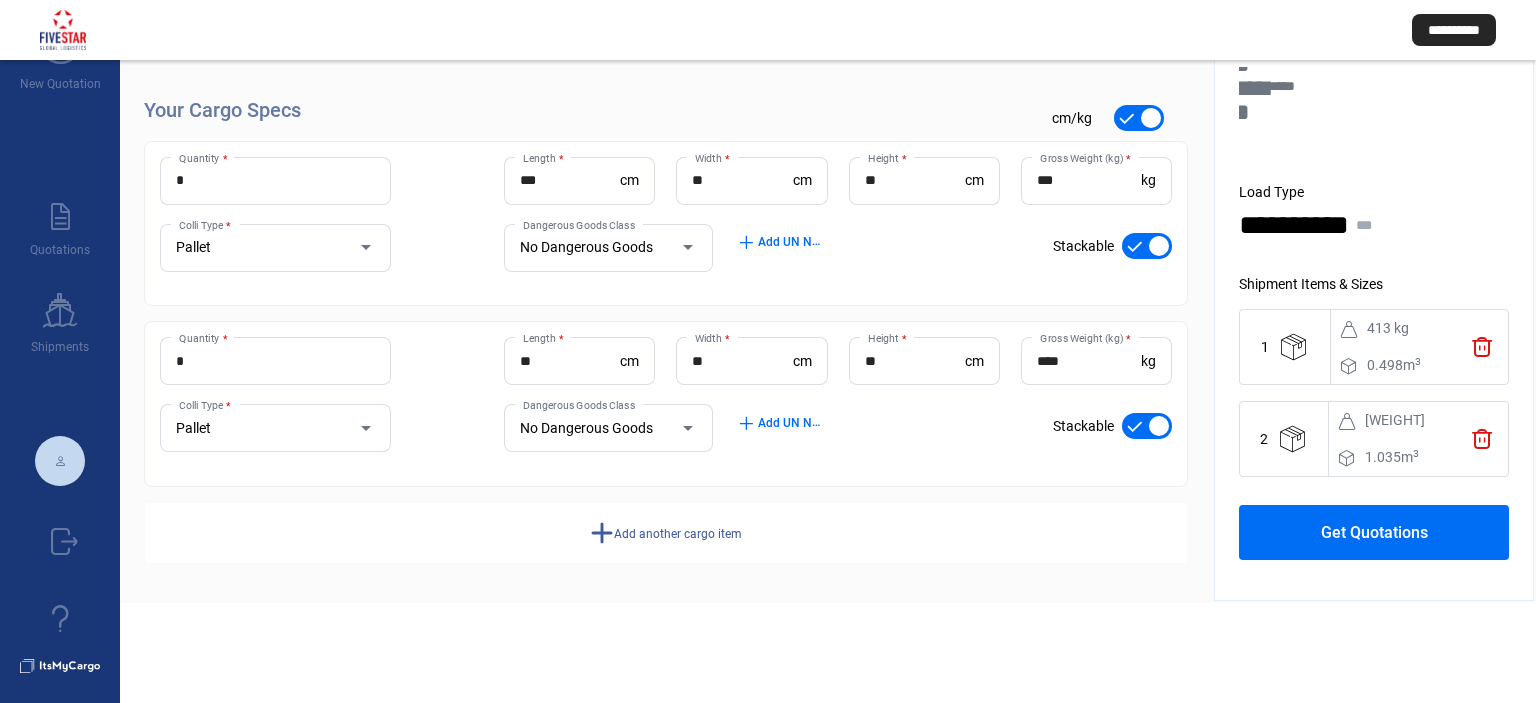click at bounding box center (356, 248) 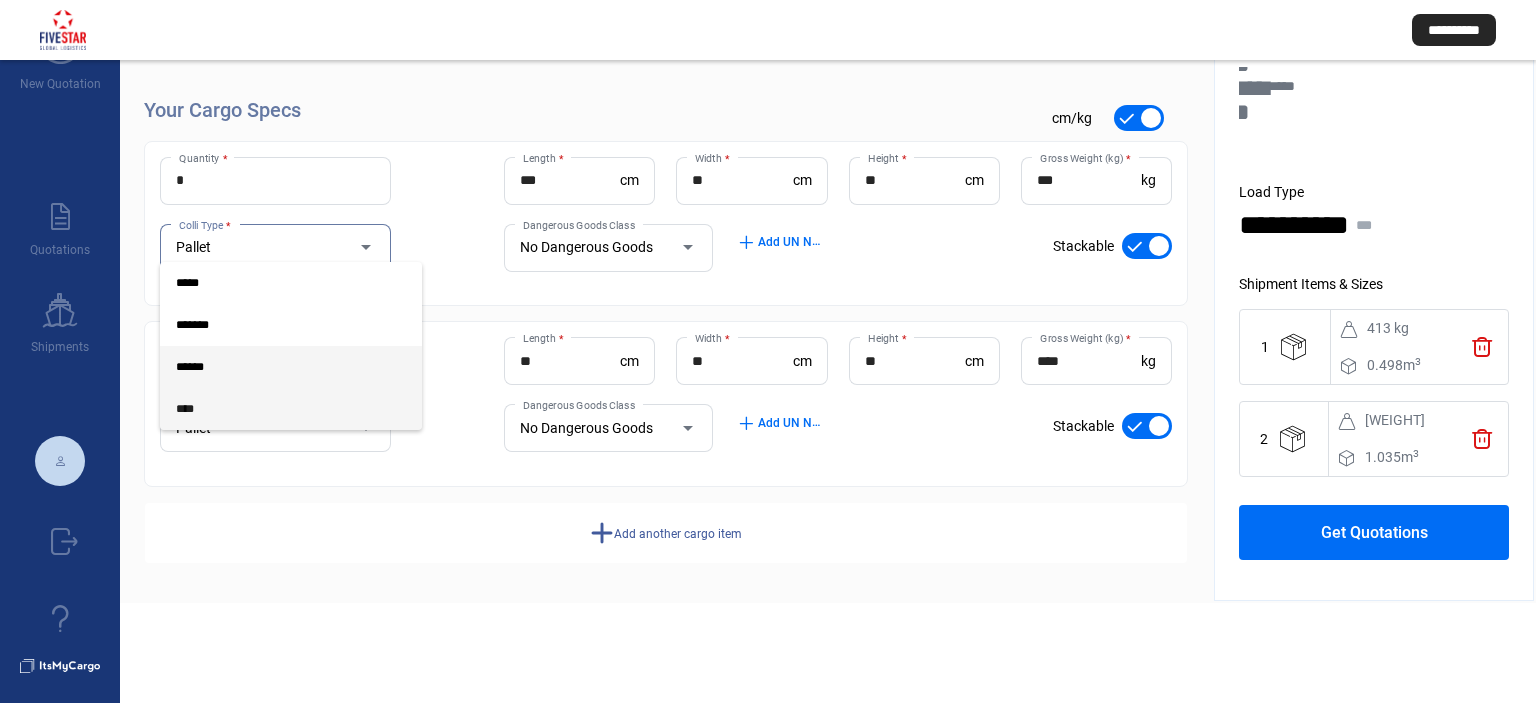 scroll, scrollTop: 114, scrollLeft: 0, axis: vertical 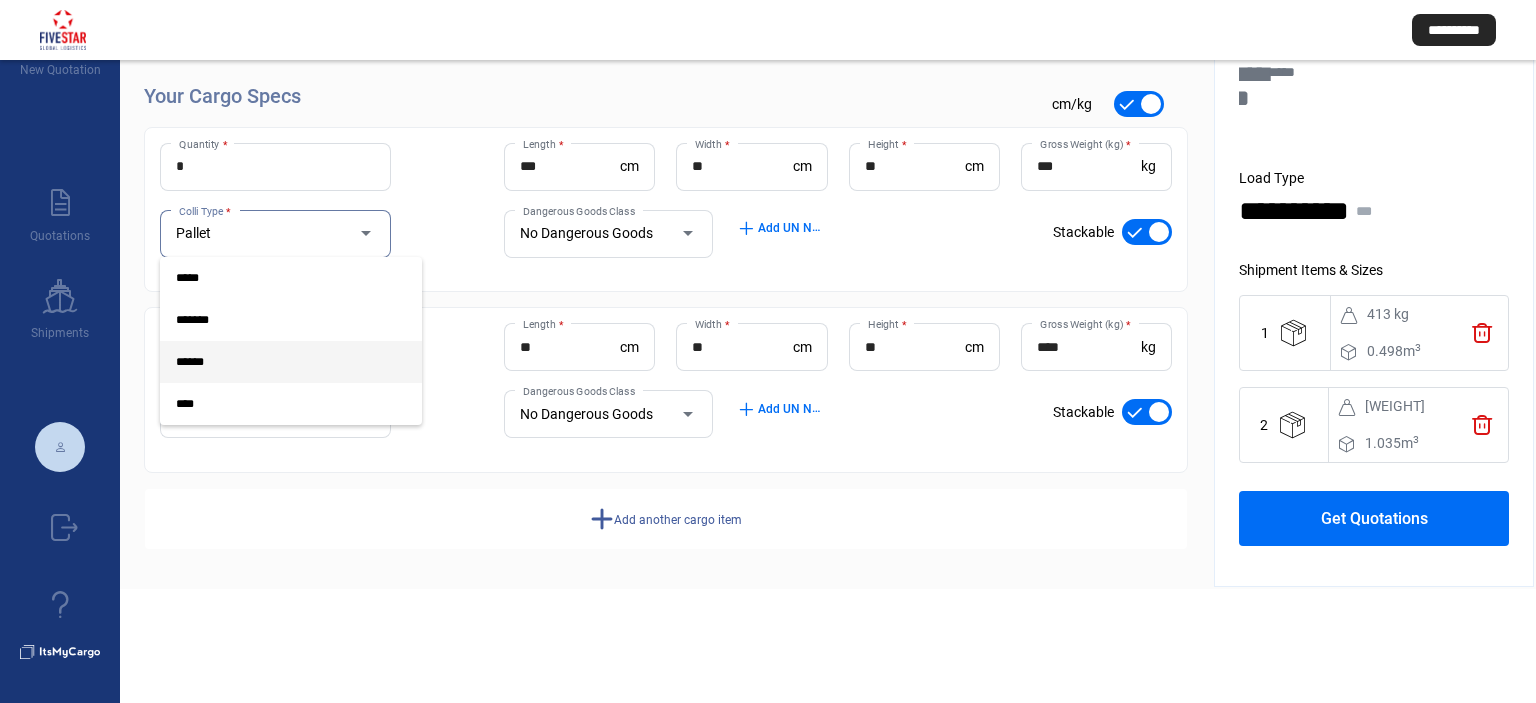 click at bounding box center (768, 351) 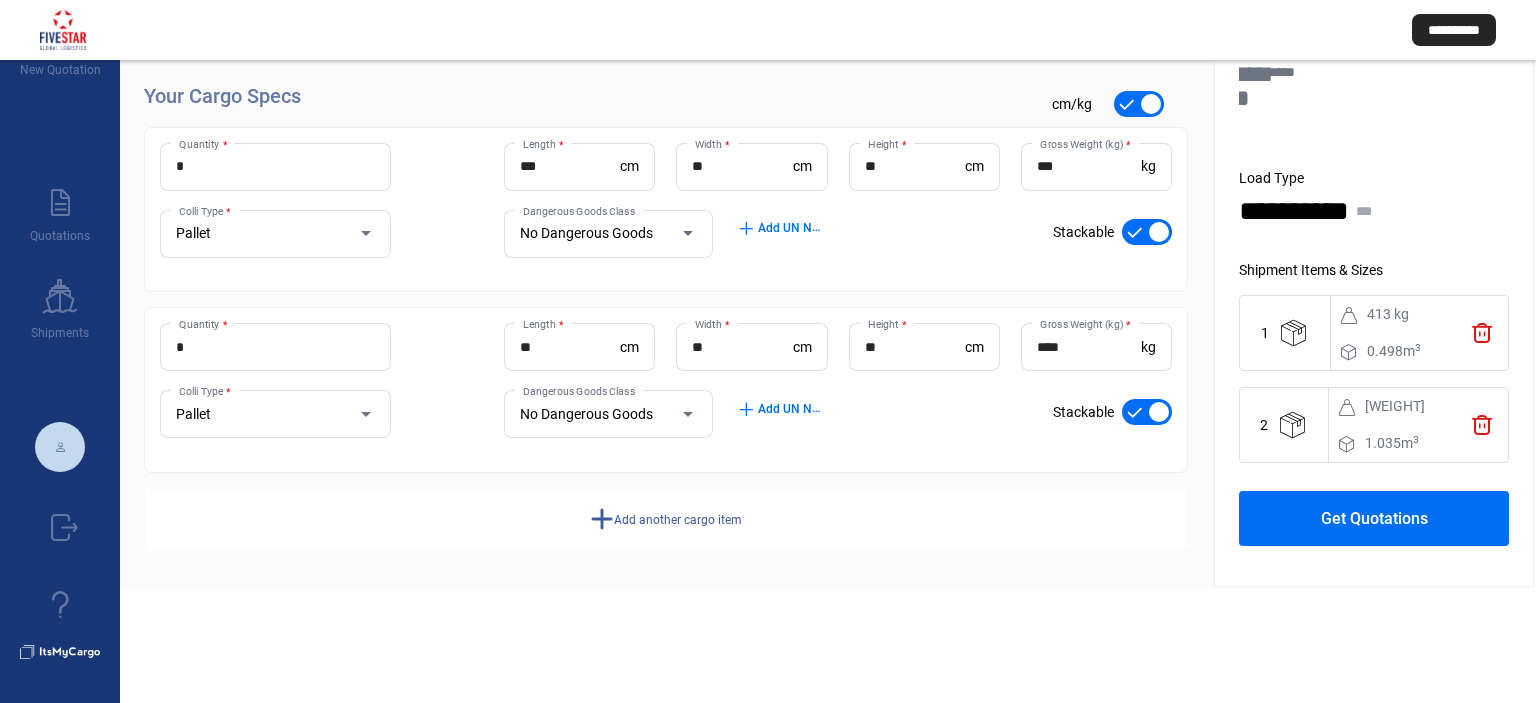 click on "Get Quotations" 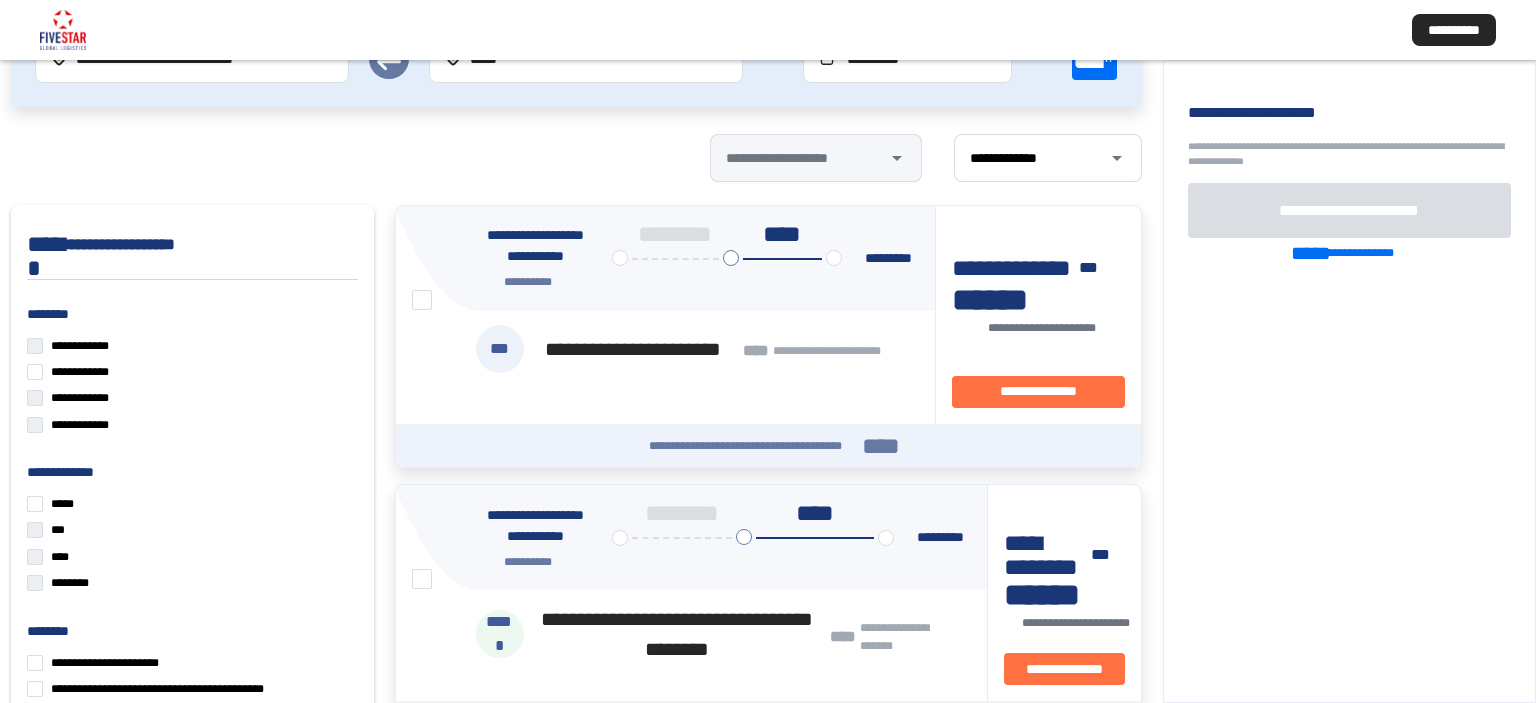 drag, startPoint x: 421, startPoint y: 295, endPoint x: 451, endPoint y: 299, distance: 30.265491 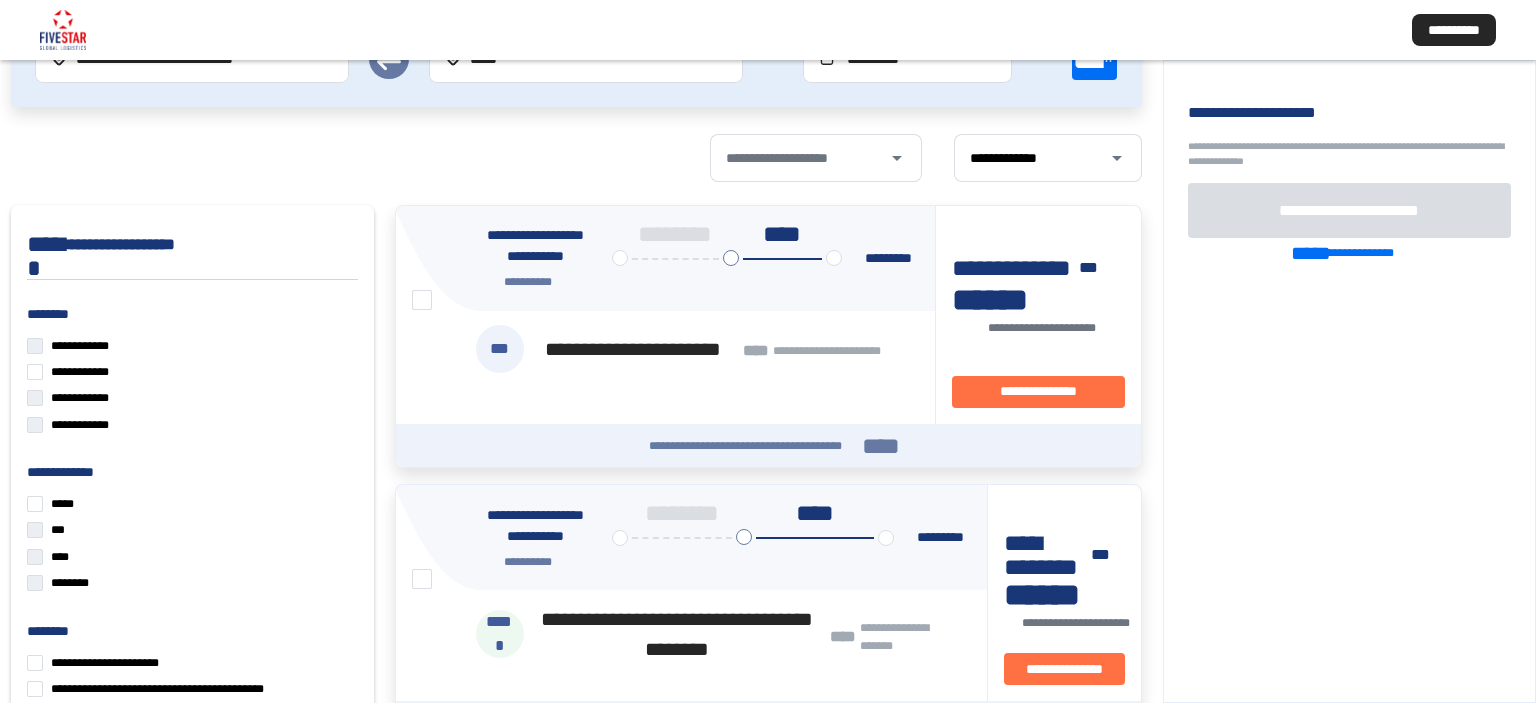 click at bounding box center (422, 300) 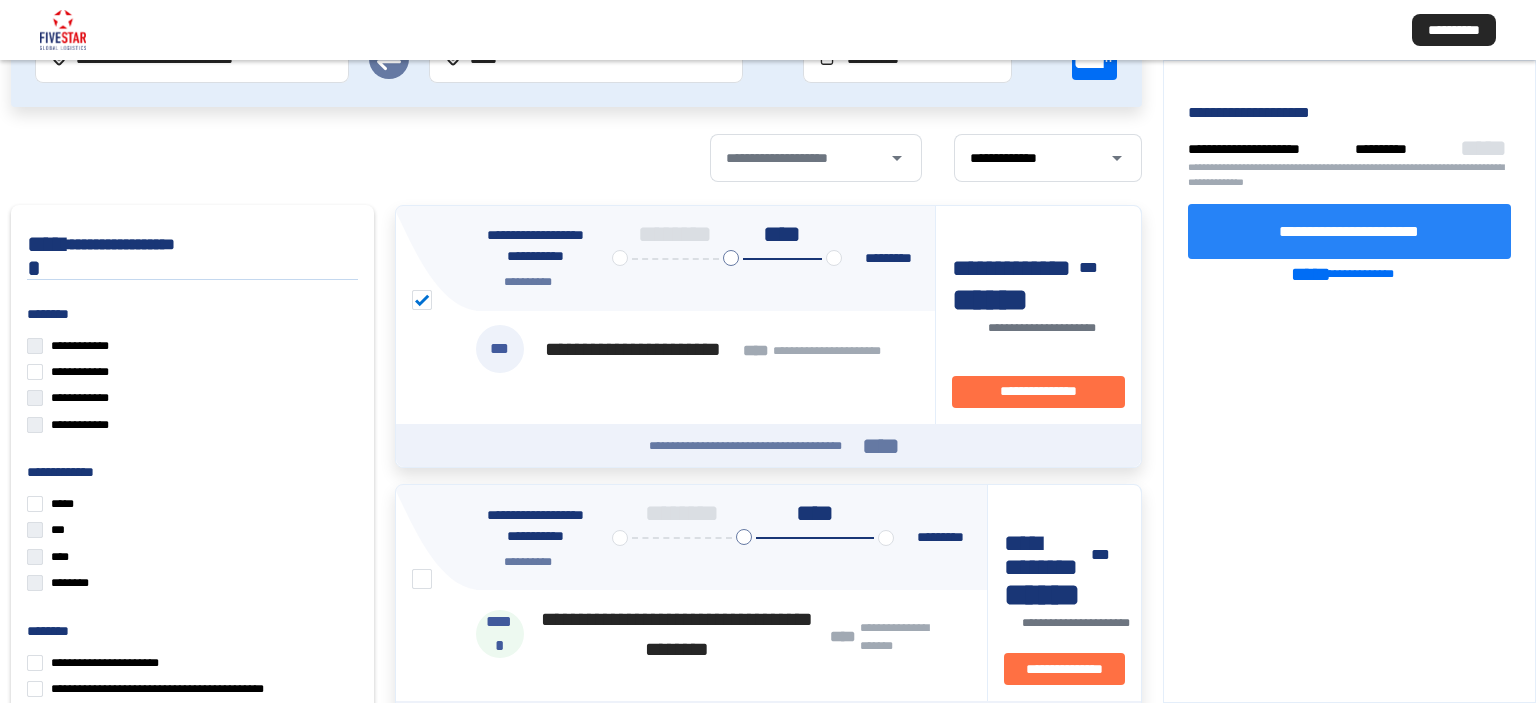 click on "**********" 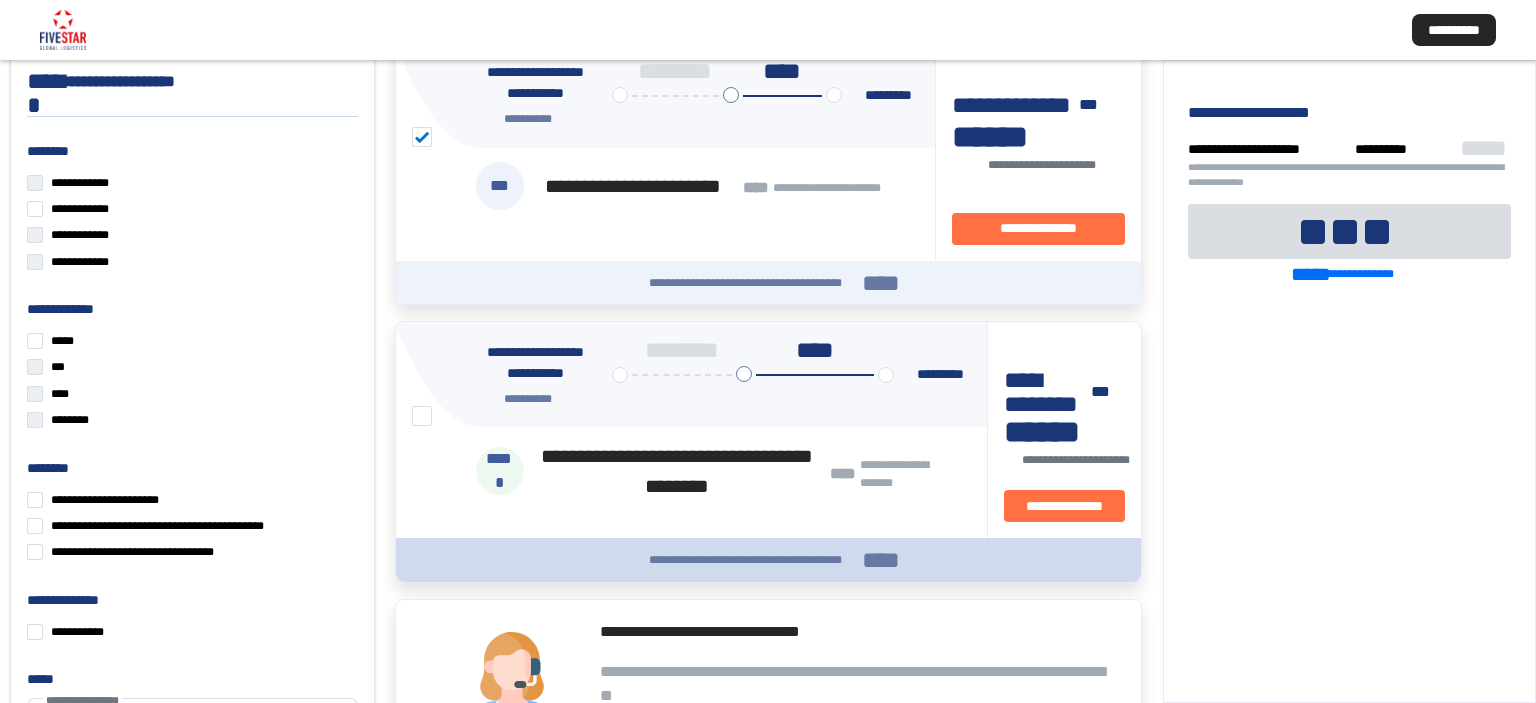 scroll, scrollTop: 514, scrollLeft: 0, axis: vertical 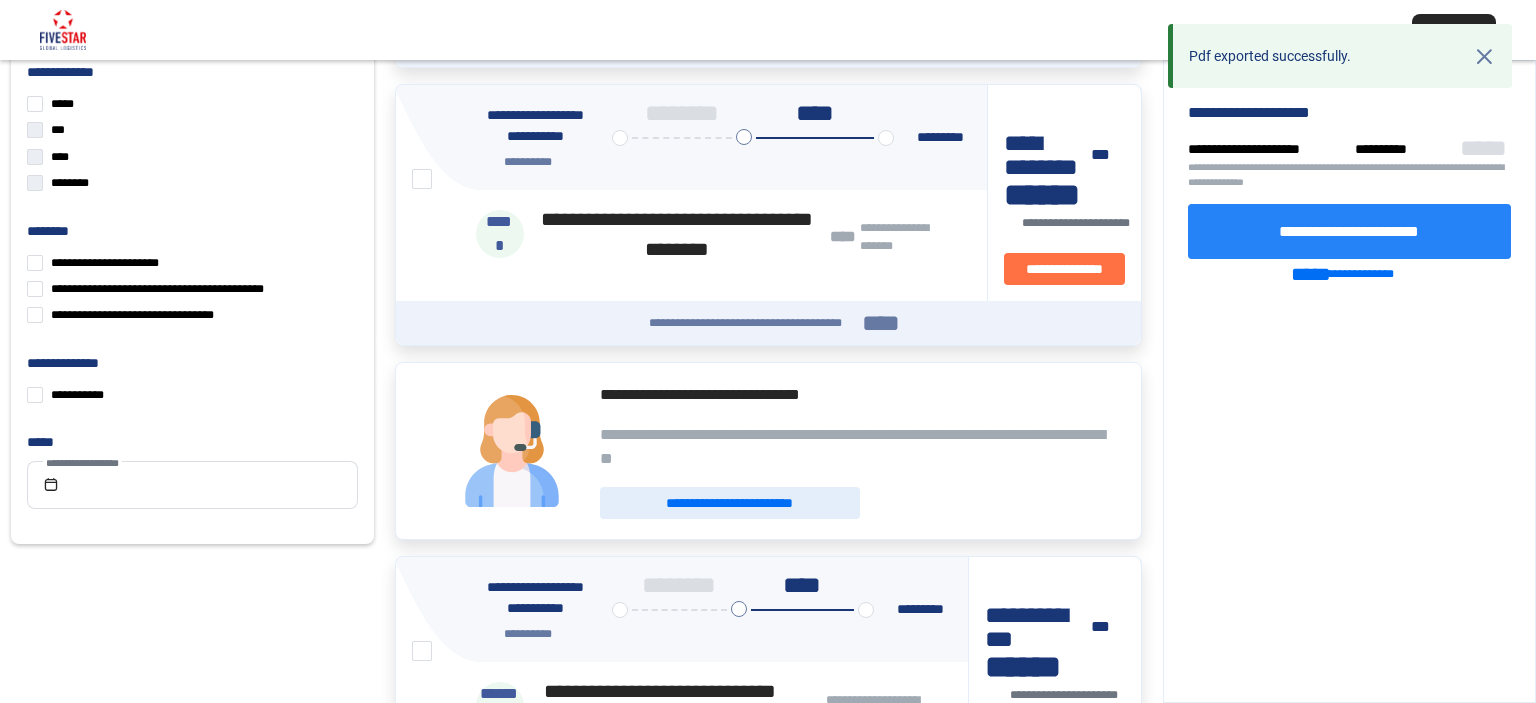 click on "**********" 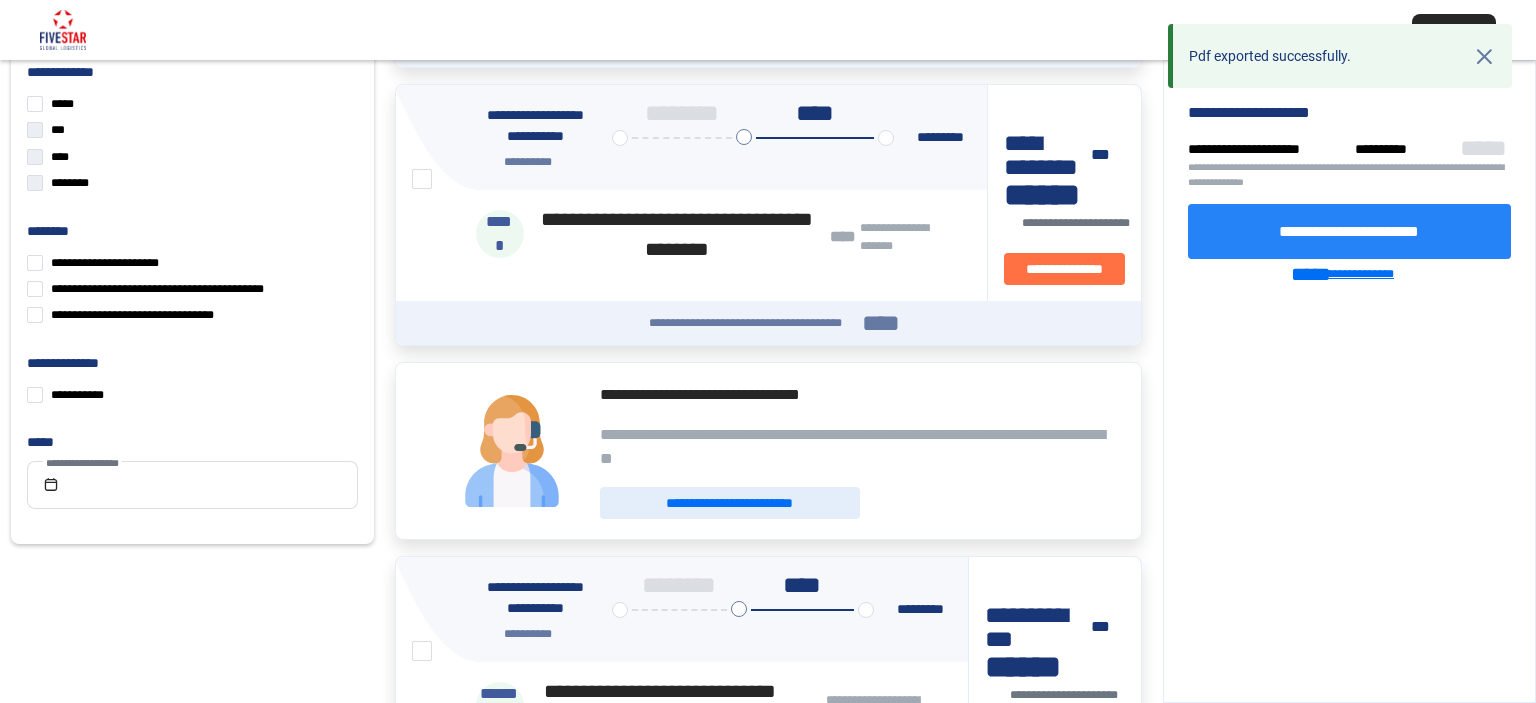 click on "**********" 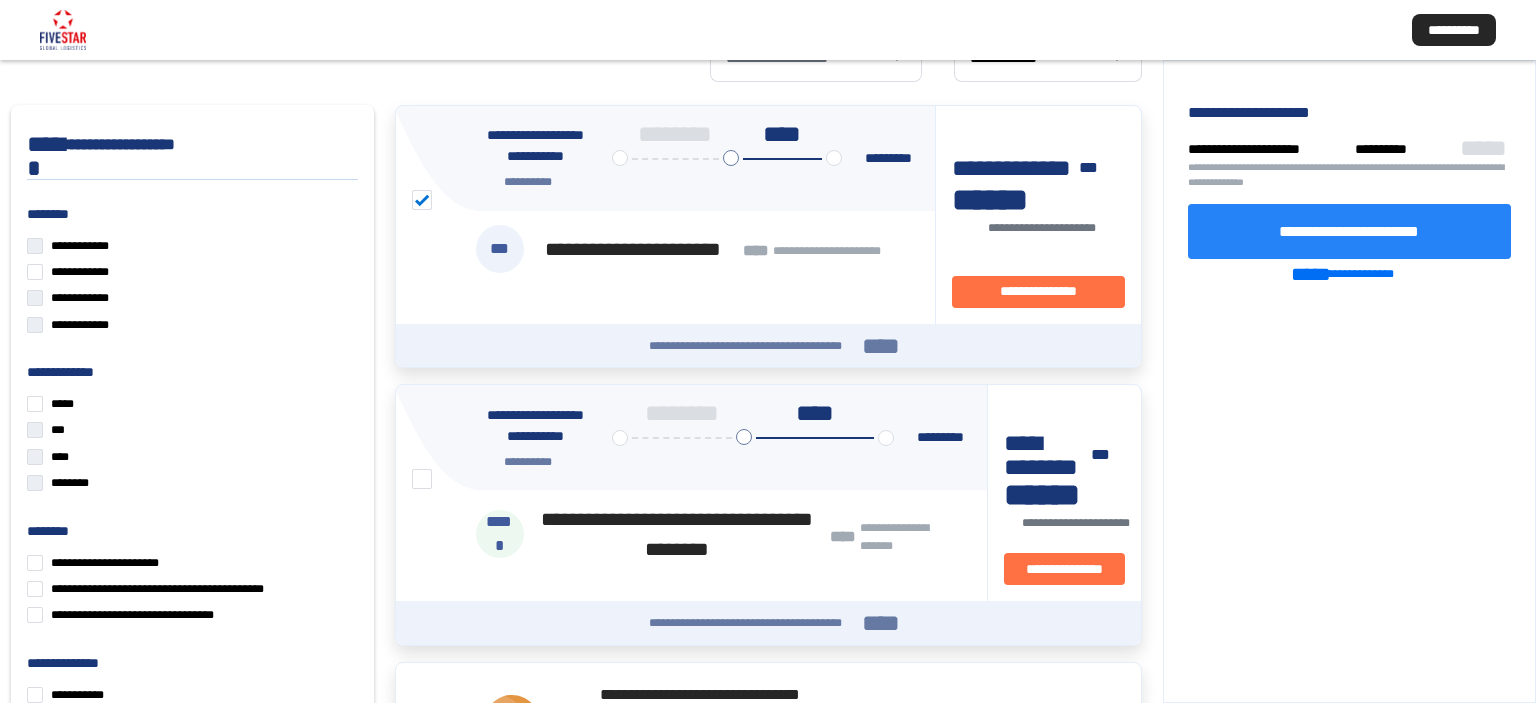 scroll, scrollTop: 571, scrollLeft: 0, axis: vertical 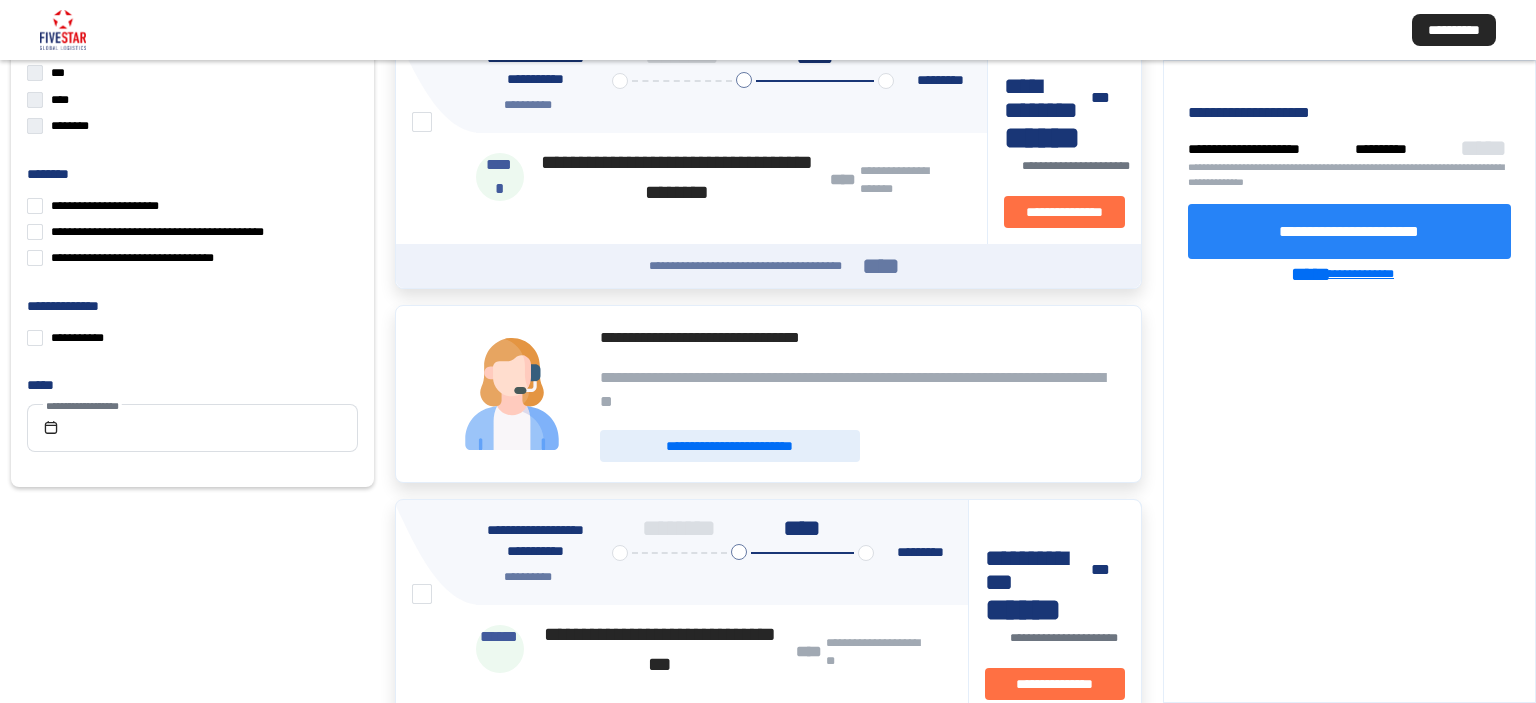 click on "**********" 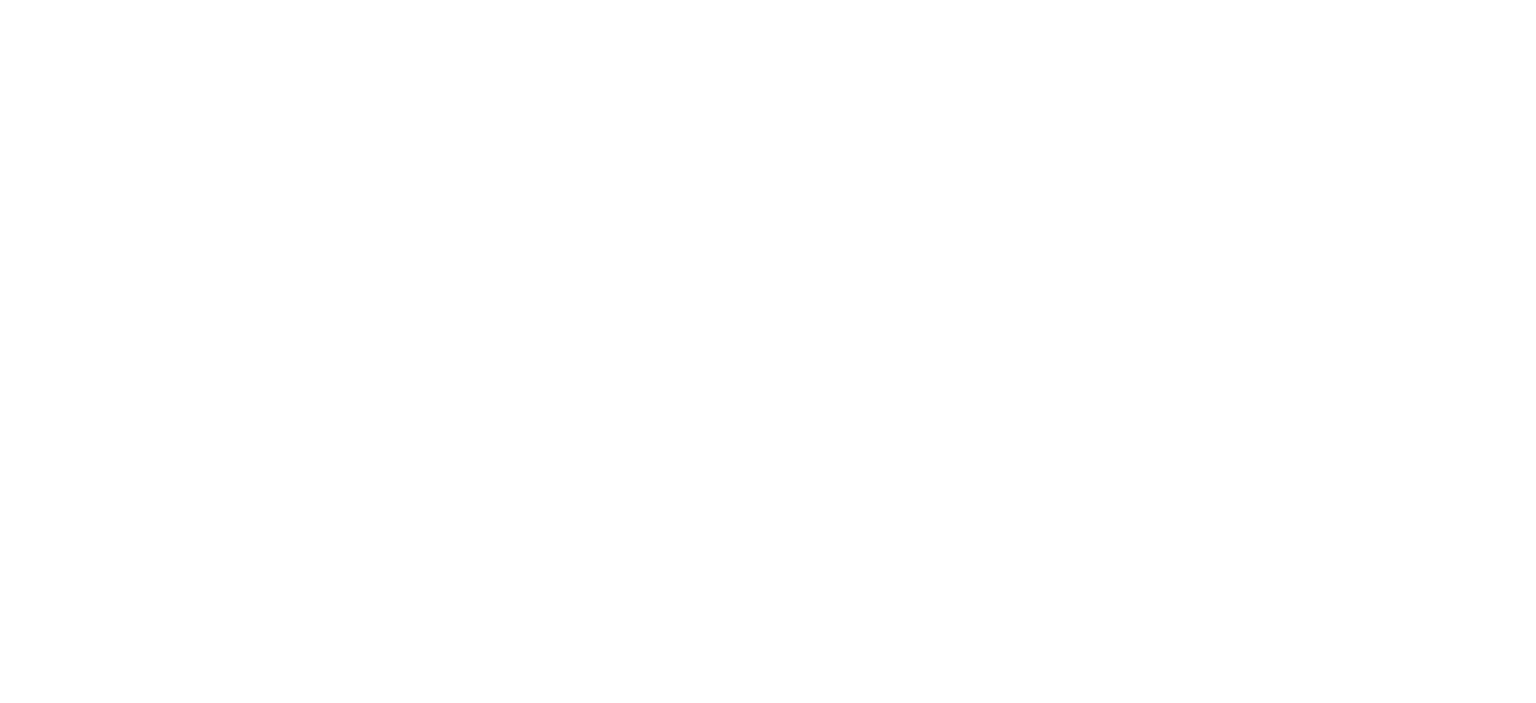 scroll, scrollTop: 0, scrollLeft: 0, axis: both 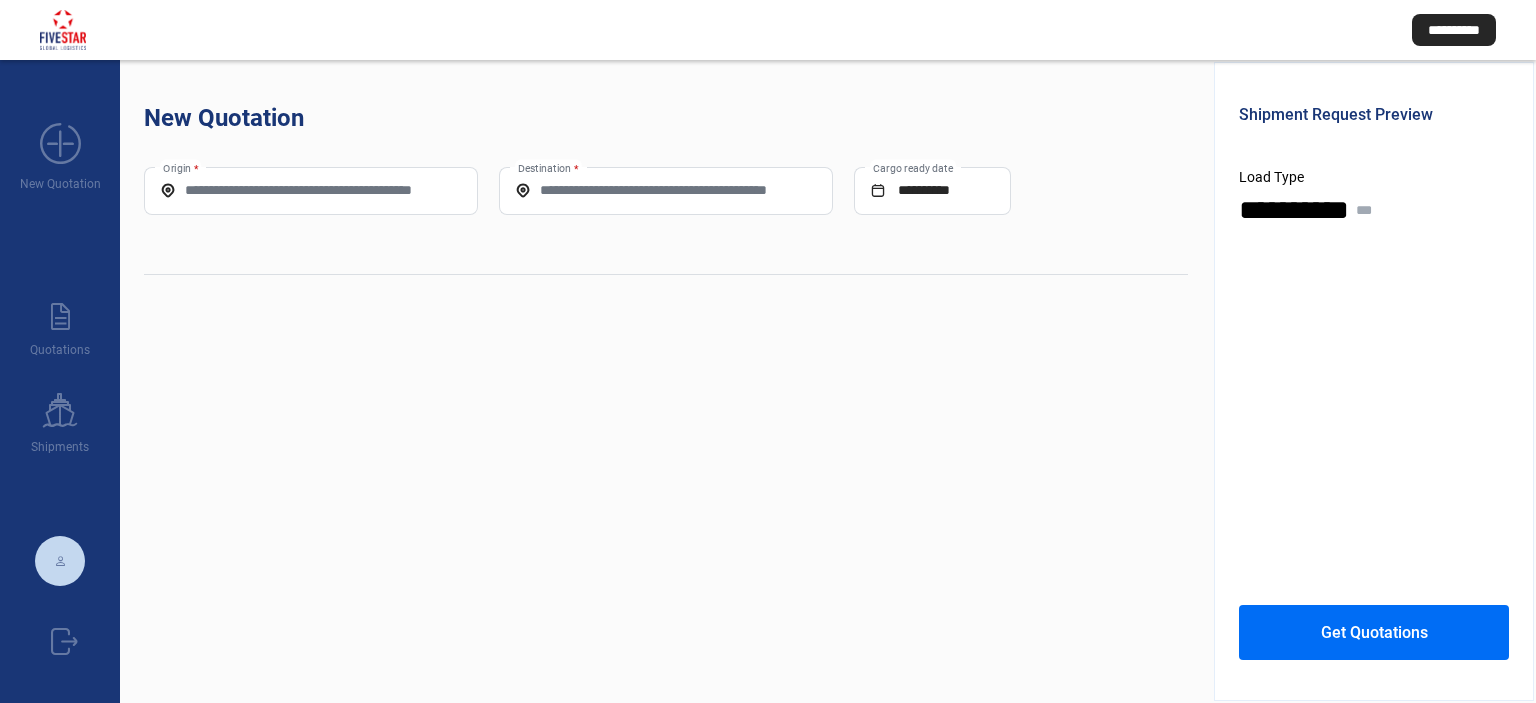 click on "Origin *" at bounding box center (311, 190) 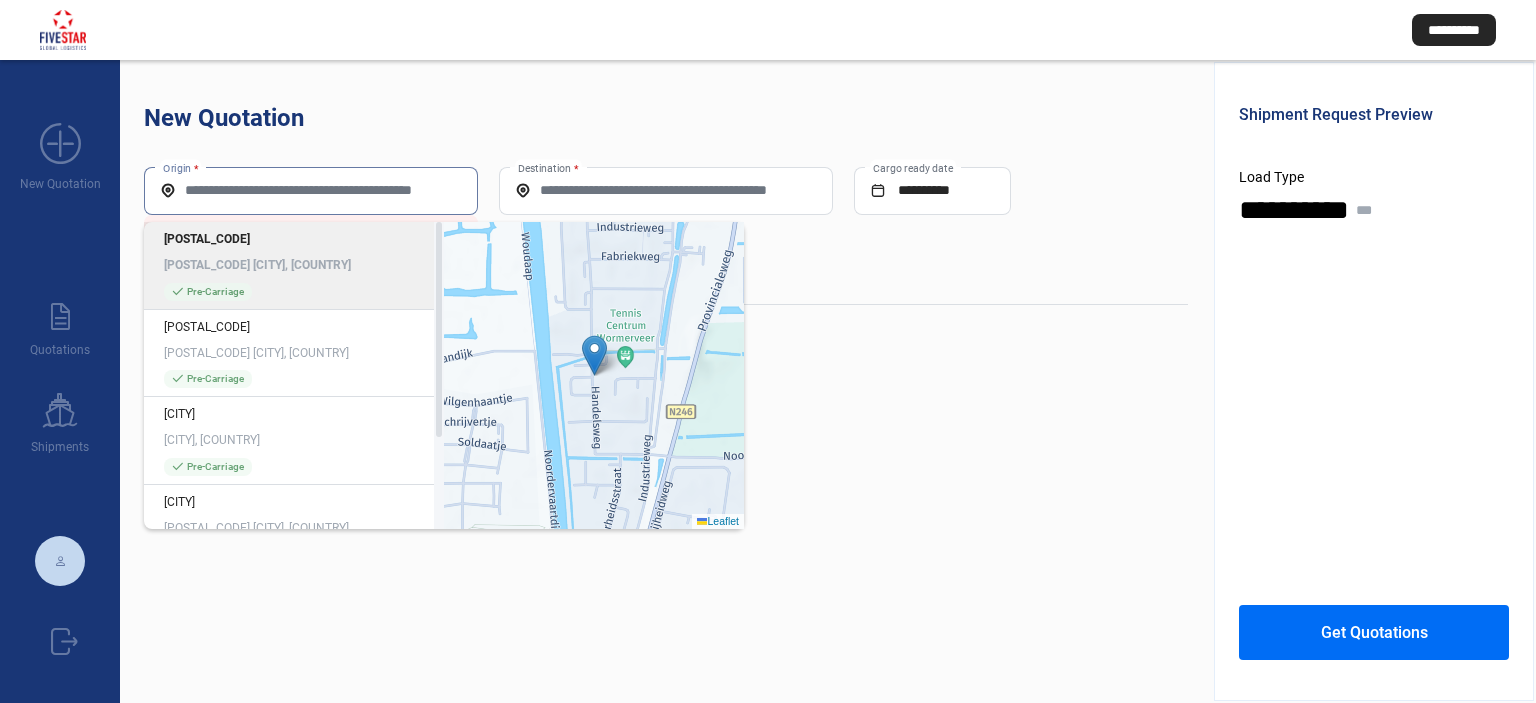click on "Origin *" at bounding box center (311, 190) 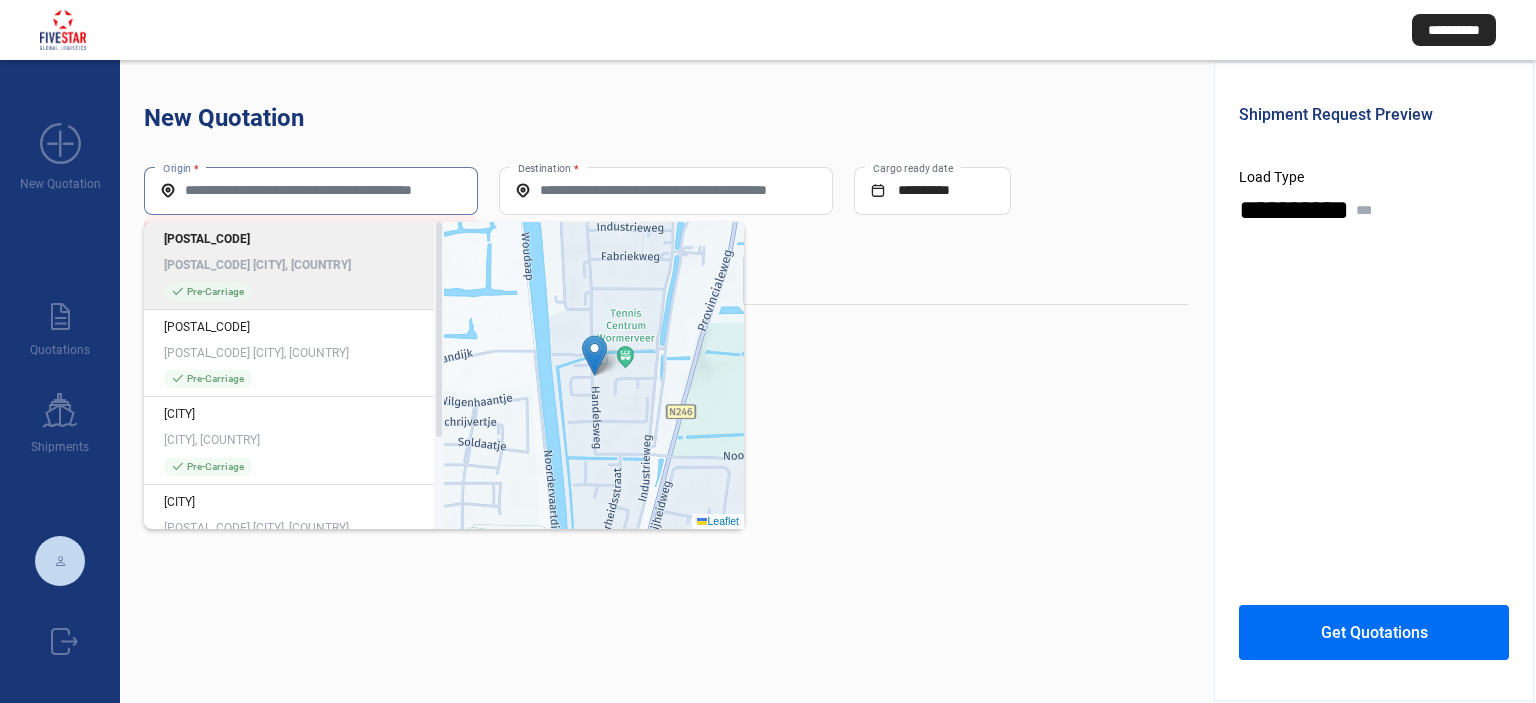 paste on "**********" 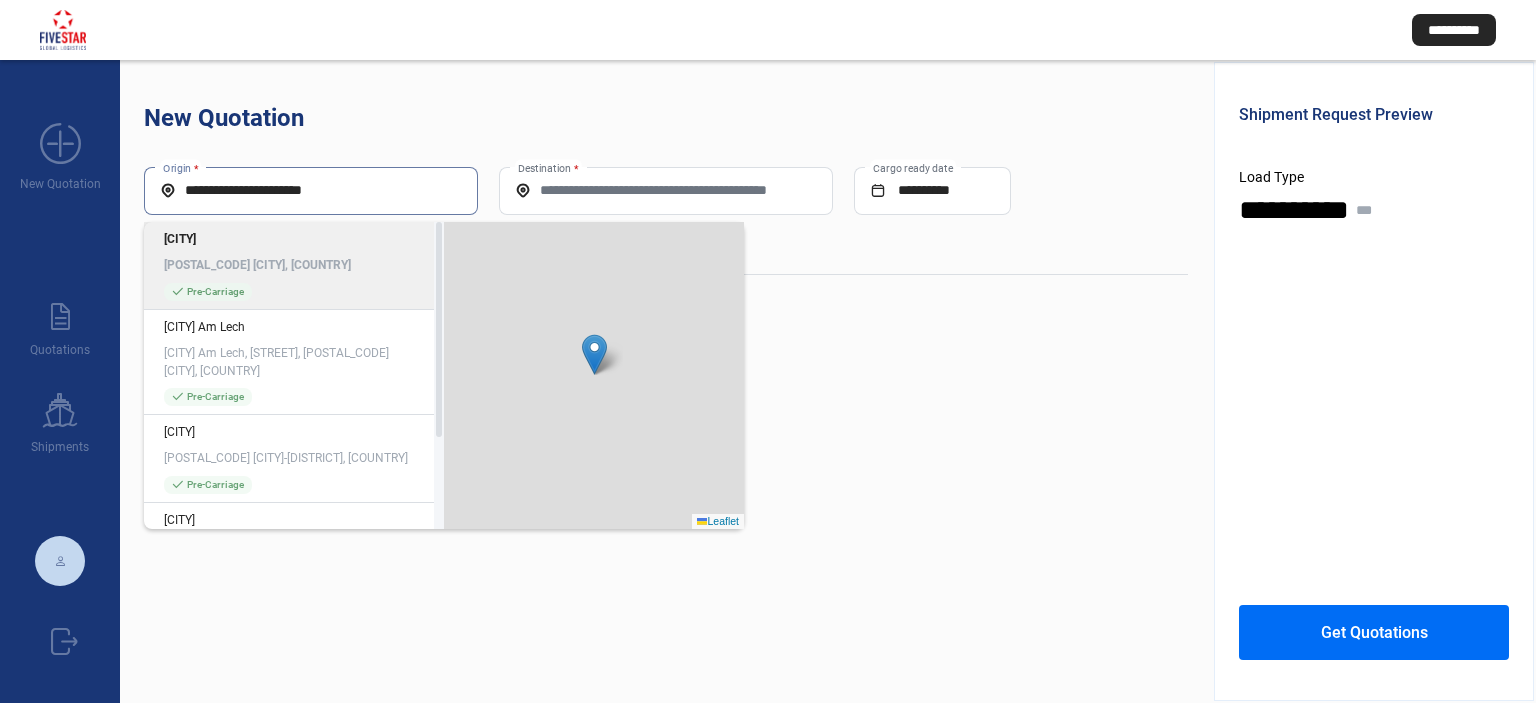 type on "**********" 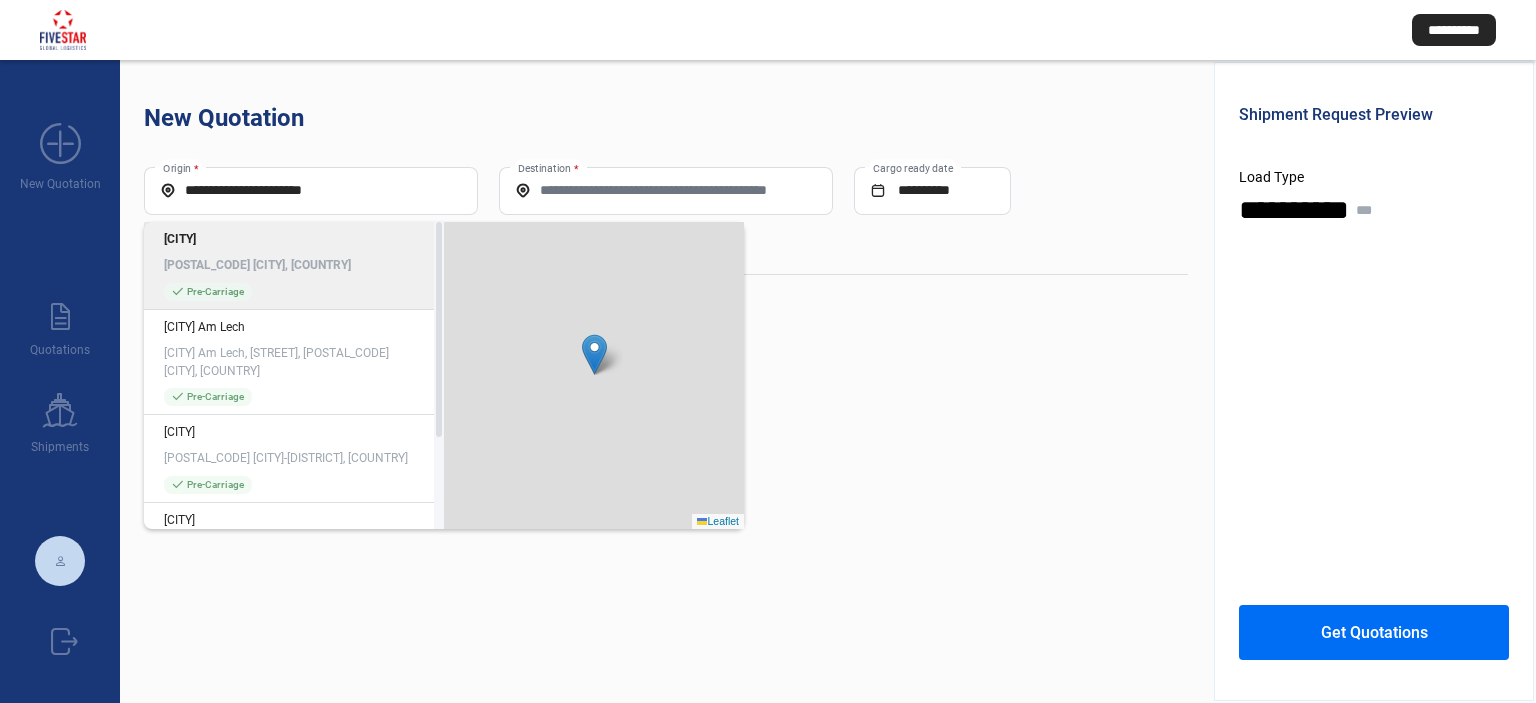 click on "Landsberg am Lech 86899 Landsberg am Lech, Germany check_mark  Pre-Carriage" 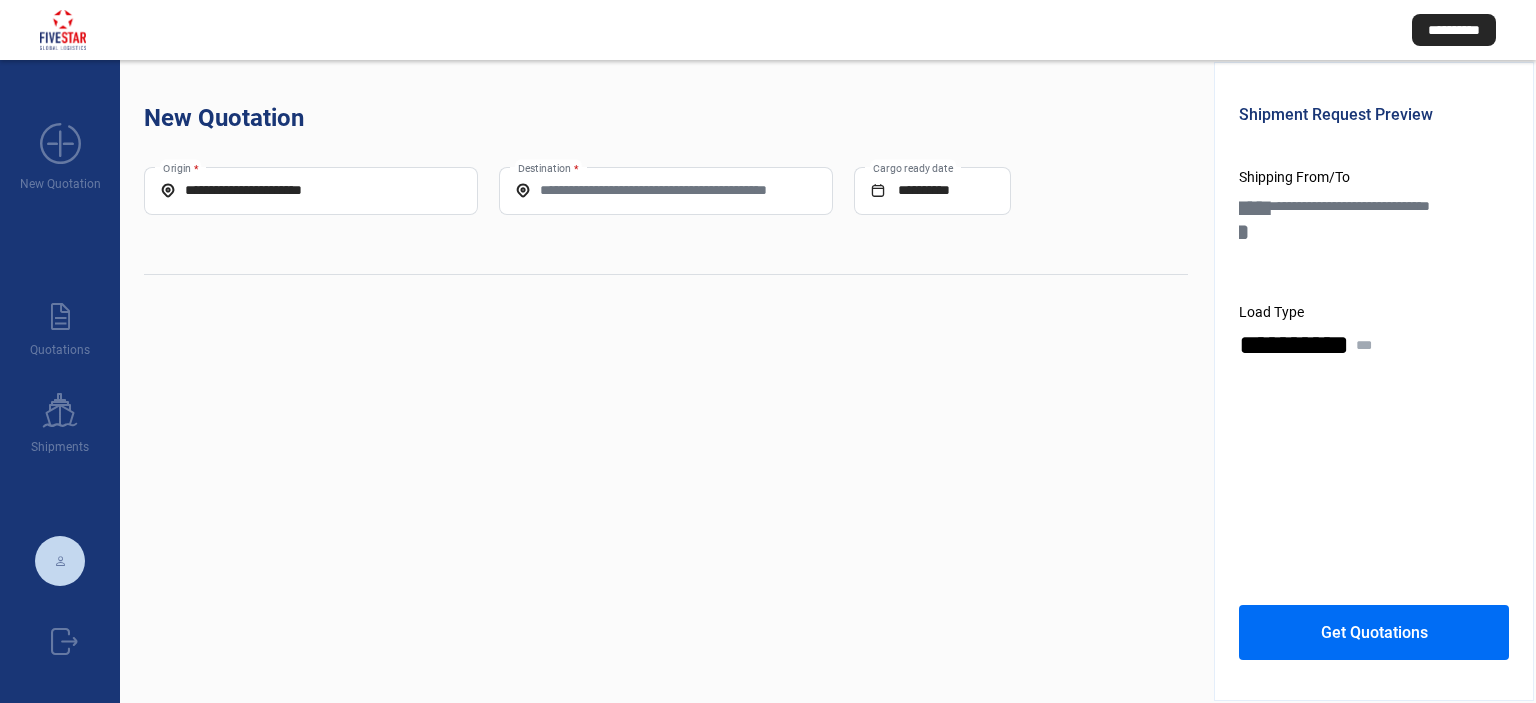 click on "Destination *" at bounding box center (666, 190) 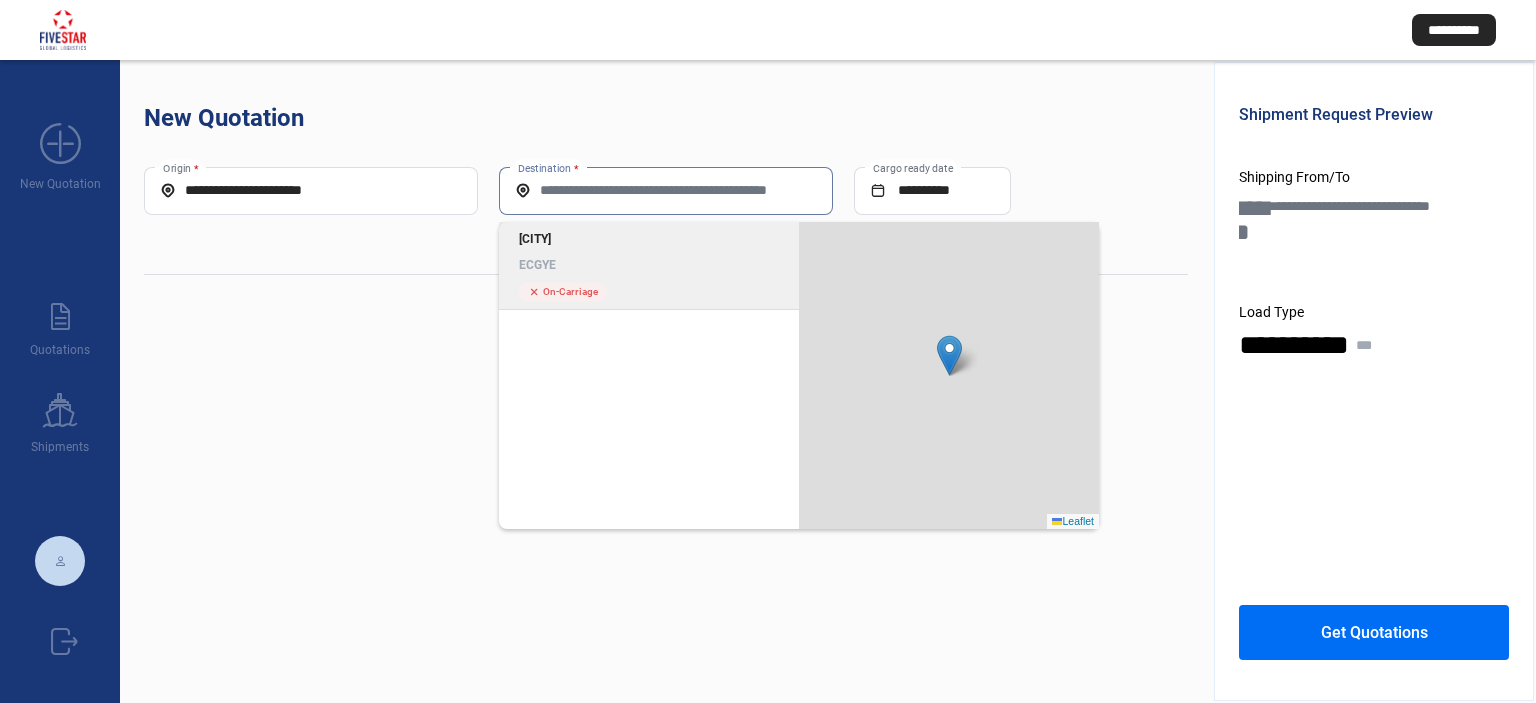 click on "Guayaquil" 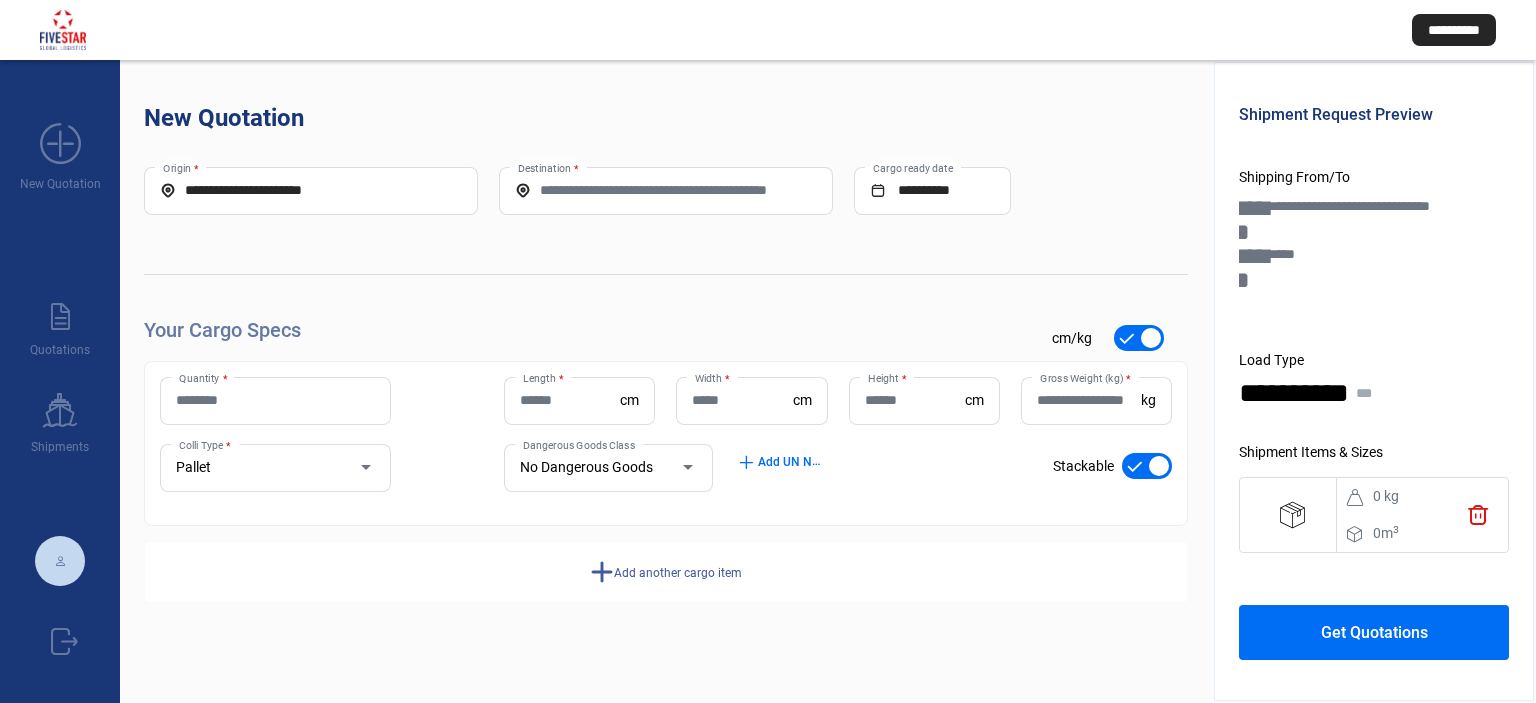 click on "Quantity *" at bounding box center (275, 400) 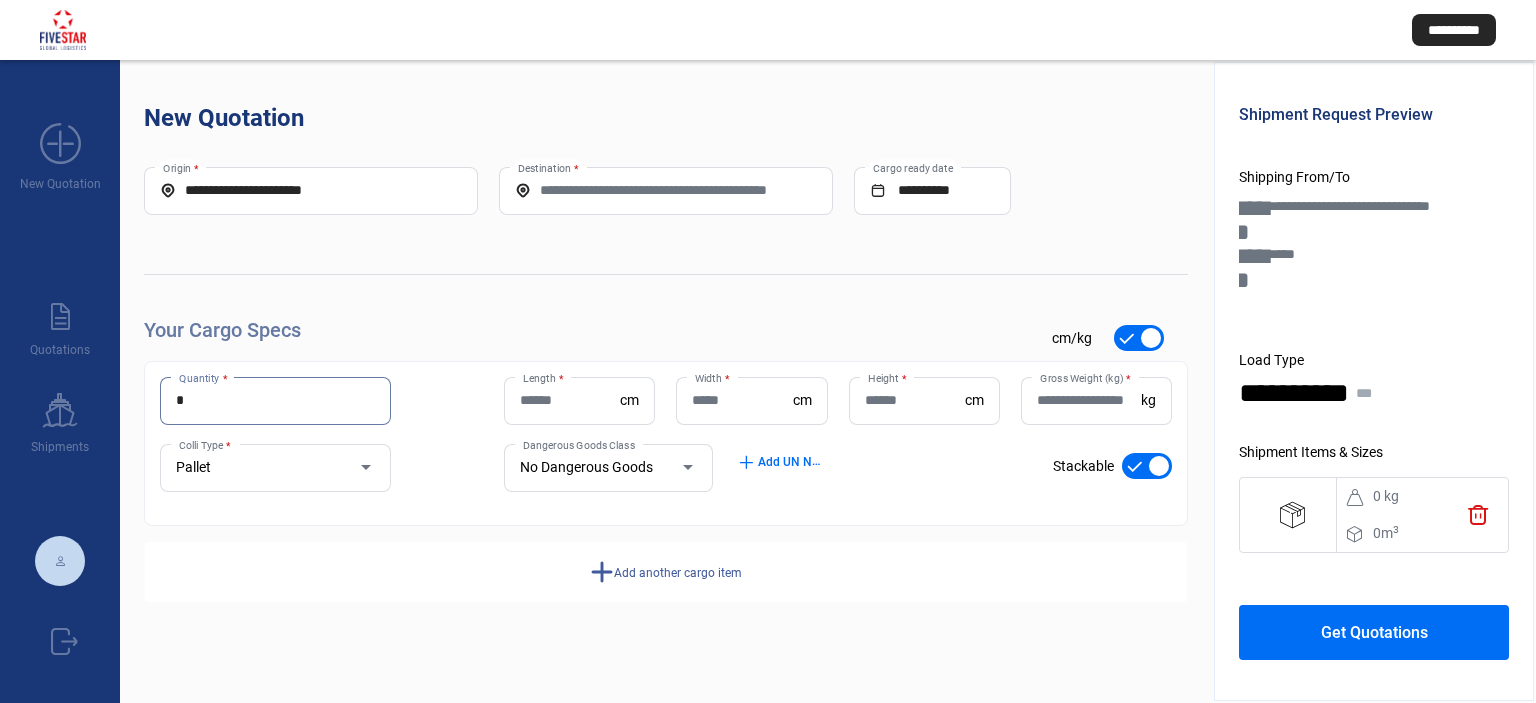 type on "*" 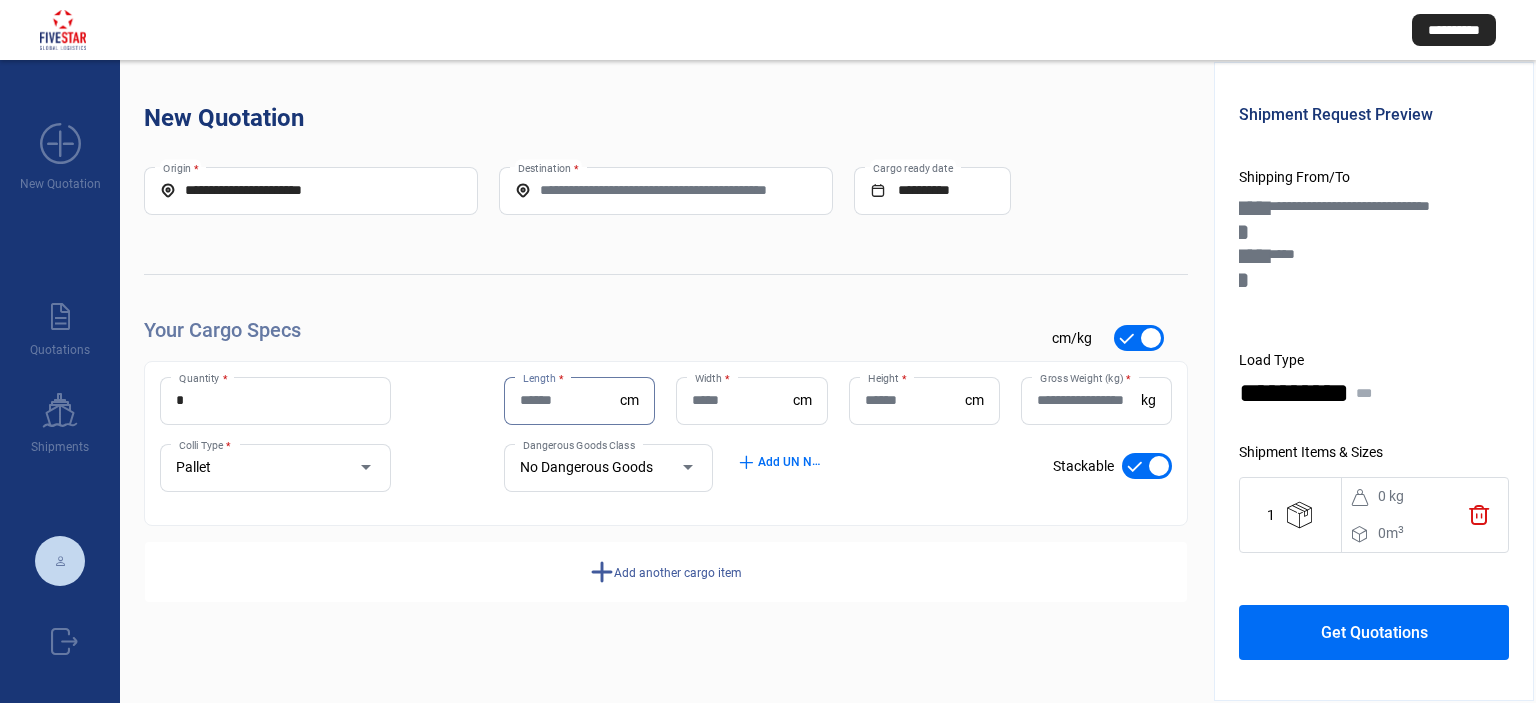 click on "Length  *" at bounding box center (570, 400) 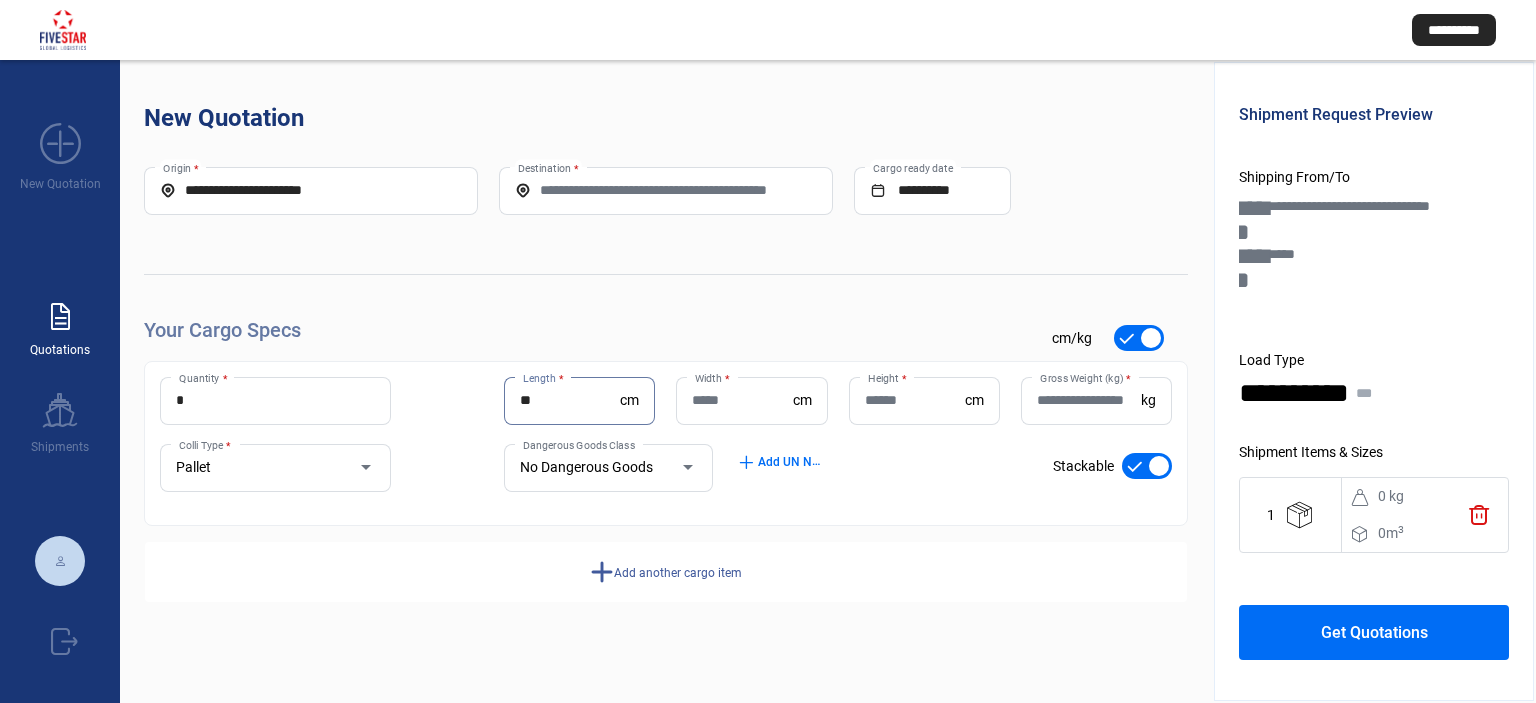 type on "**" 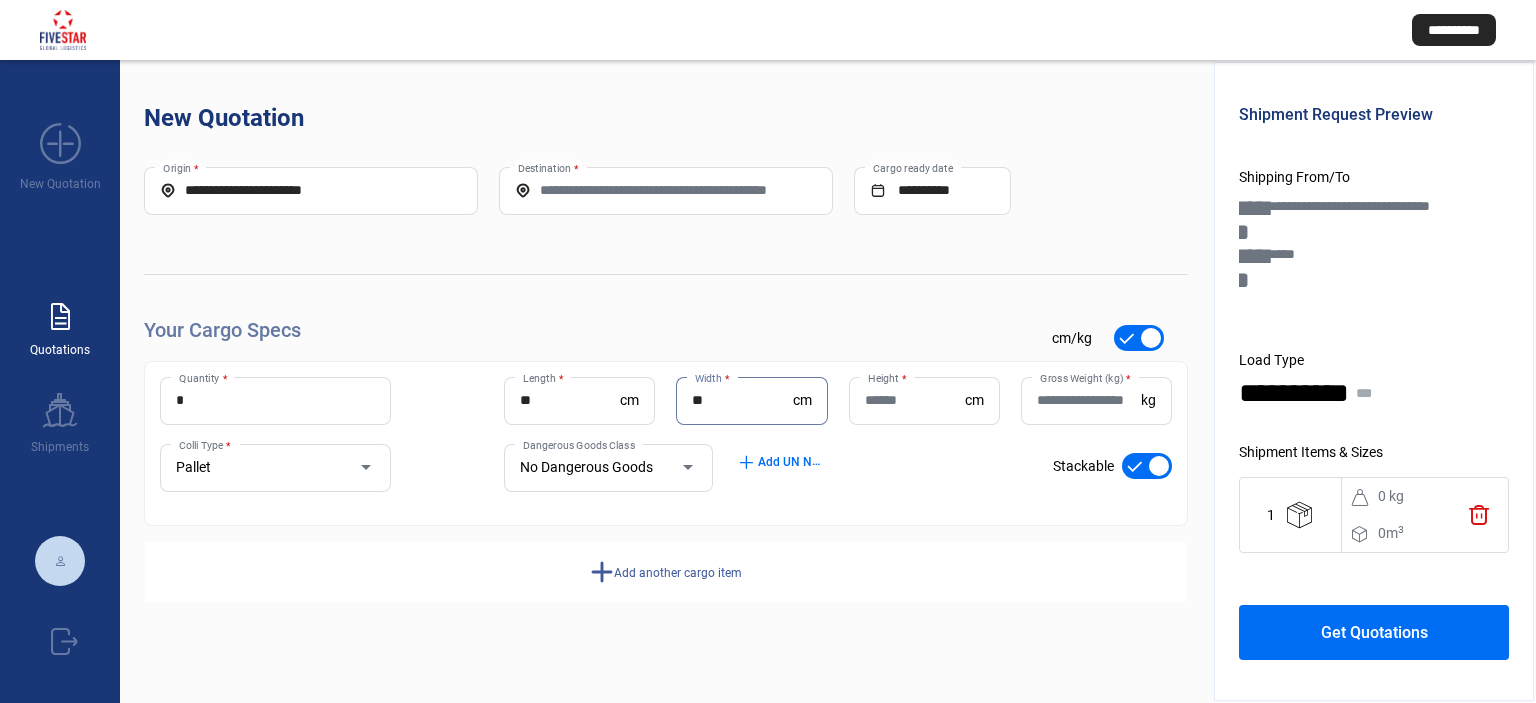 type on "**" 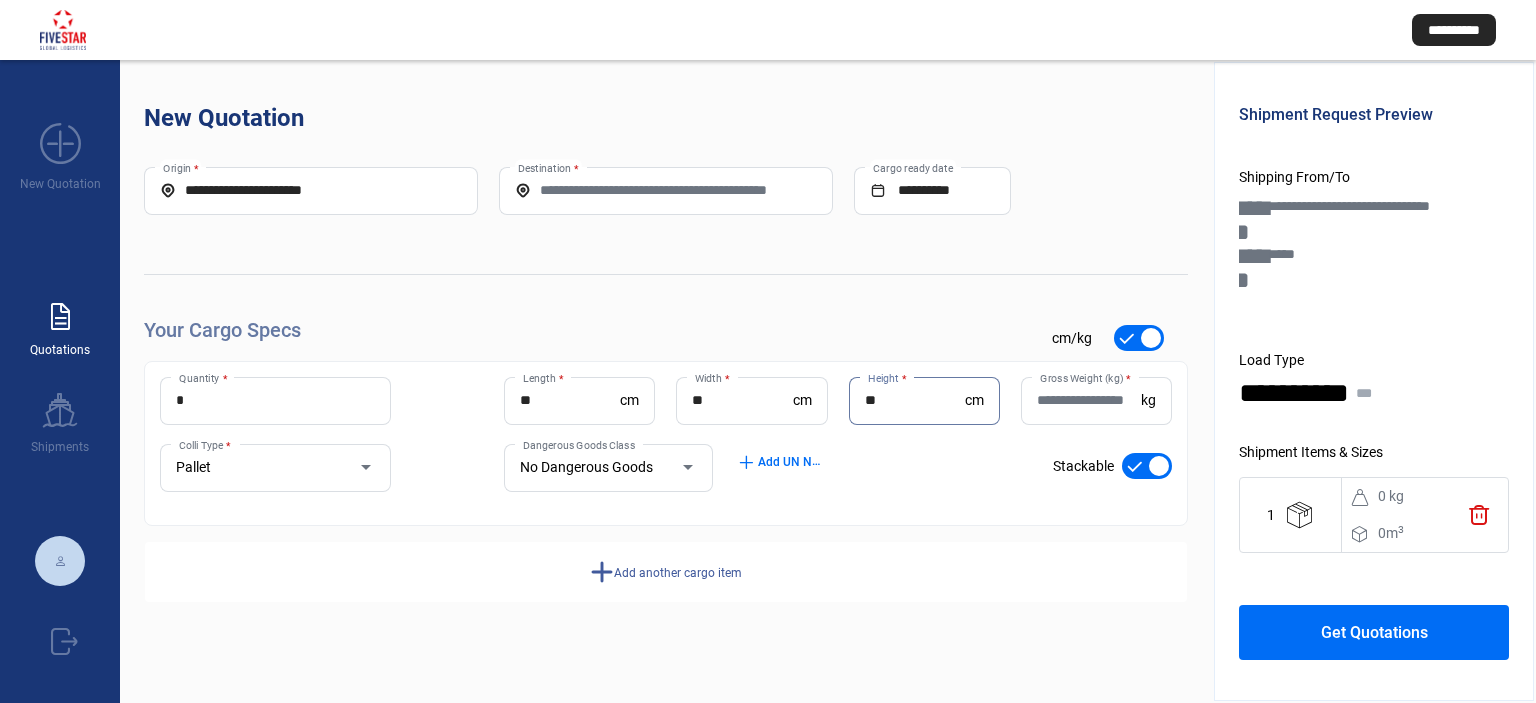 type on "**" 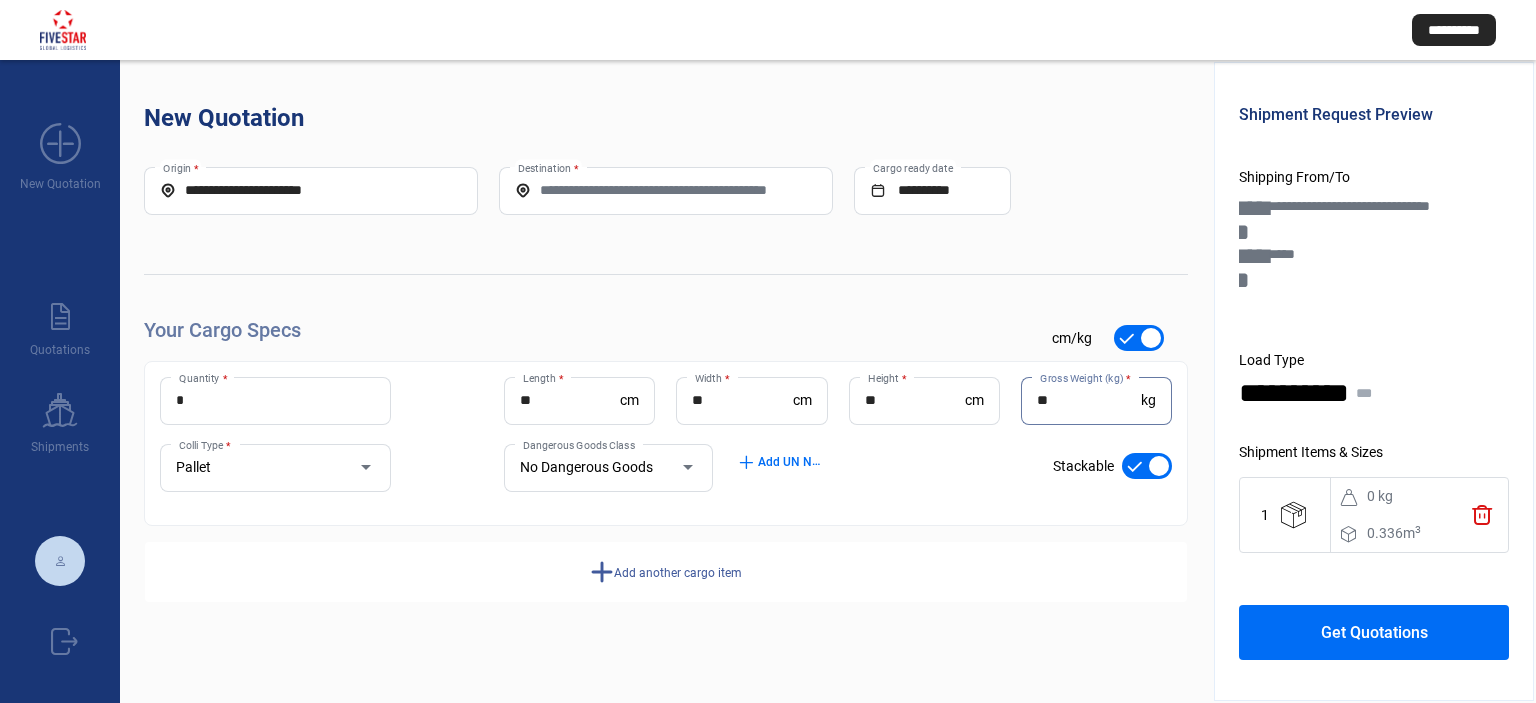 type on "**" 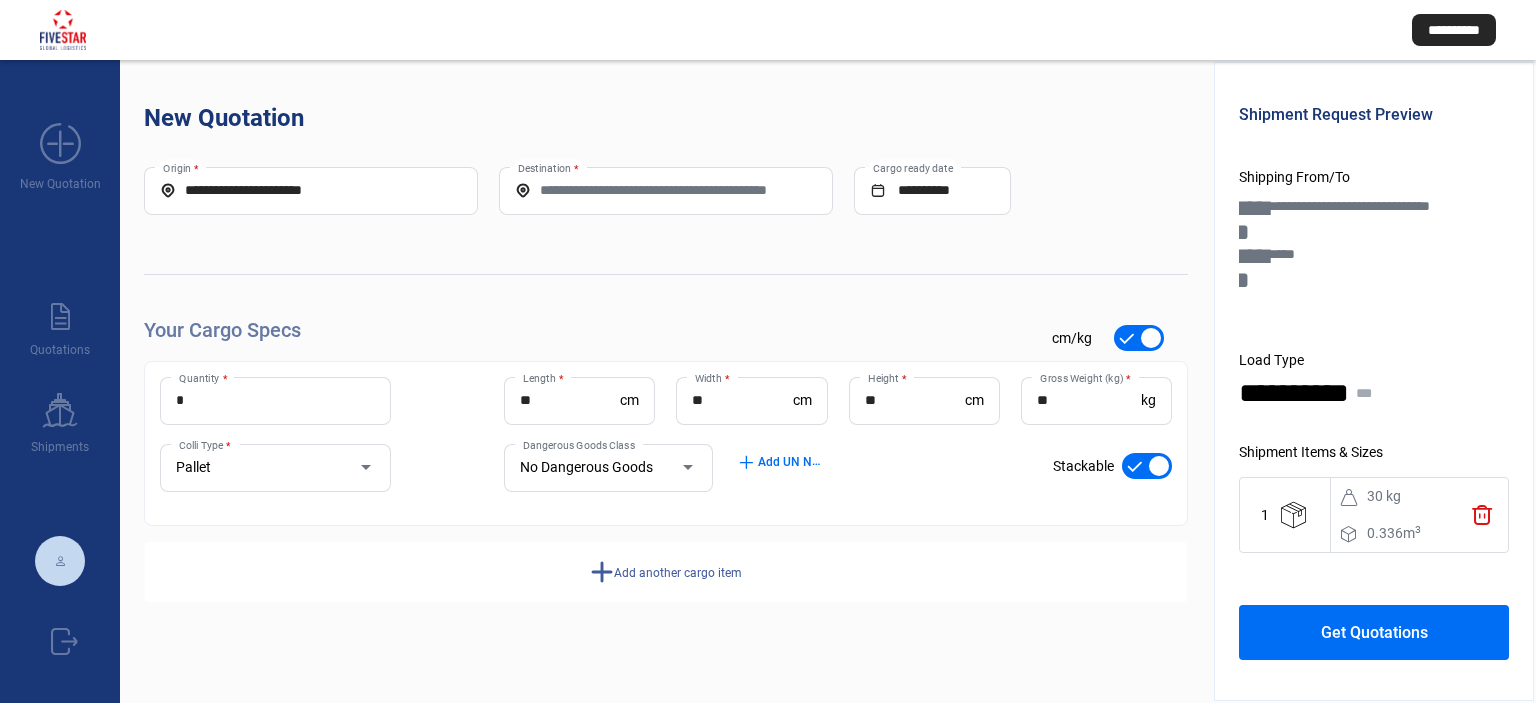 click on "add  Add another cargo item" 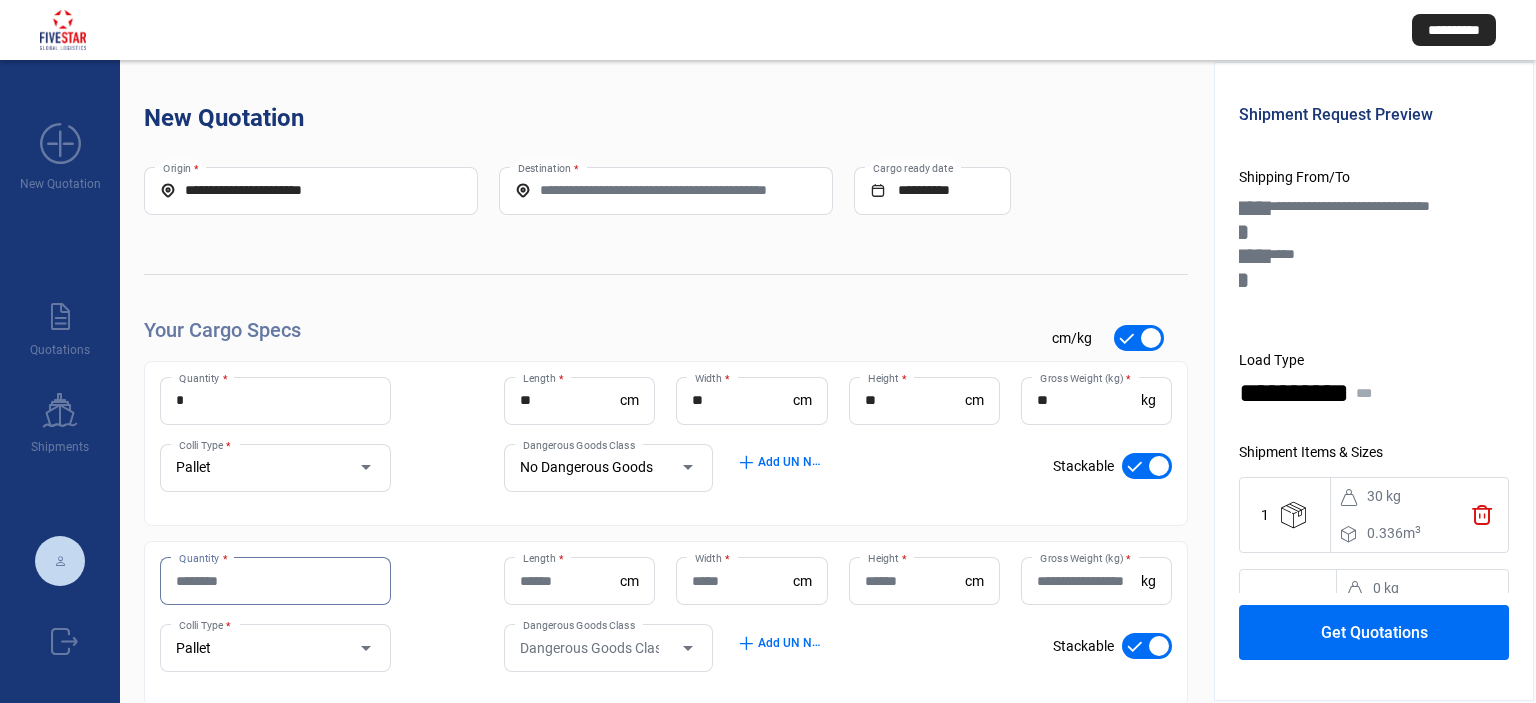 click on "Quantity *" at bounding box center (275, 581) 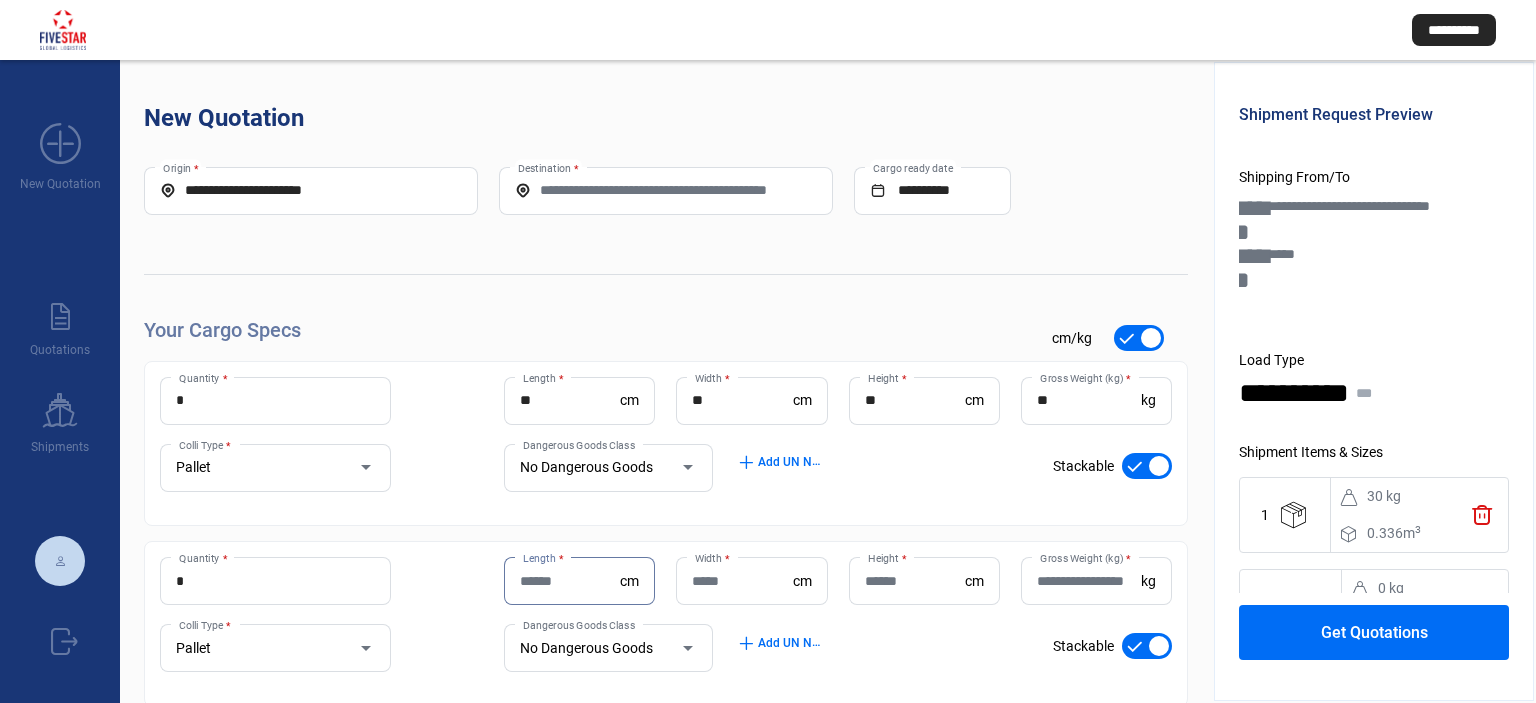 drag, startPoint x: 263, startPoint y: 577, endPoint x: 0, endPoint y: 580, distance: 263.01712 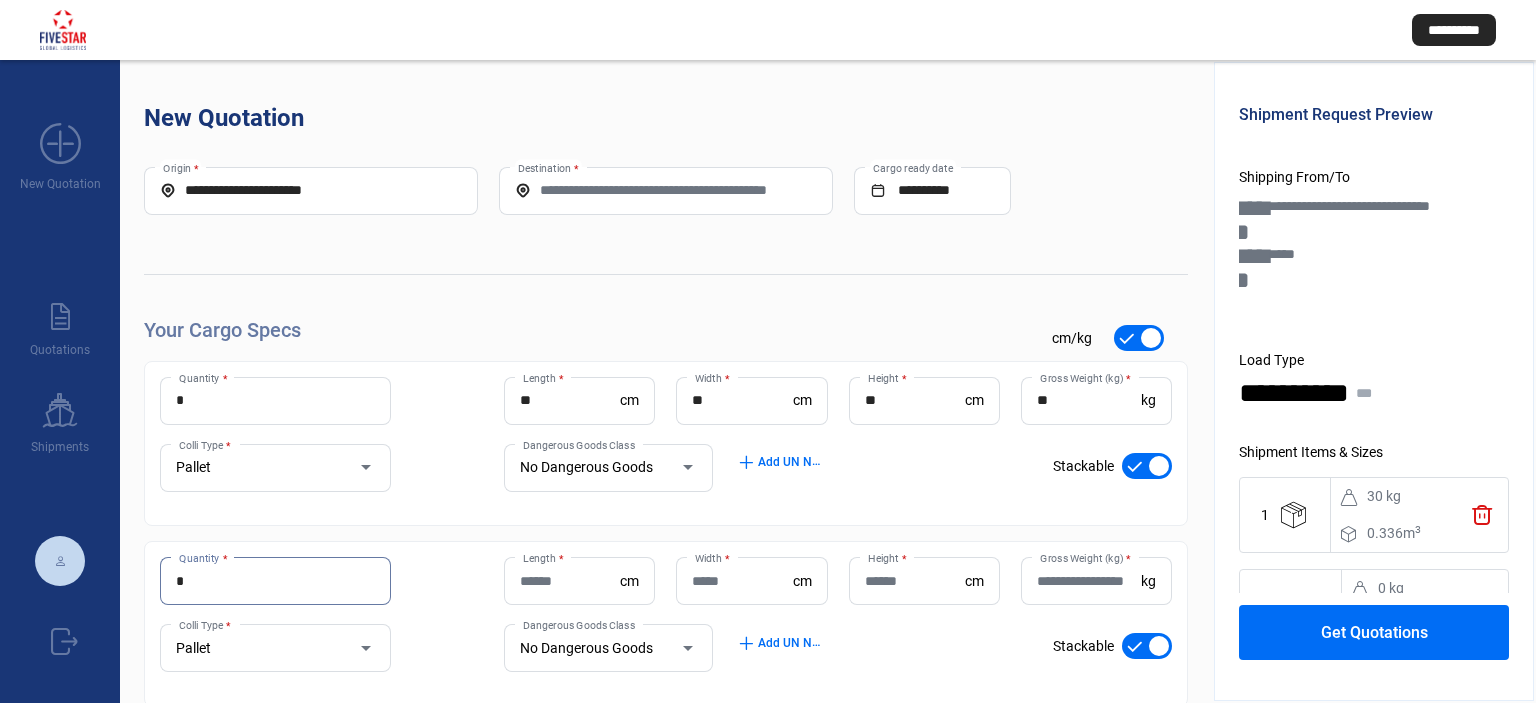 type on "*" 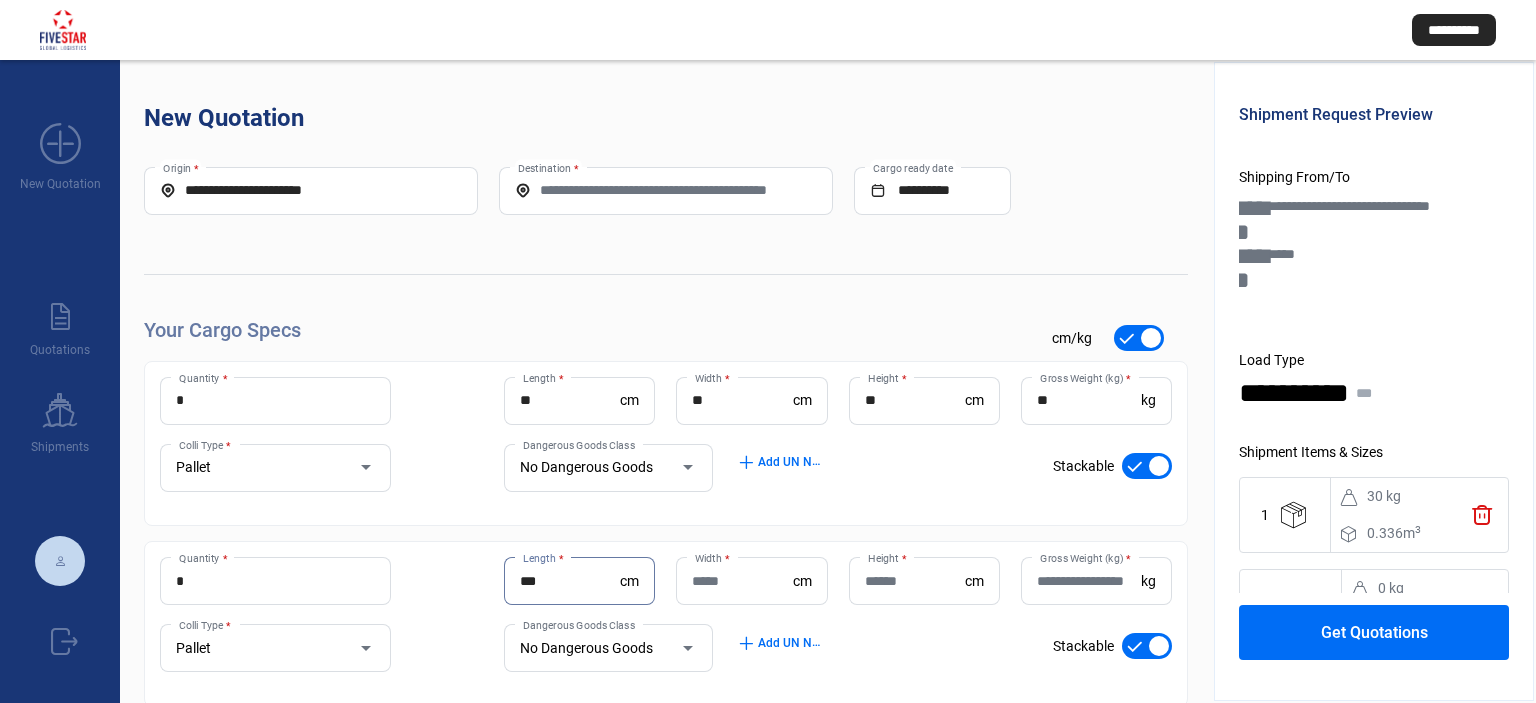 type on "***" 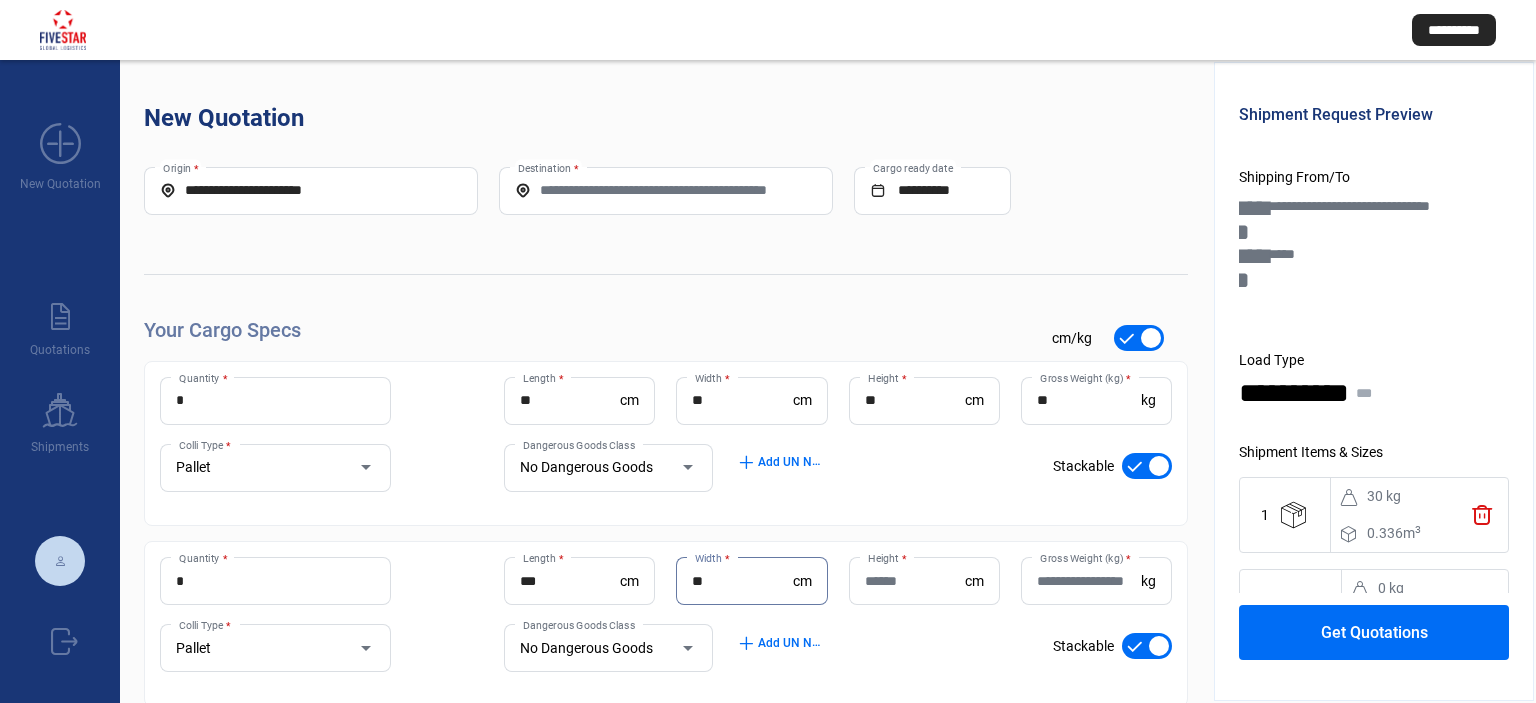 type on "**" 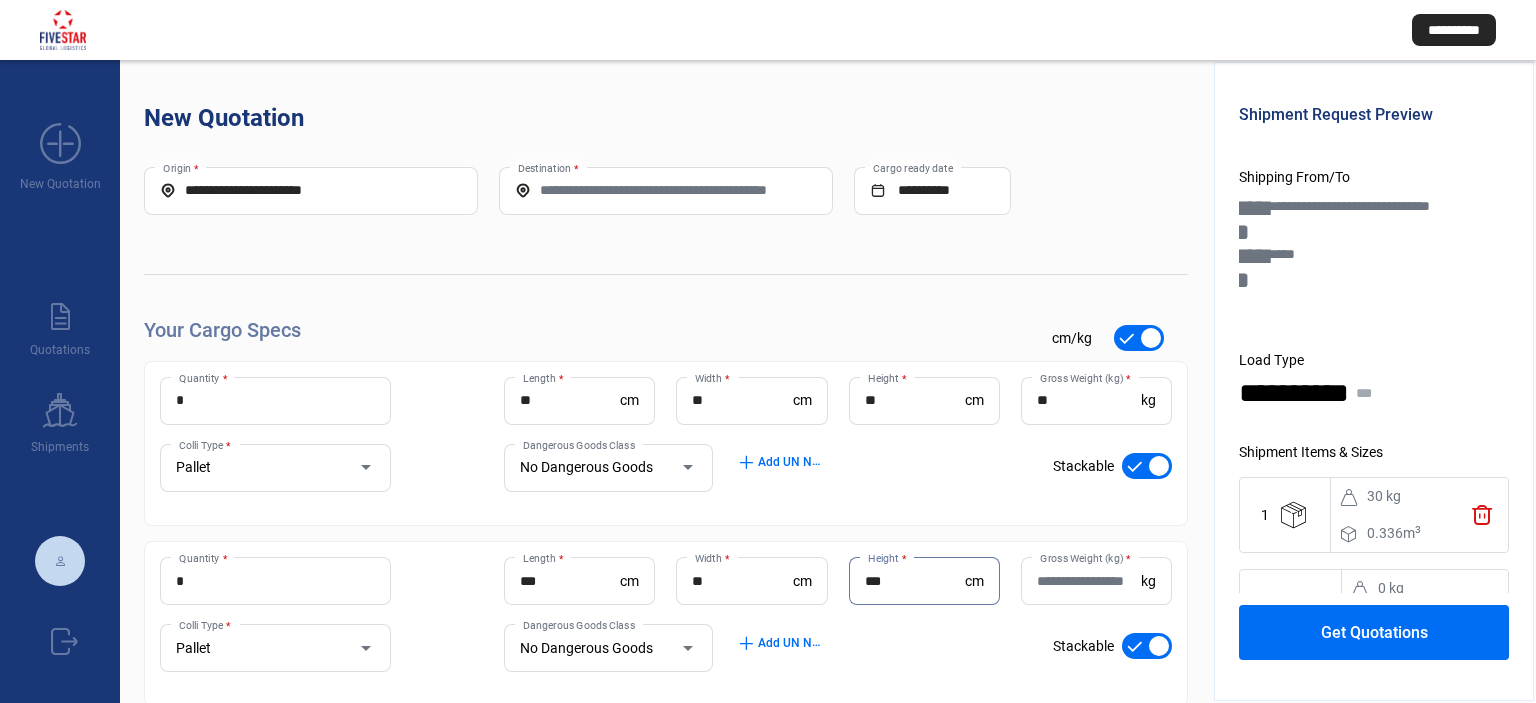 type on "***" 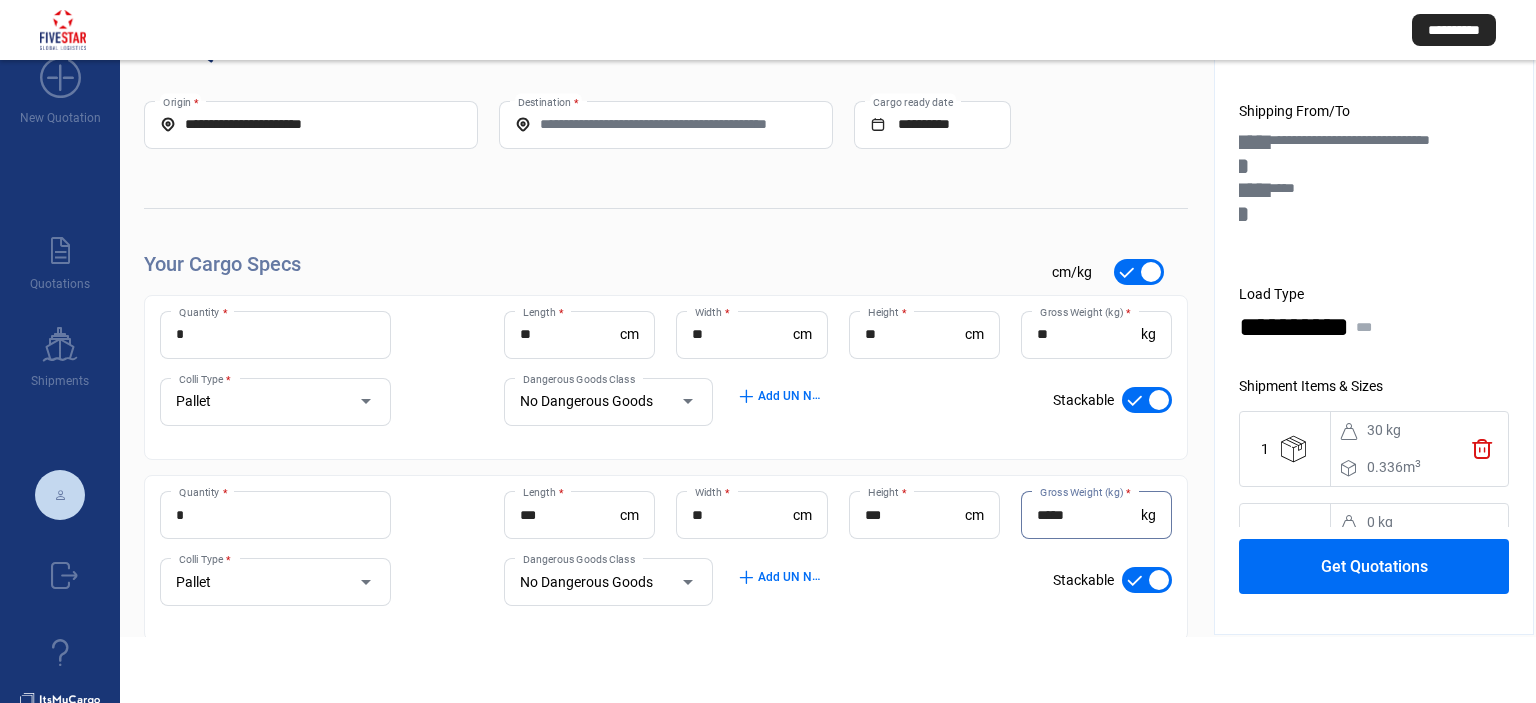scroll, scrollTop: 114, scrollLeft: 0, axis: vertical 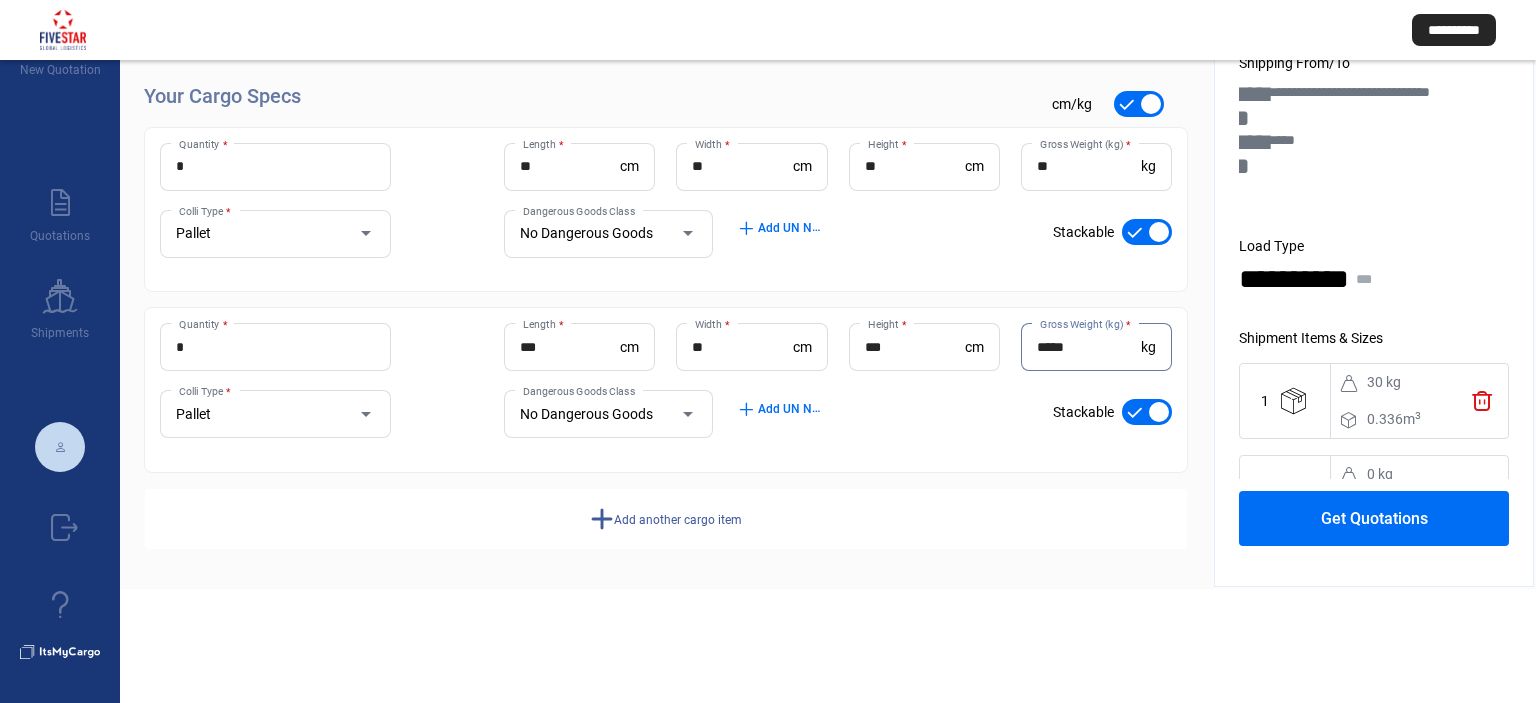 type on "*****" 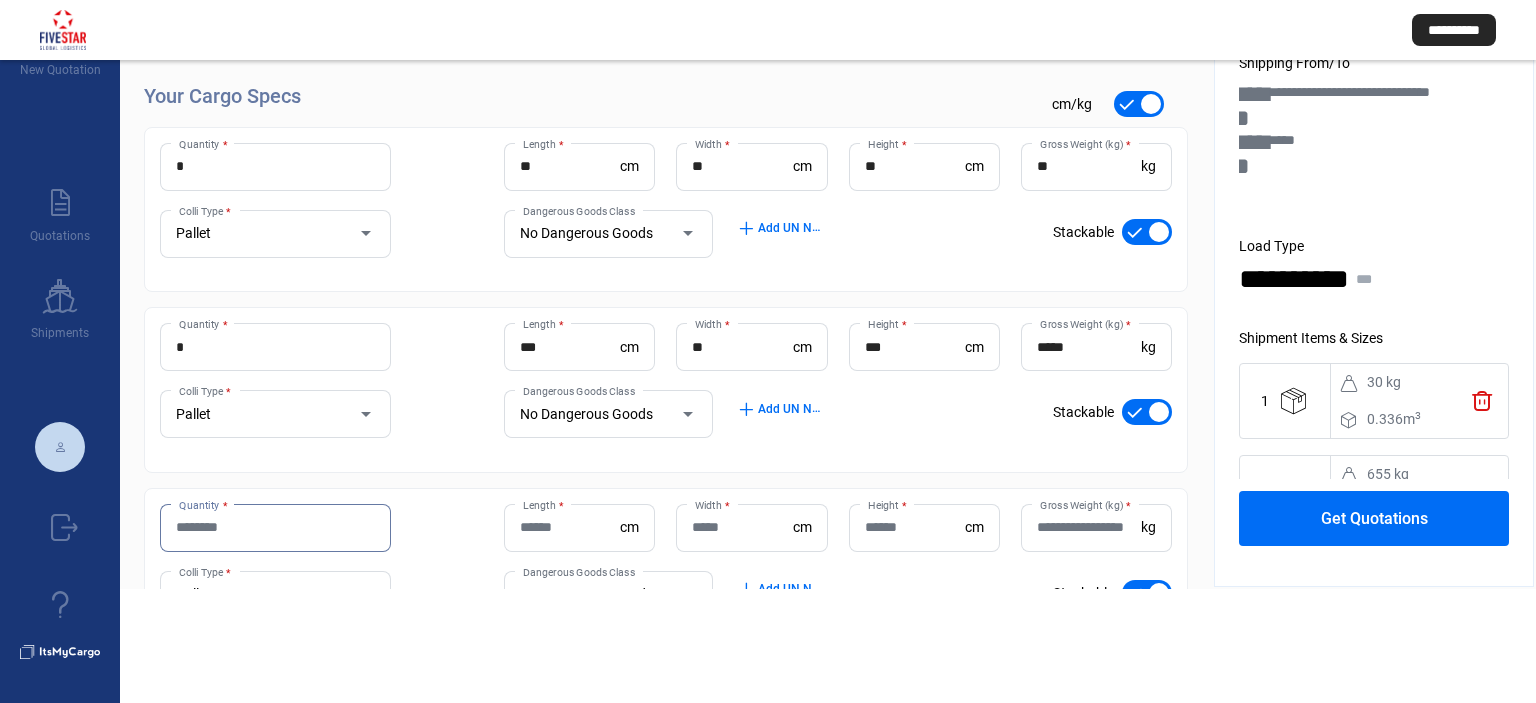 click on "Quantity *" at bounding box center [275, 527] 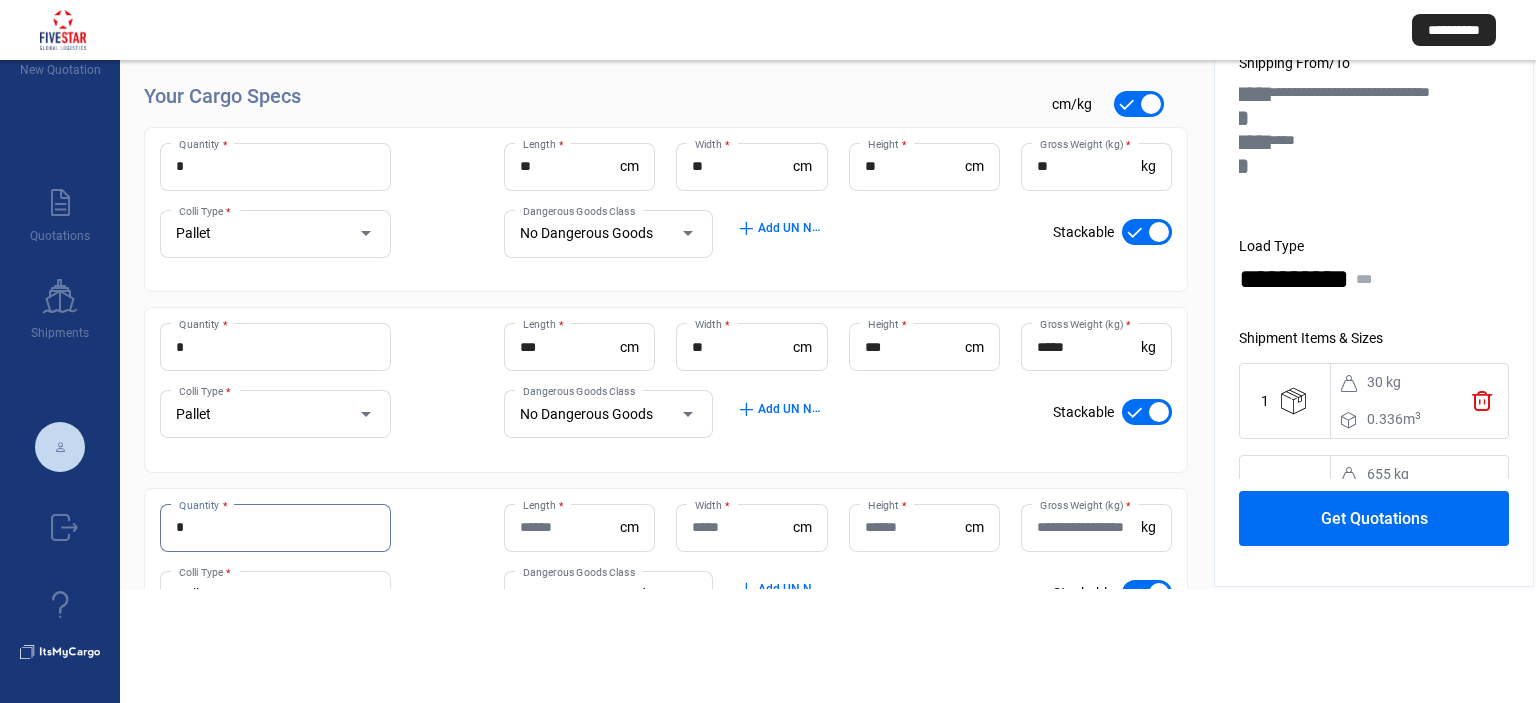 type on "*" 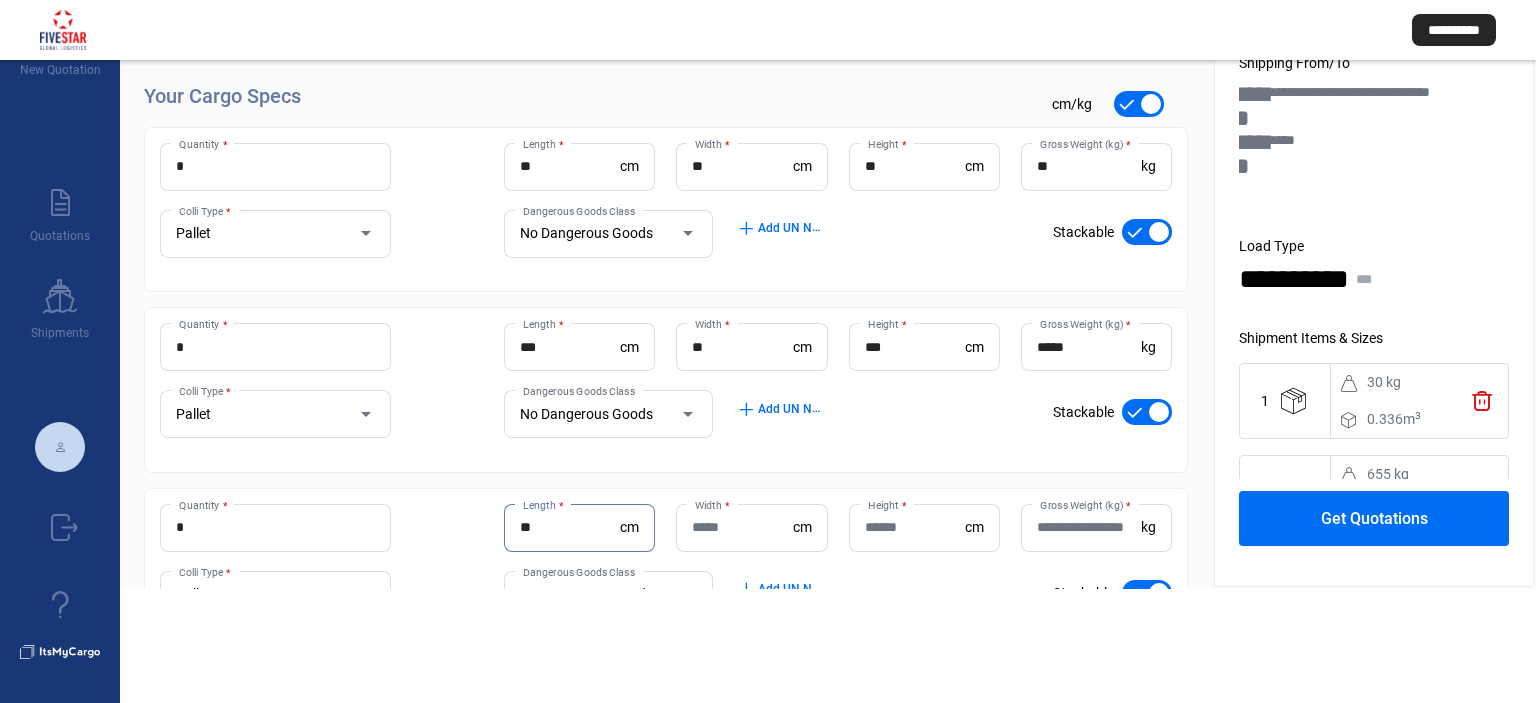type on "**" 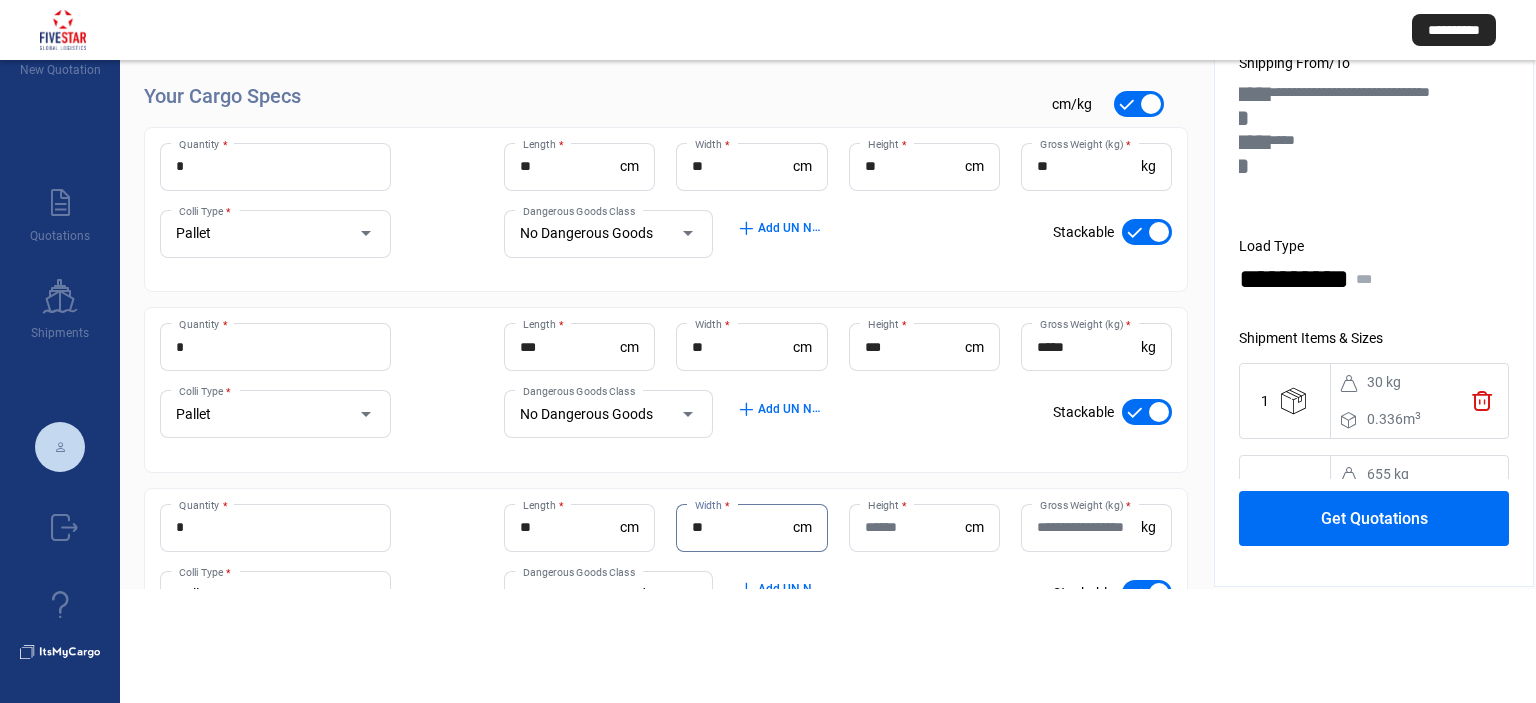 type on "**" 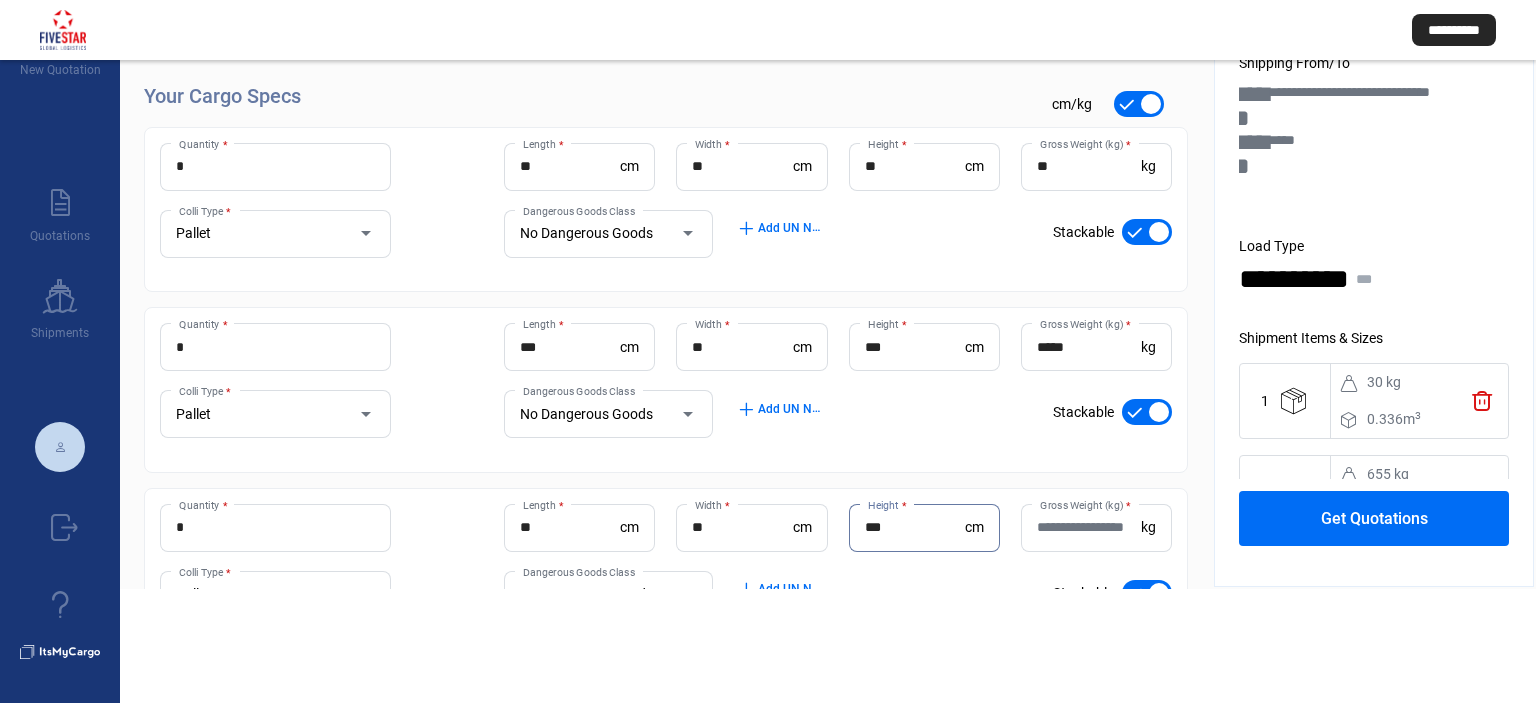 type on "***" 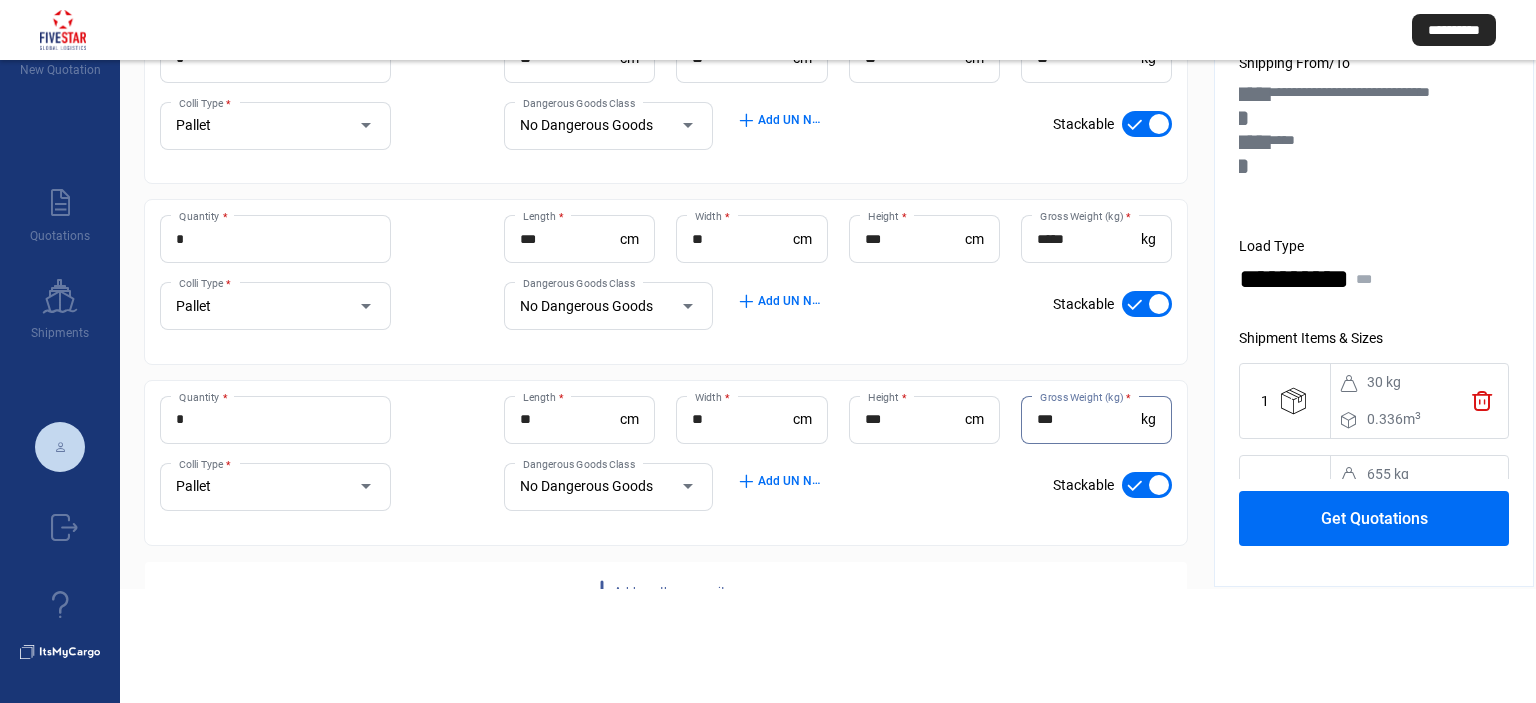 scroll, scrollTop: 300, scrollLeft: 0, axis: vertical 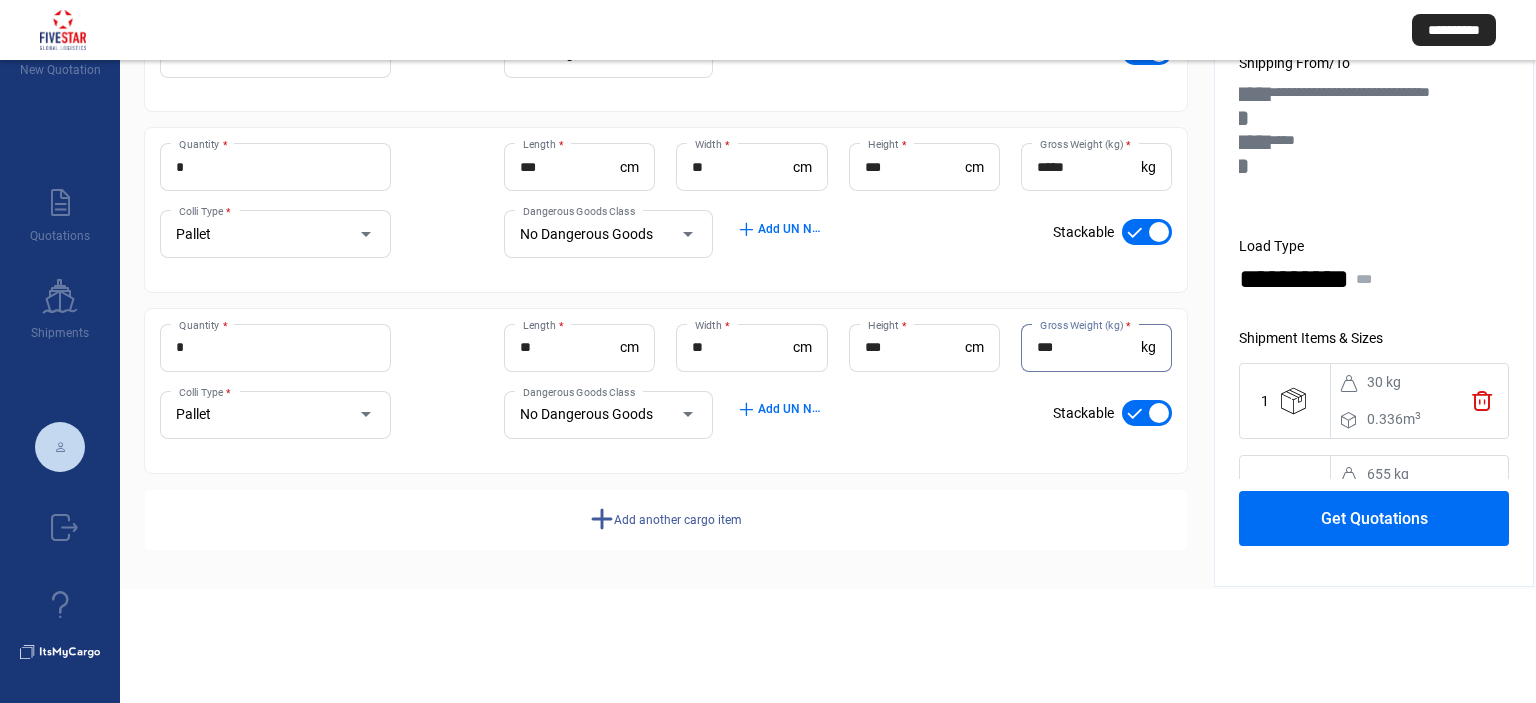 type on "***" 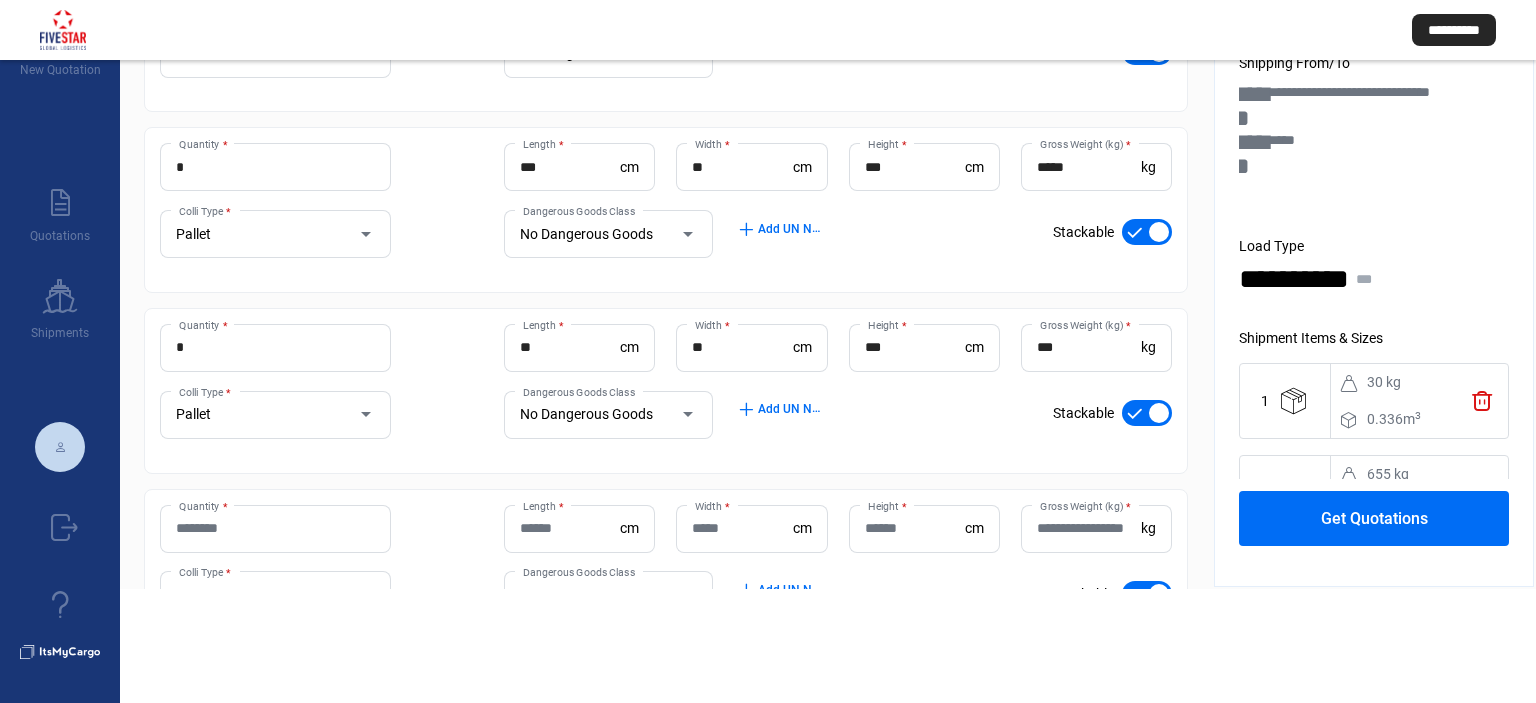 click on "Quantity *" at bounding box center (275, 528) 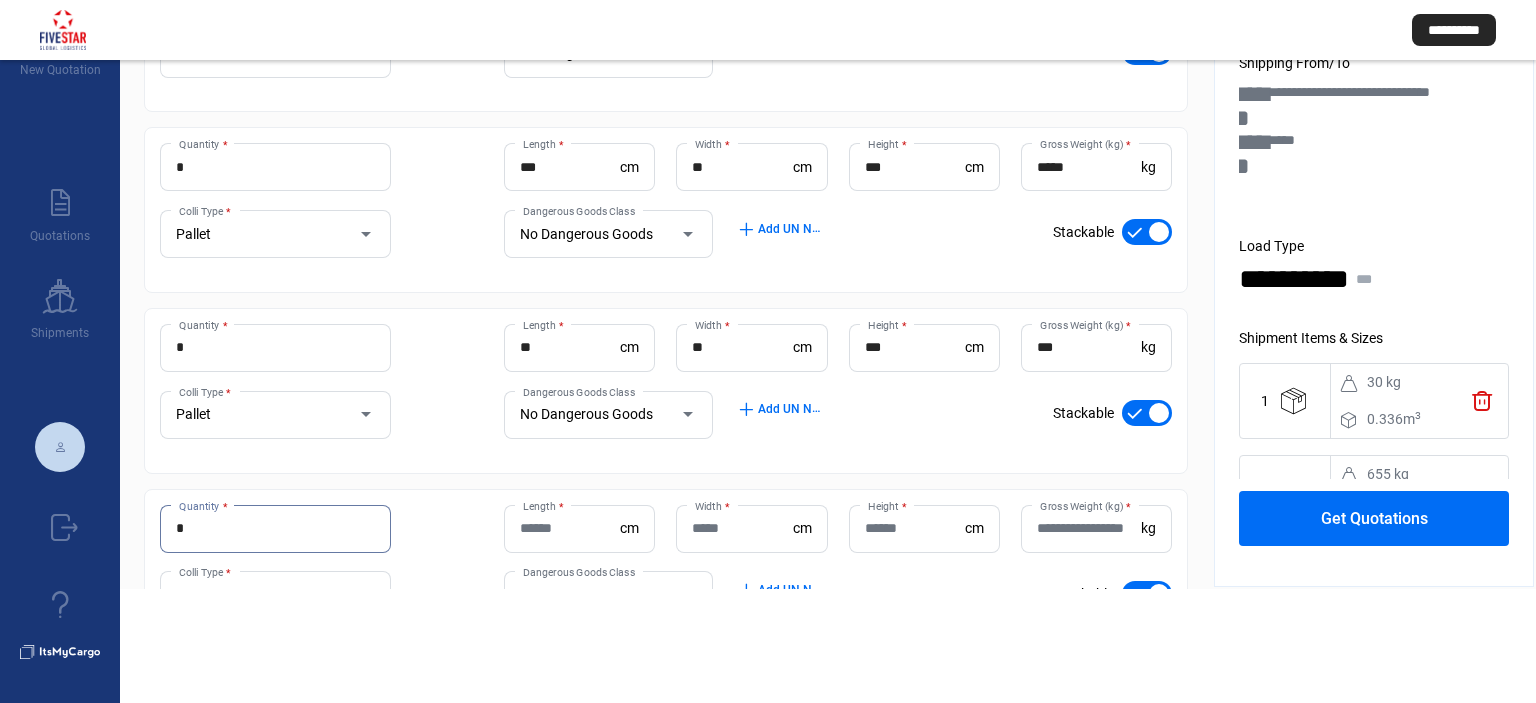 type on "*" 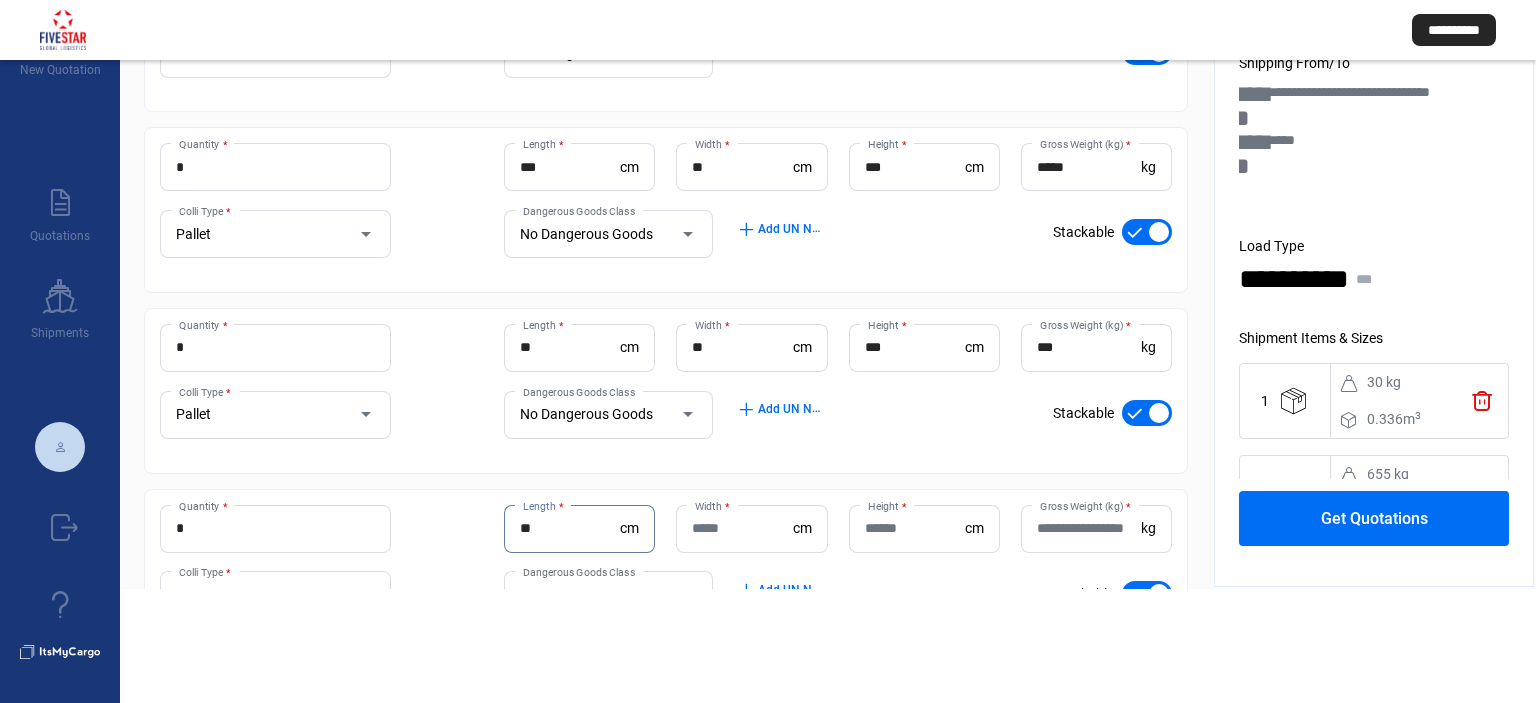 type on "**" 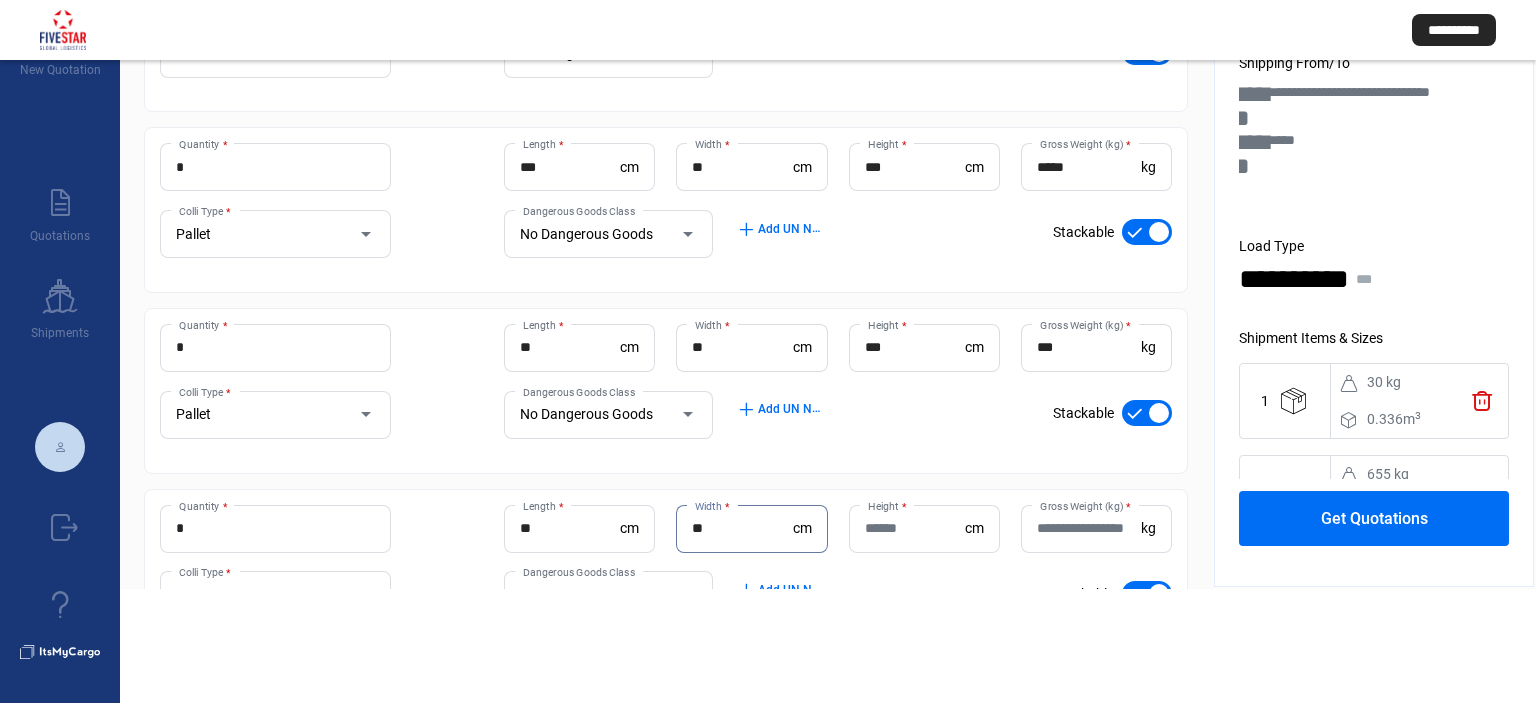 type on "**" 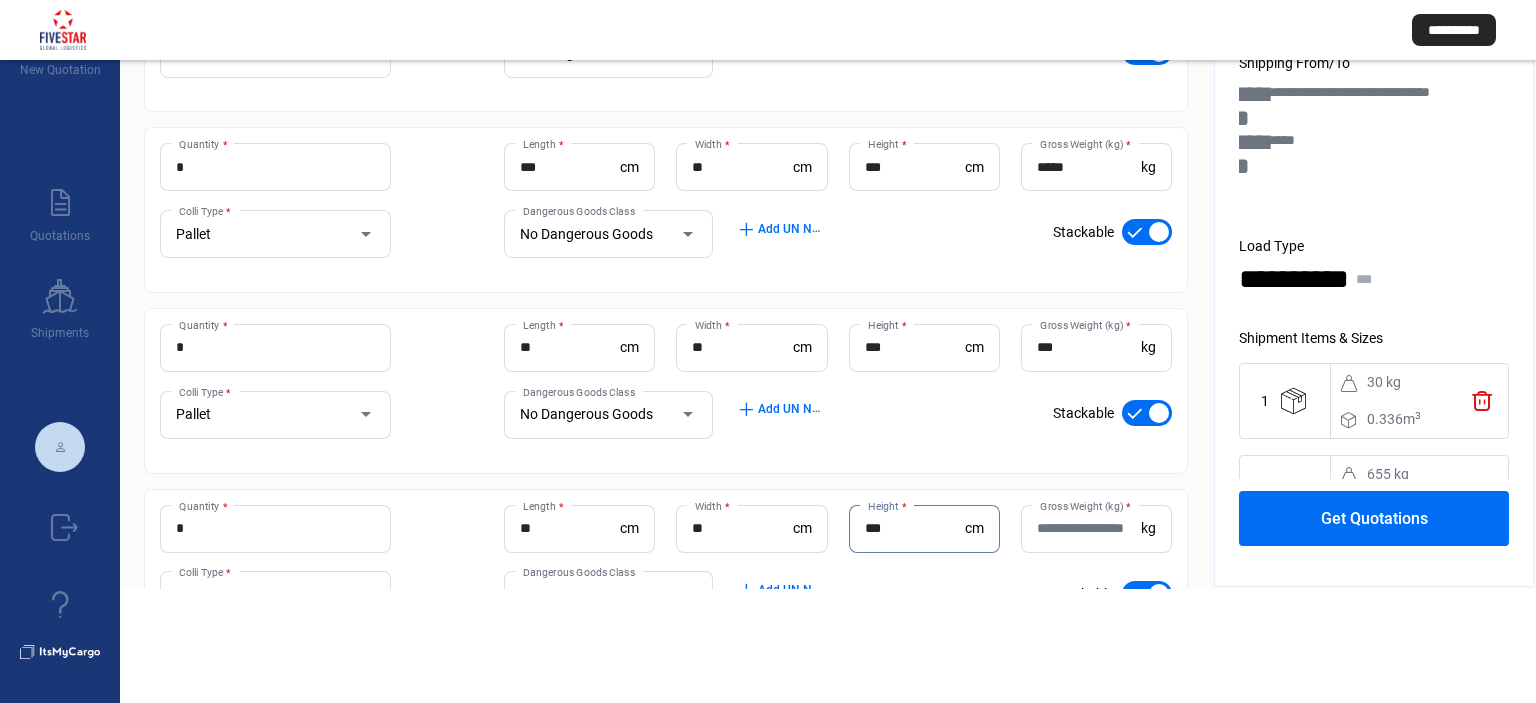 type on "***" 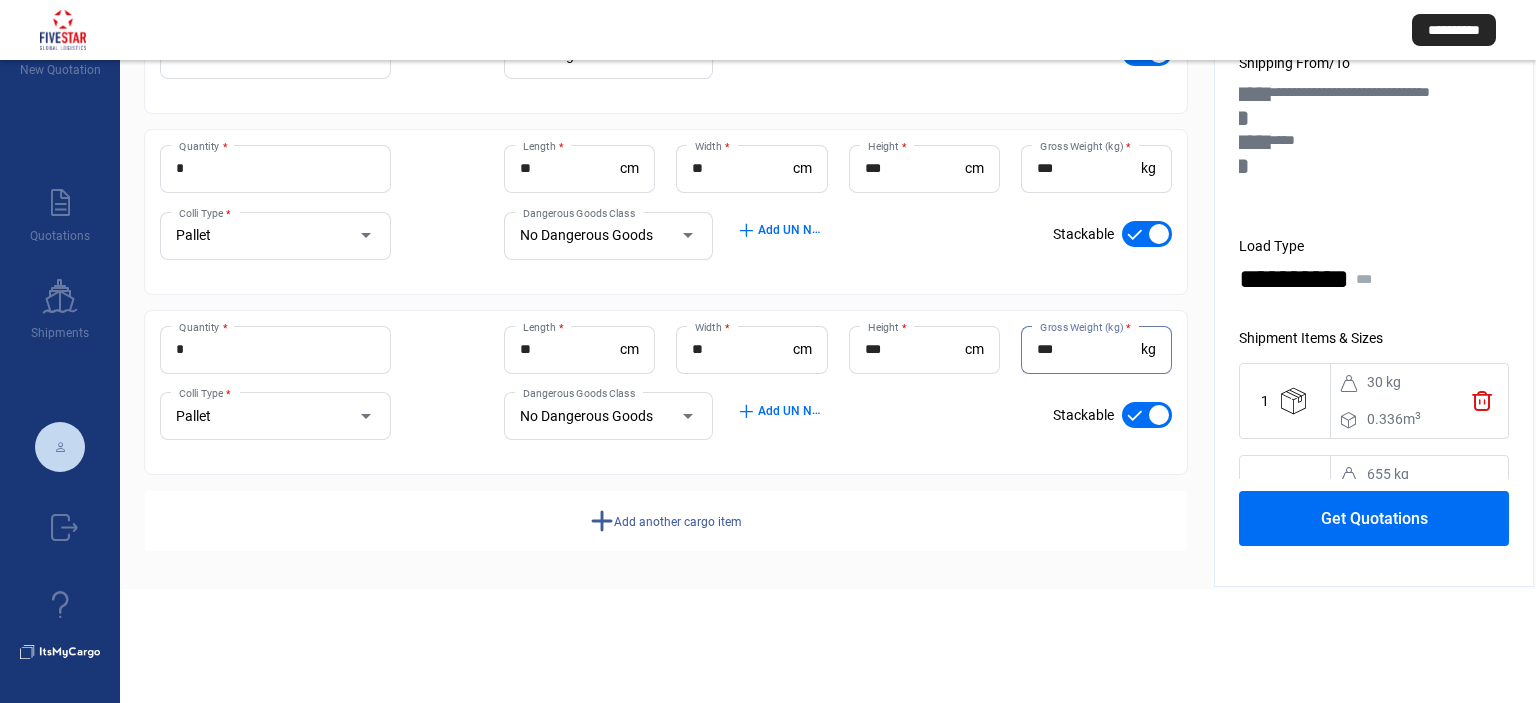 scroll, scrollTop: 480, scrollLeft: 0, axis: vertical 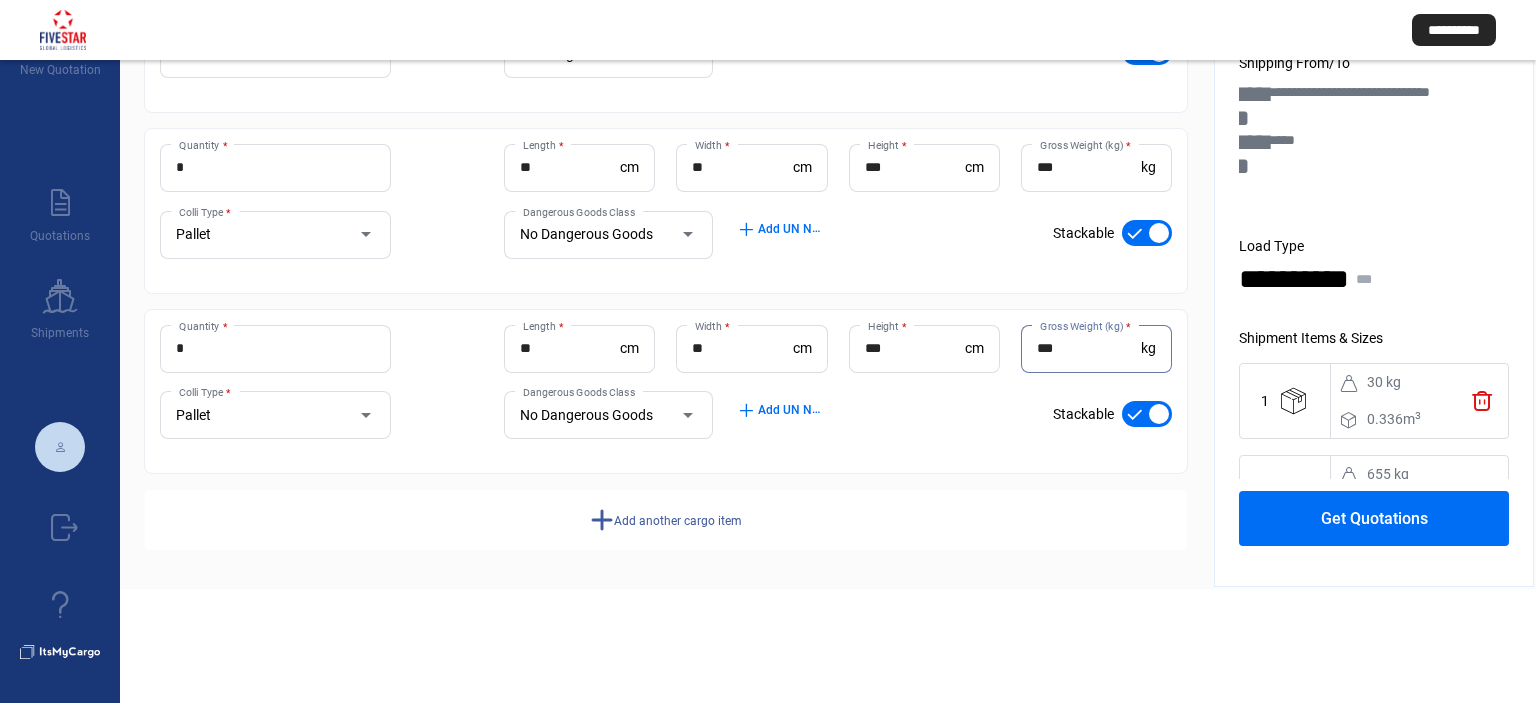 type on "***" 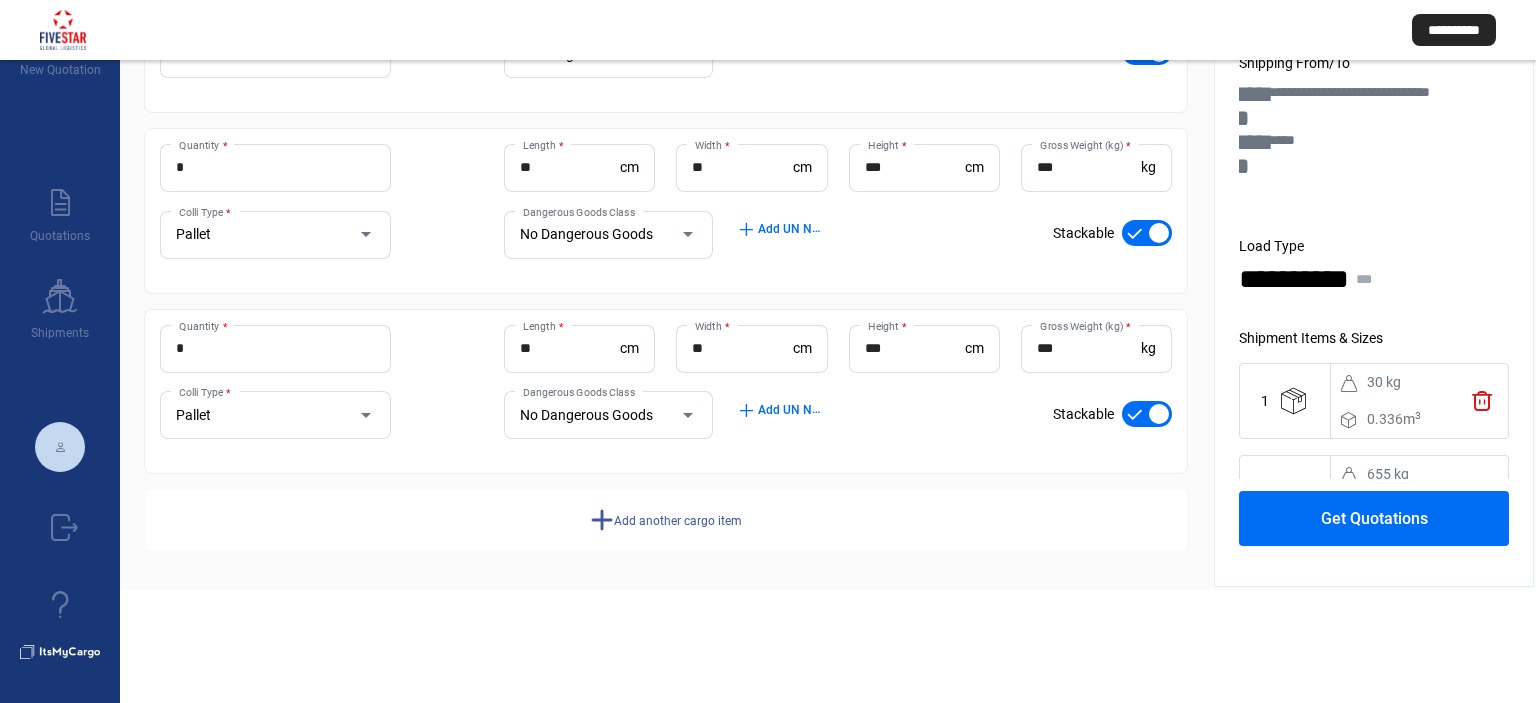 click on "Add another cargo item" 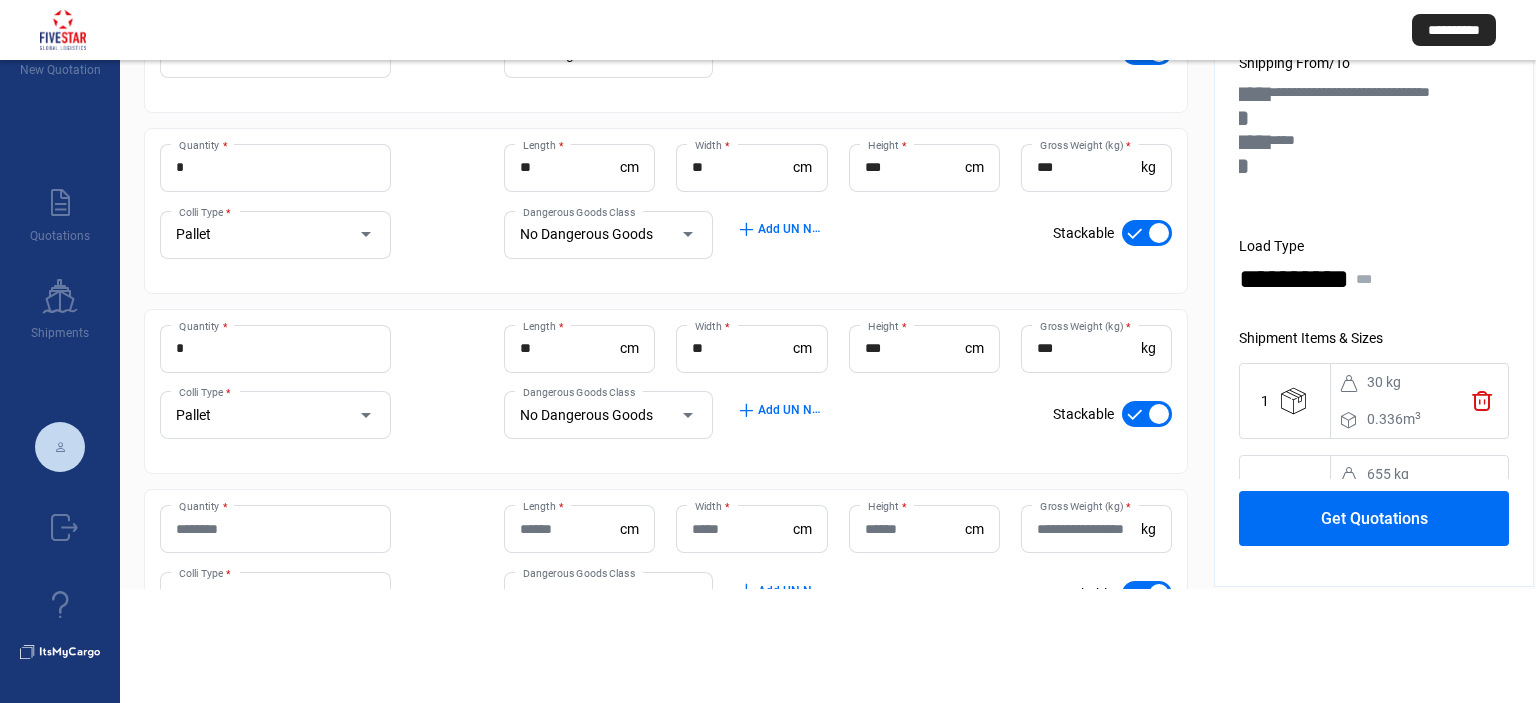 click on "Quantity *" 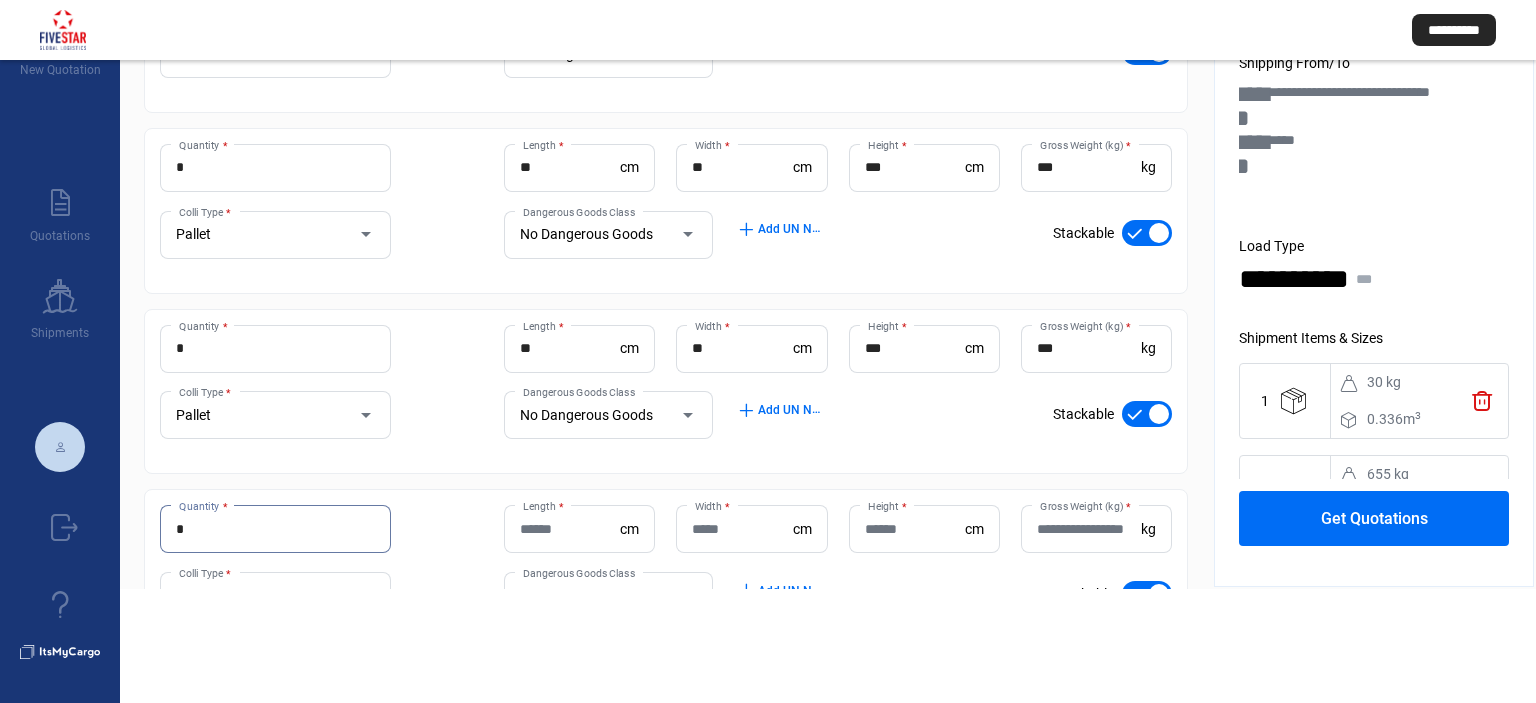 type on "*" 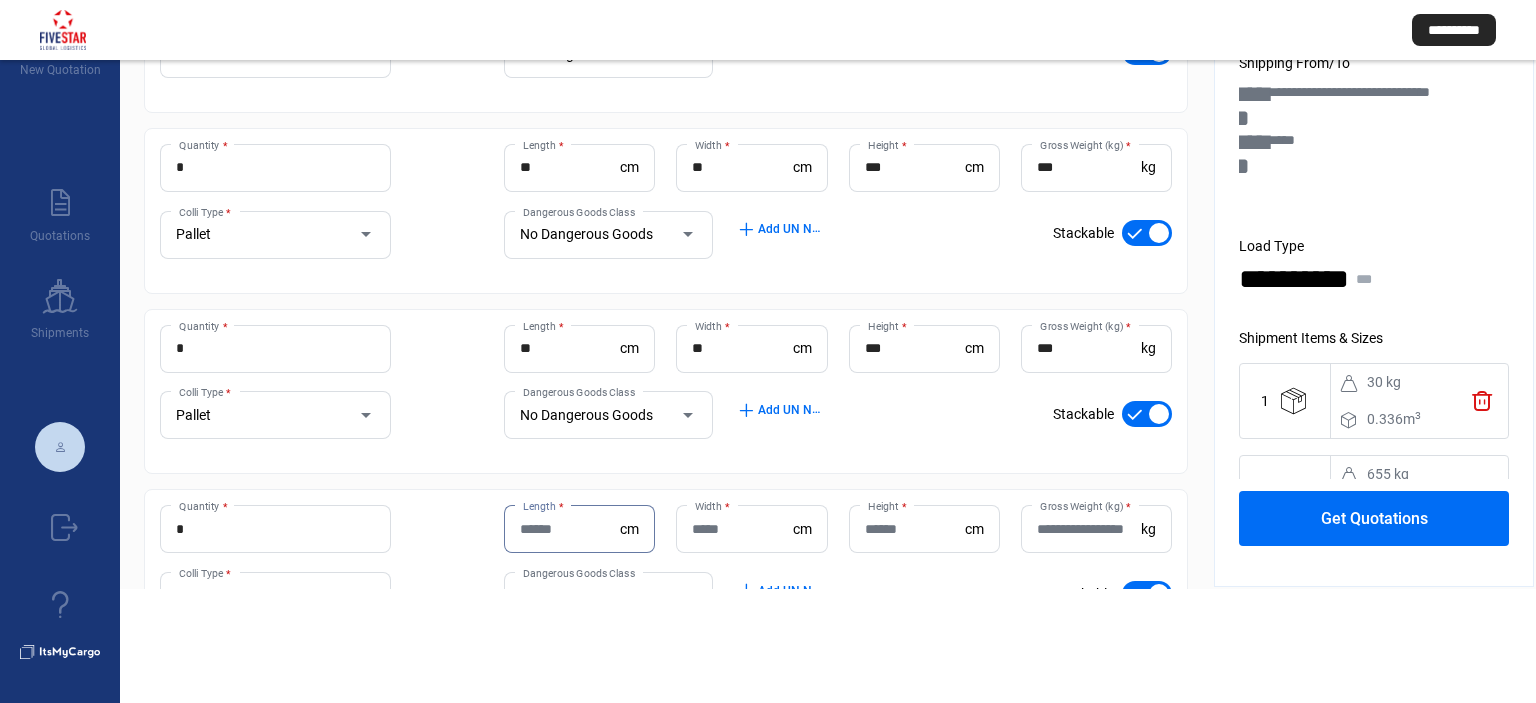 click on "Length  *" at bounding box center [570, 529] 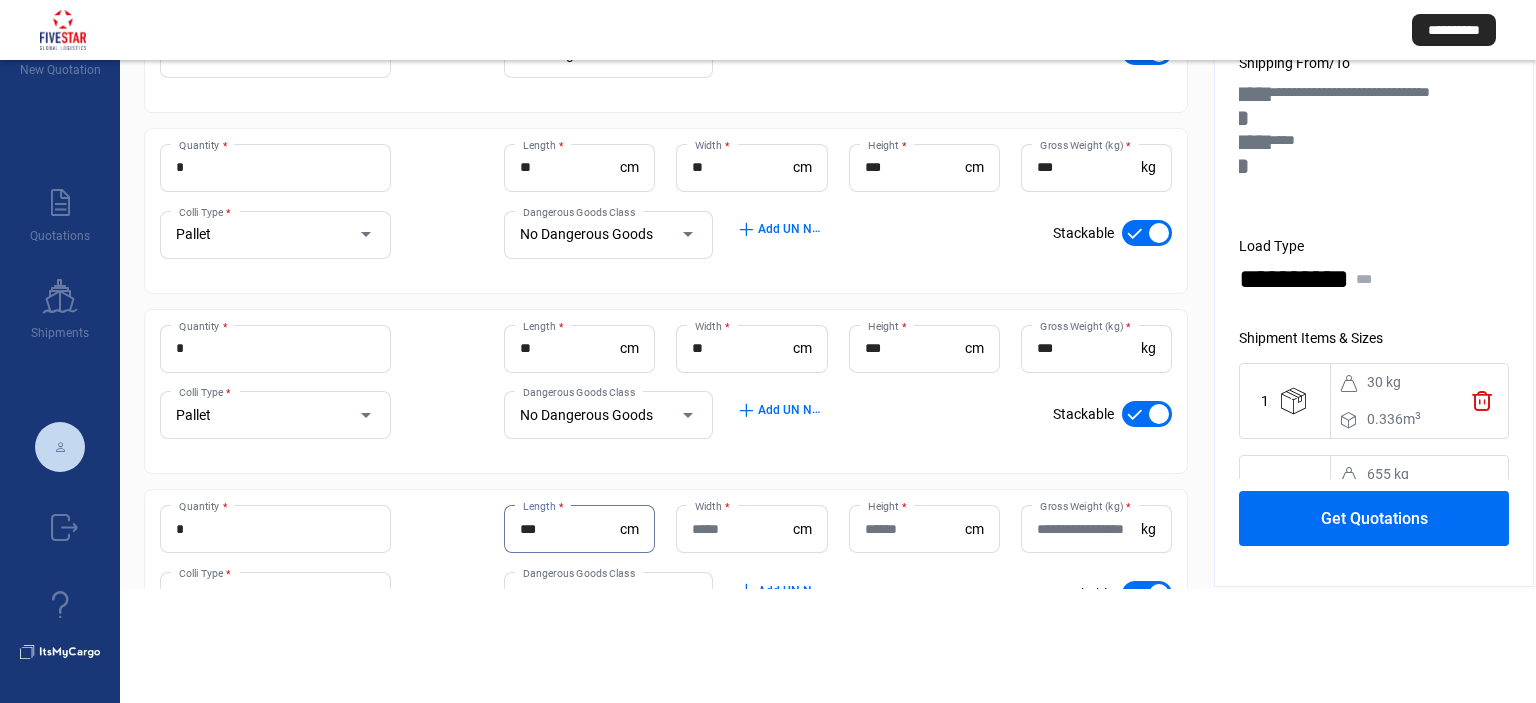 type on "***" 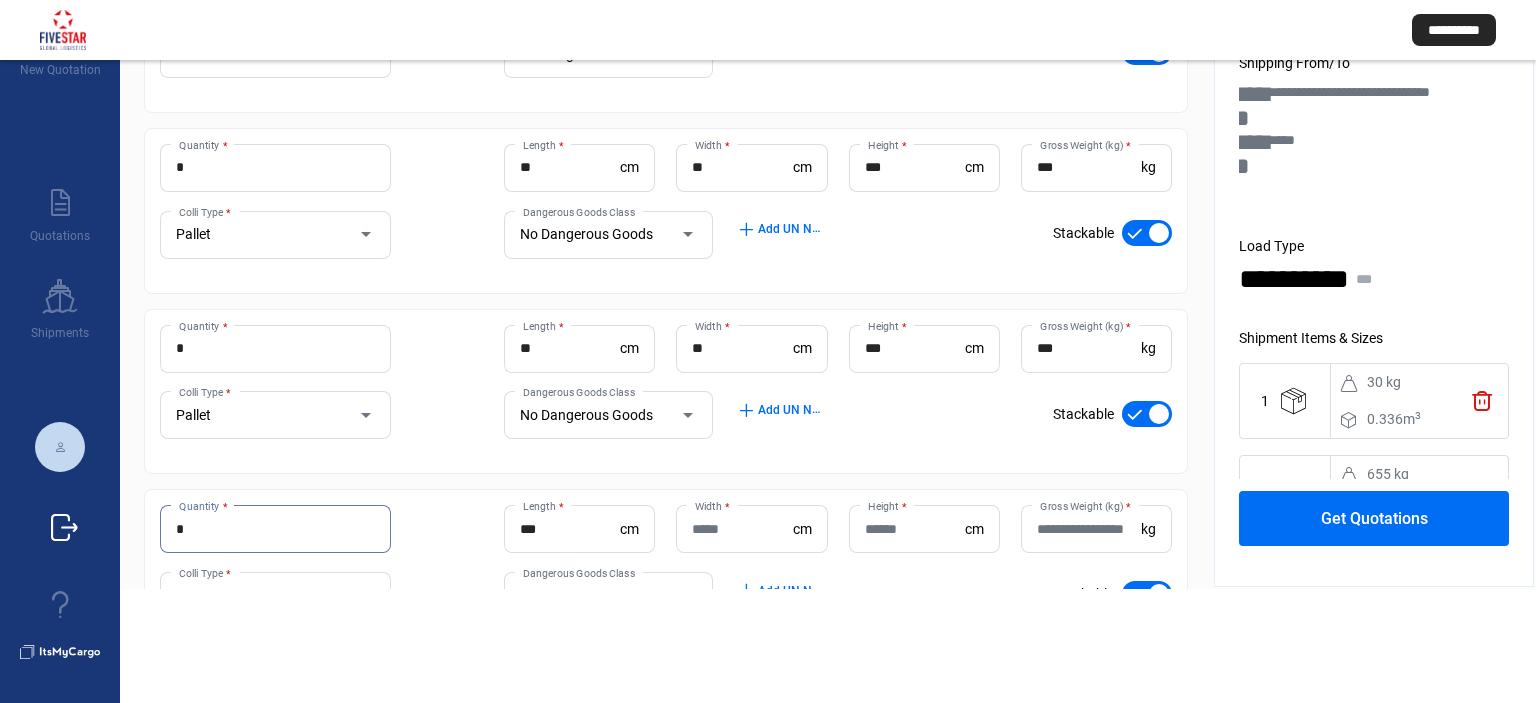 drag, startPoint x: 206, startPoint y: 523, endPoint x: 43, endPoint y: 510, distance: 163.51758 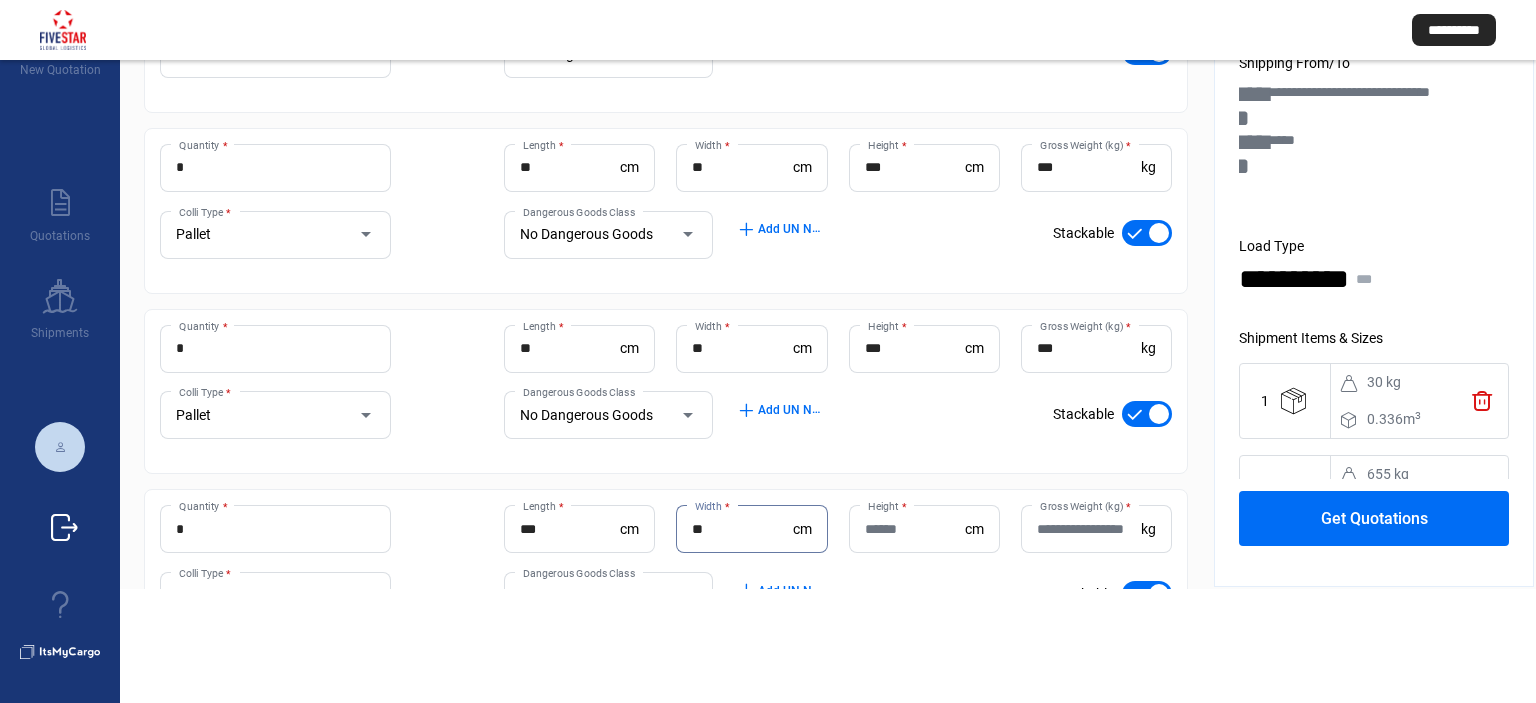 type on "**" 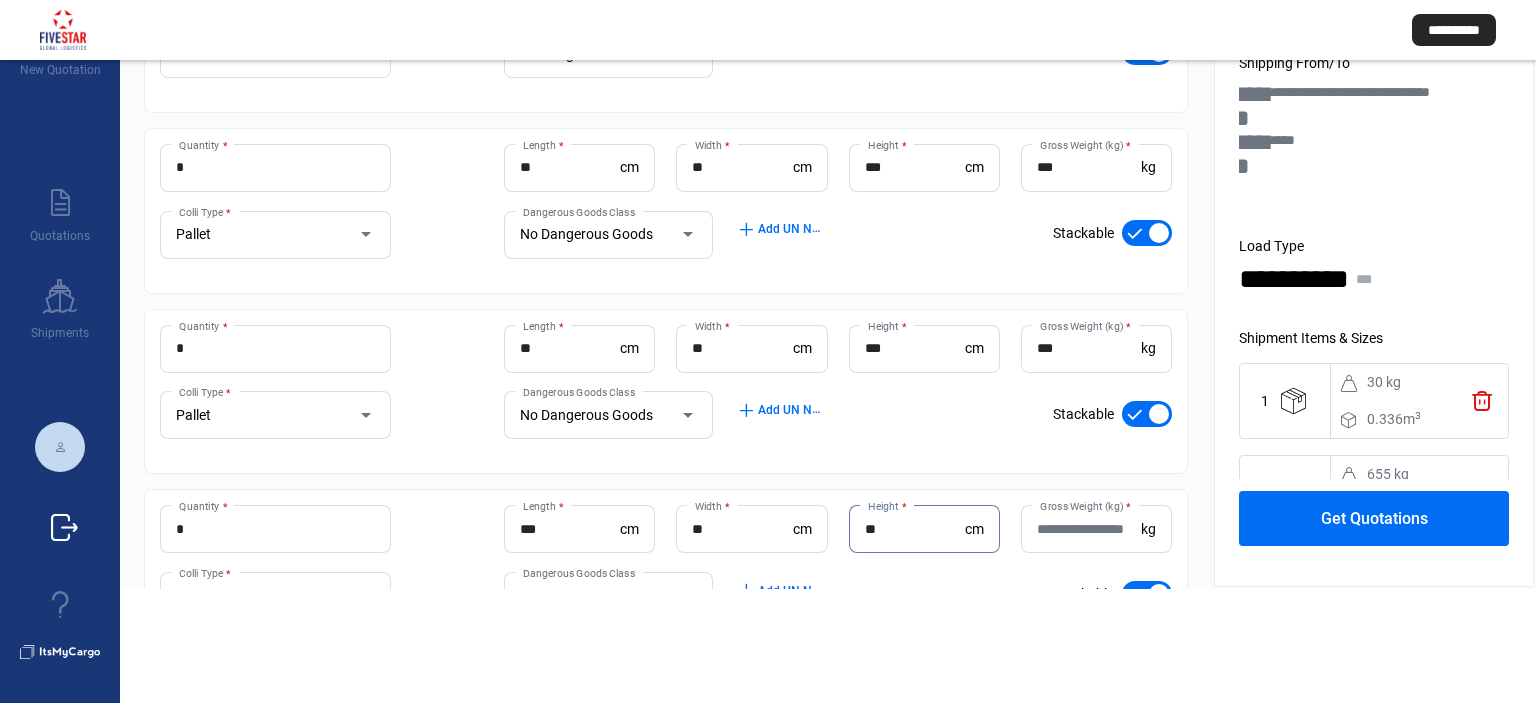 type on "**" 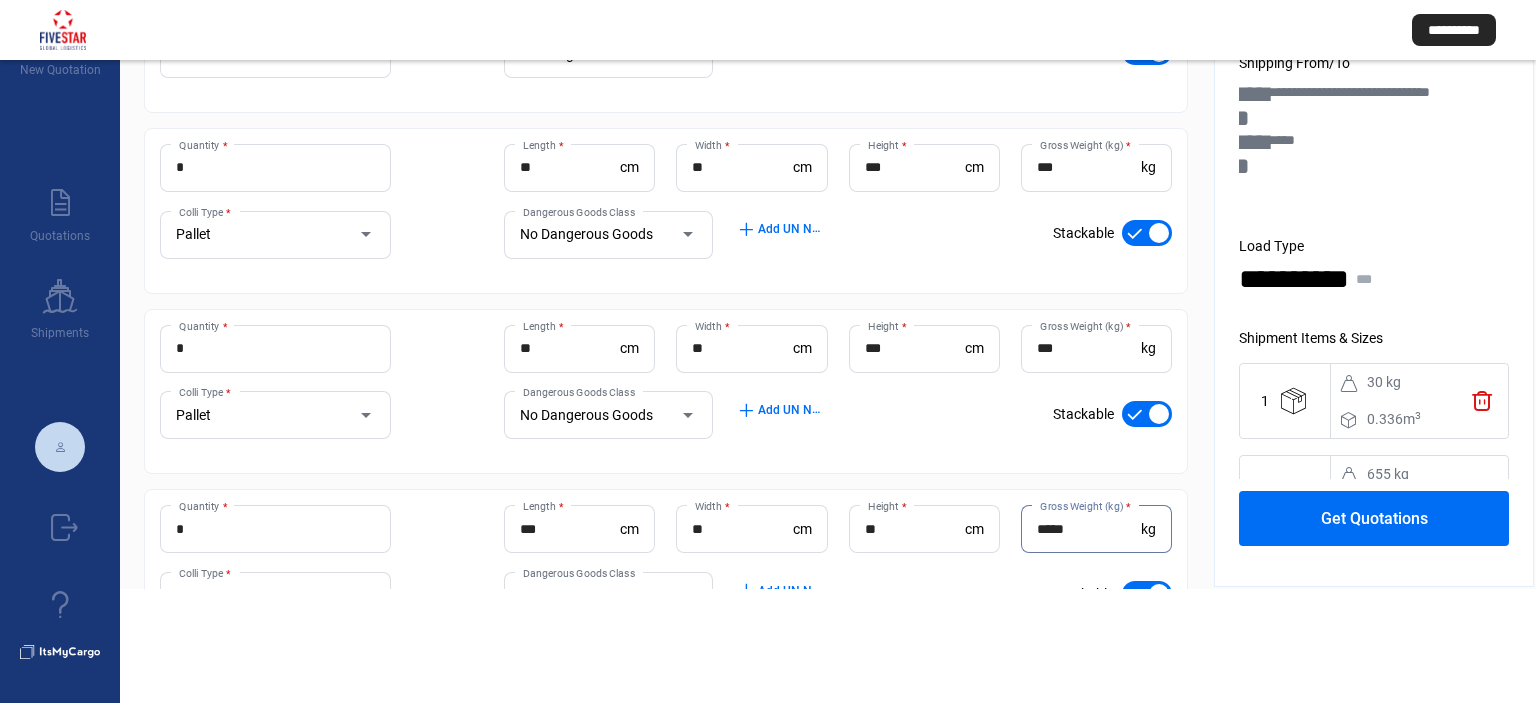 scroll, scrollTop: 660, scrollLeft: 0, axis: vertical 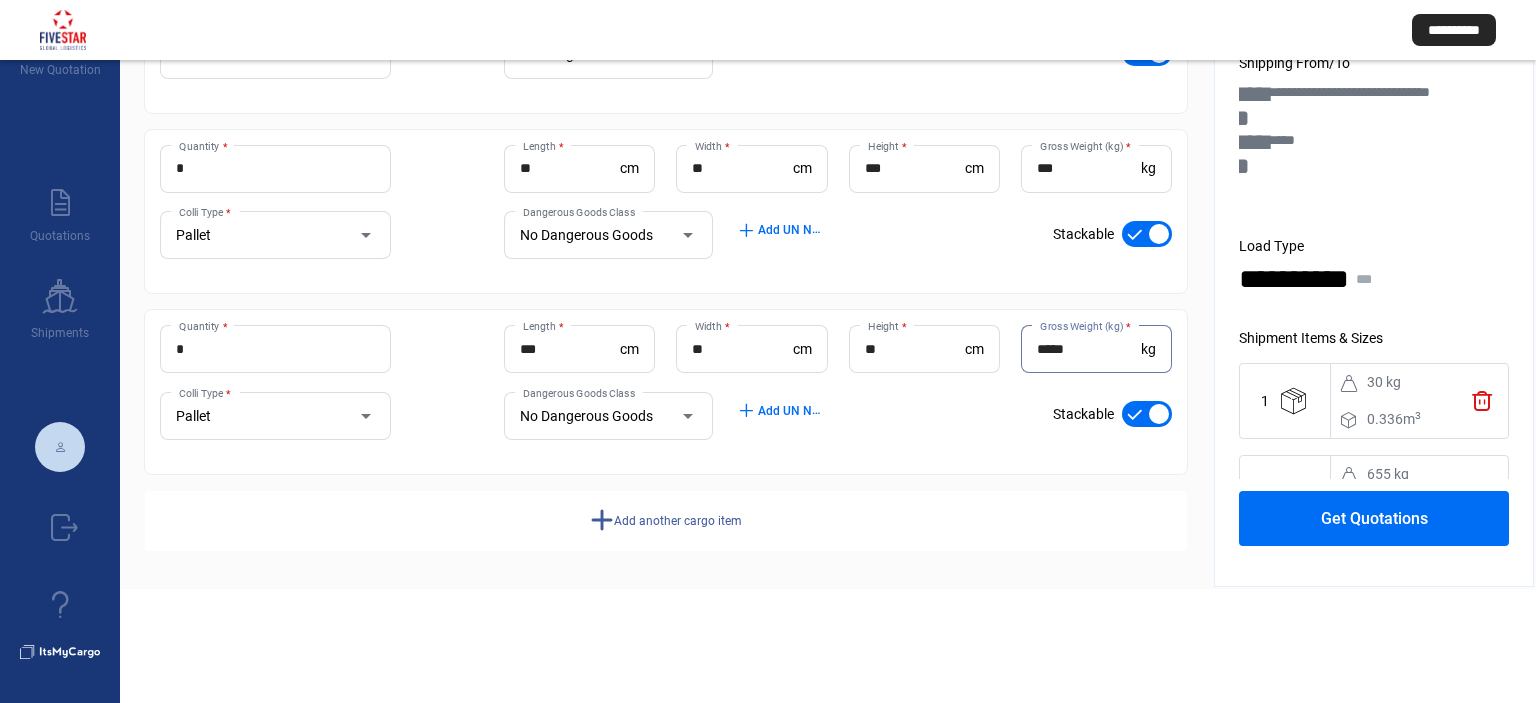 type on "*****" 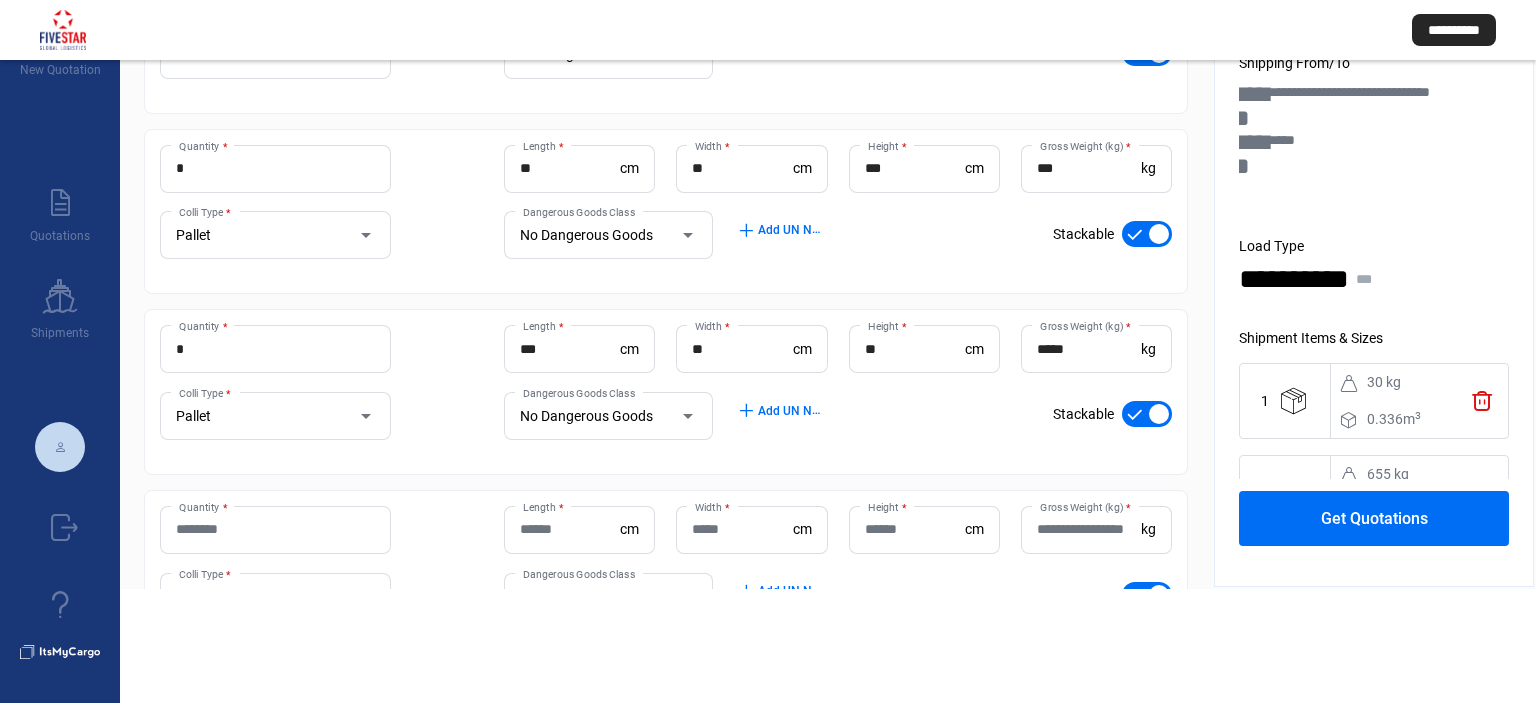 click on "Quantity *" at bounding box center (275, 529) 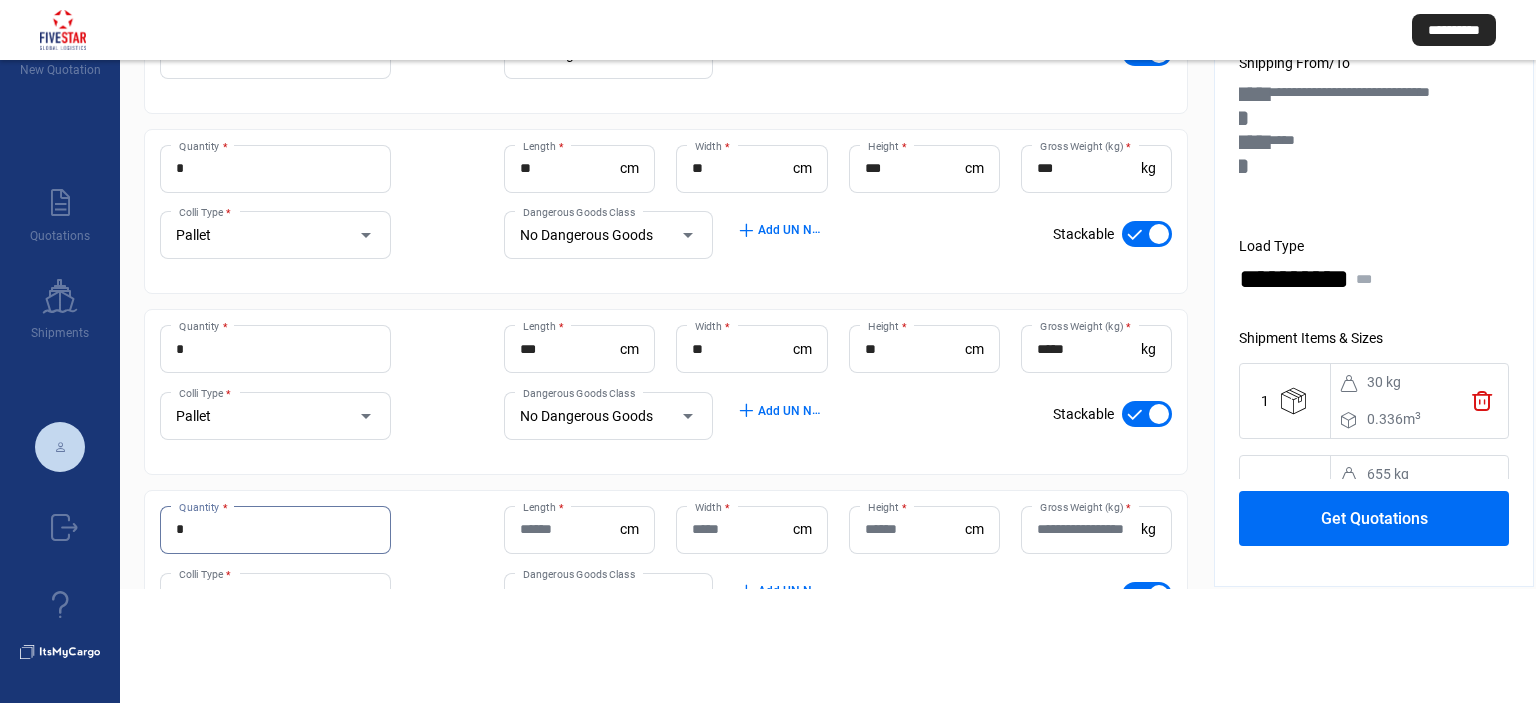 type on "*" 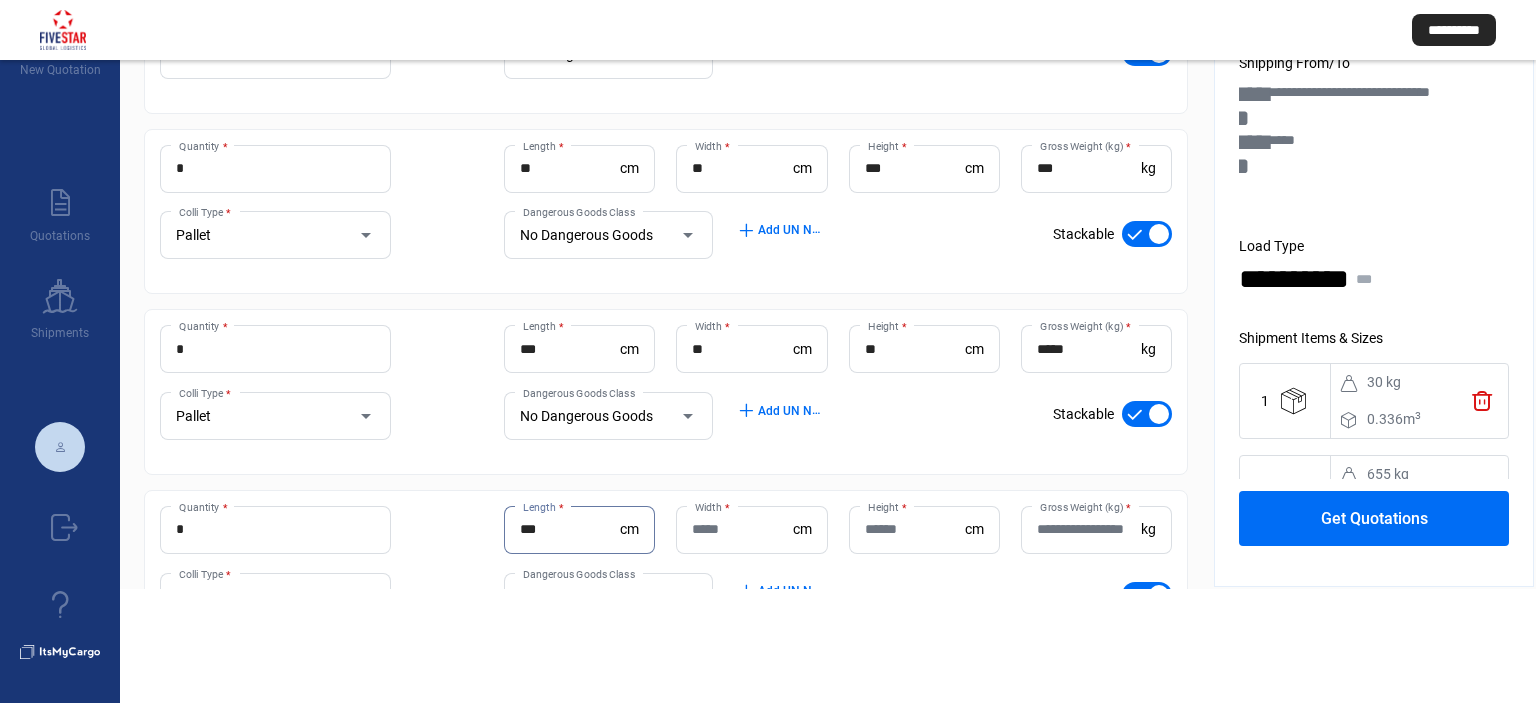 type on "***" 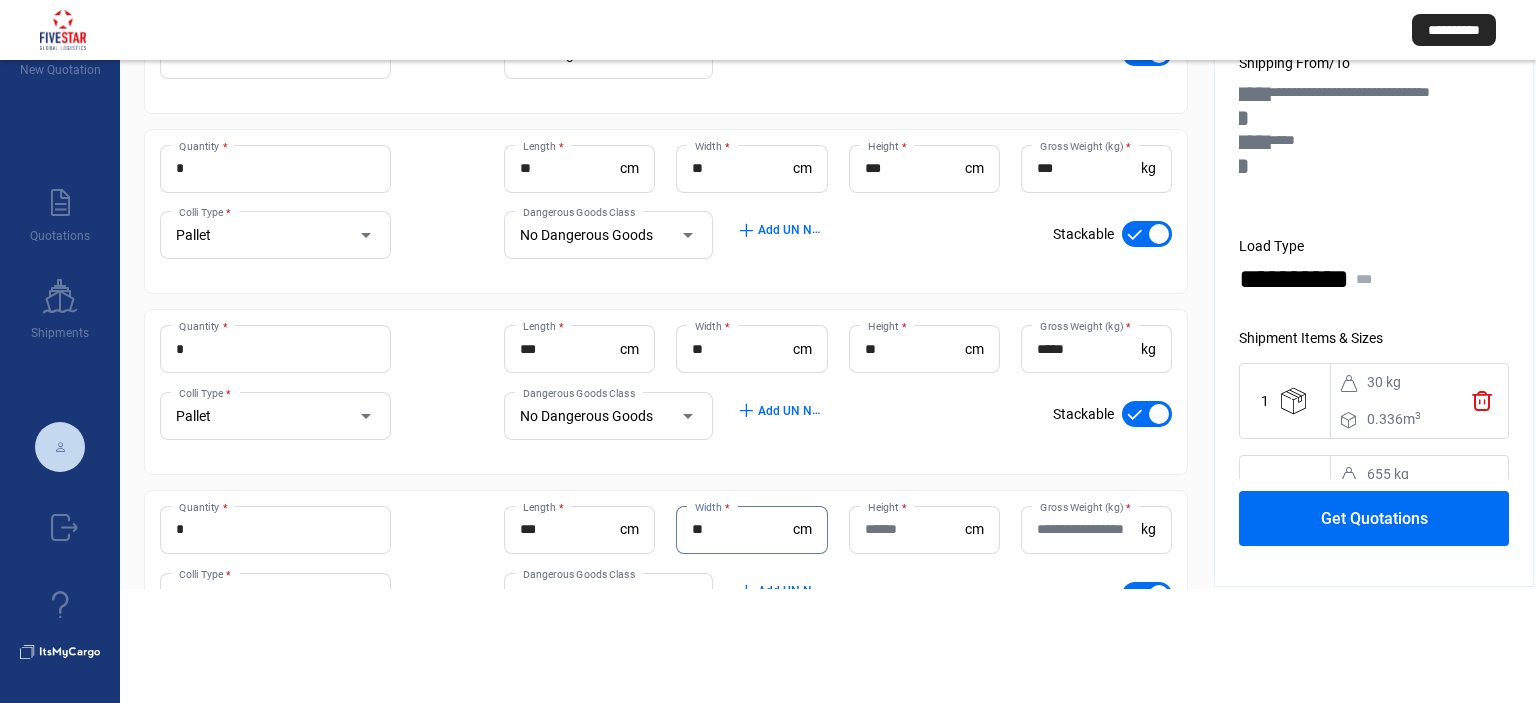 type on "**" 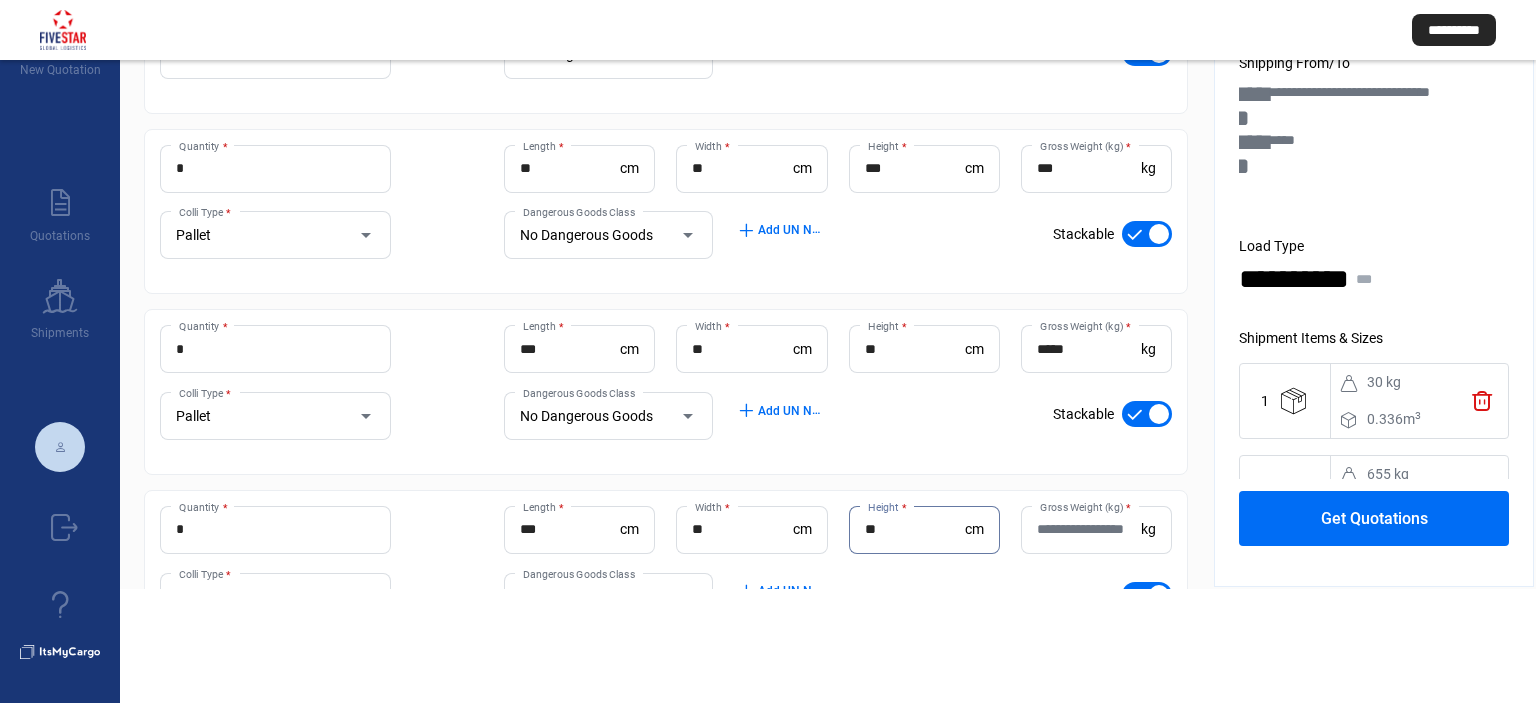 type on "**" 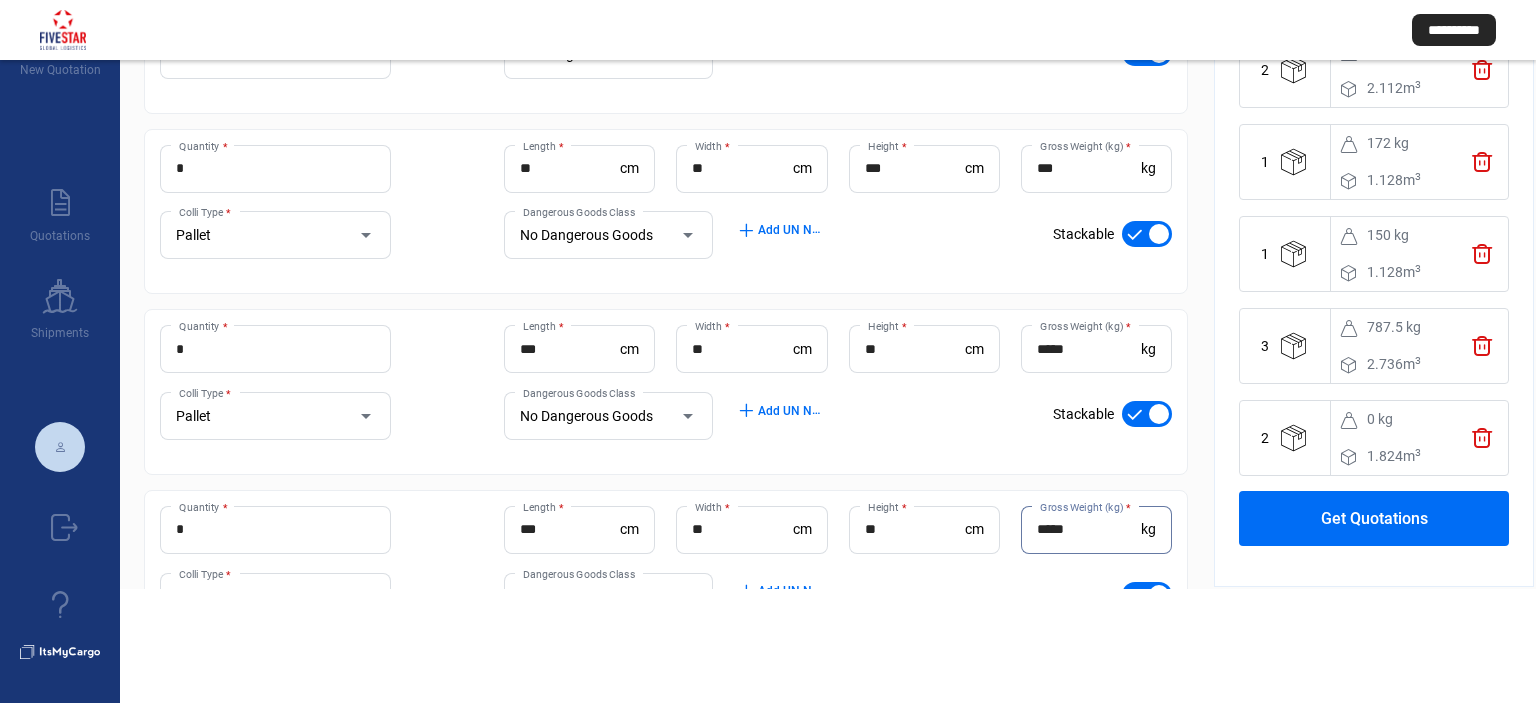 scroll, scrollTop: 433, scrollLeft: 0, axis: vertical 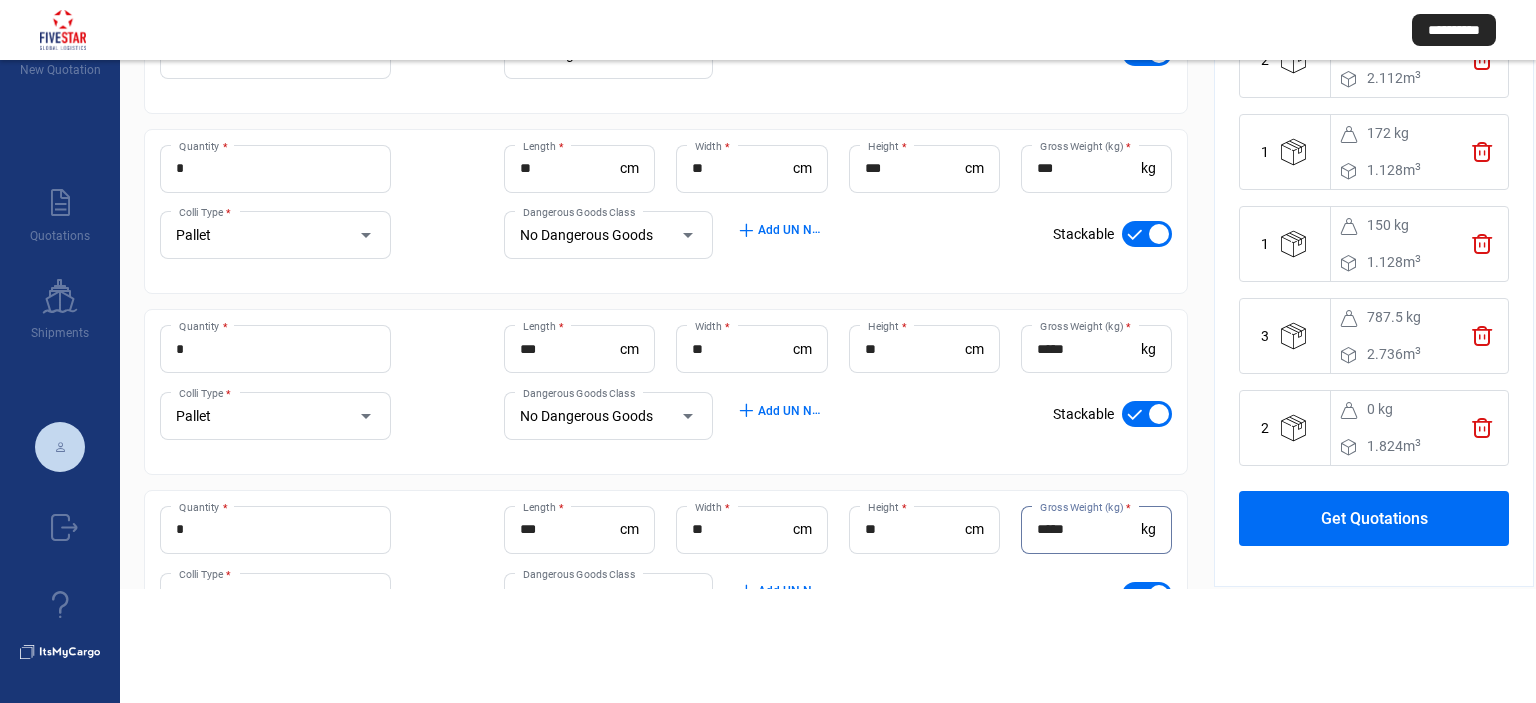 type on "*****" 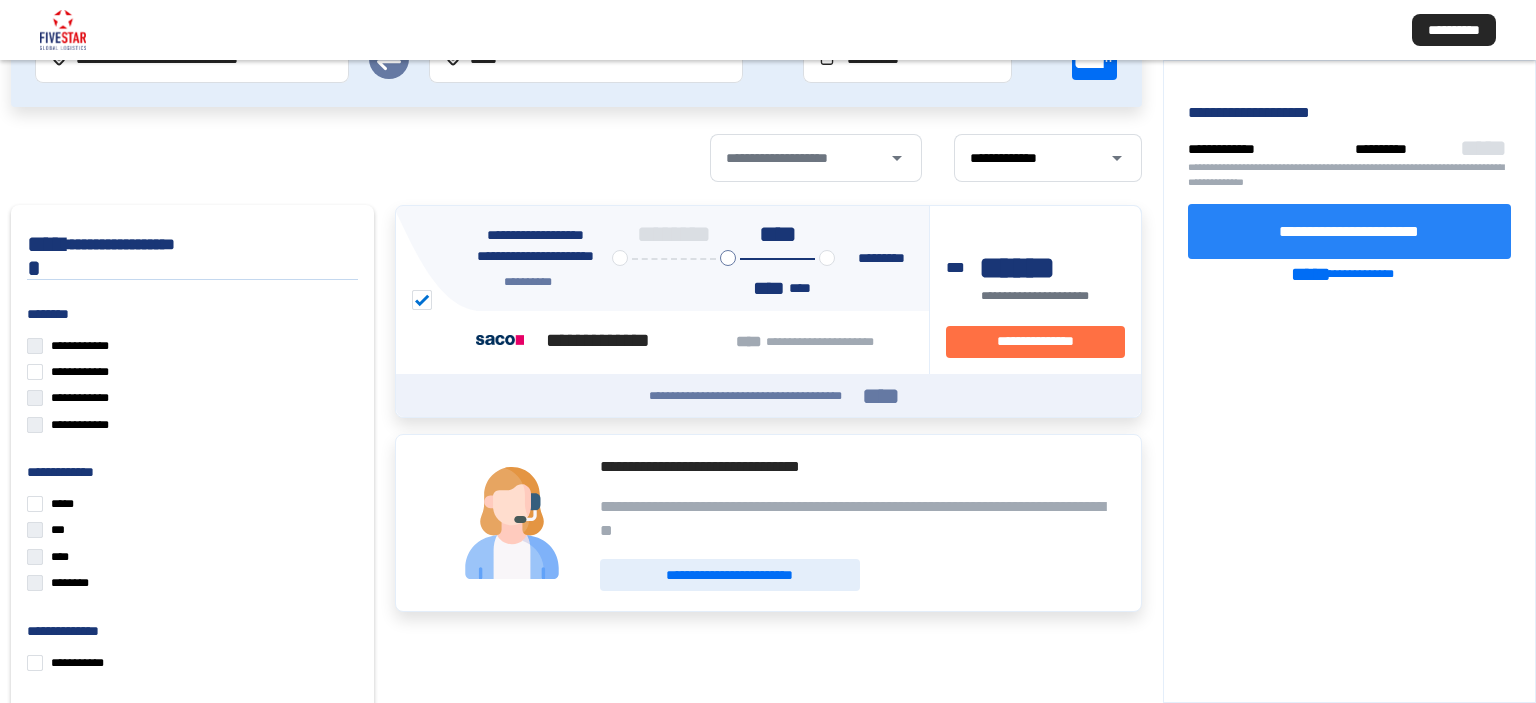 click on "**********" 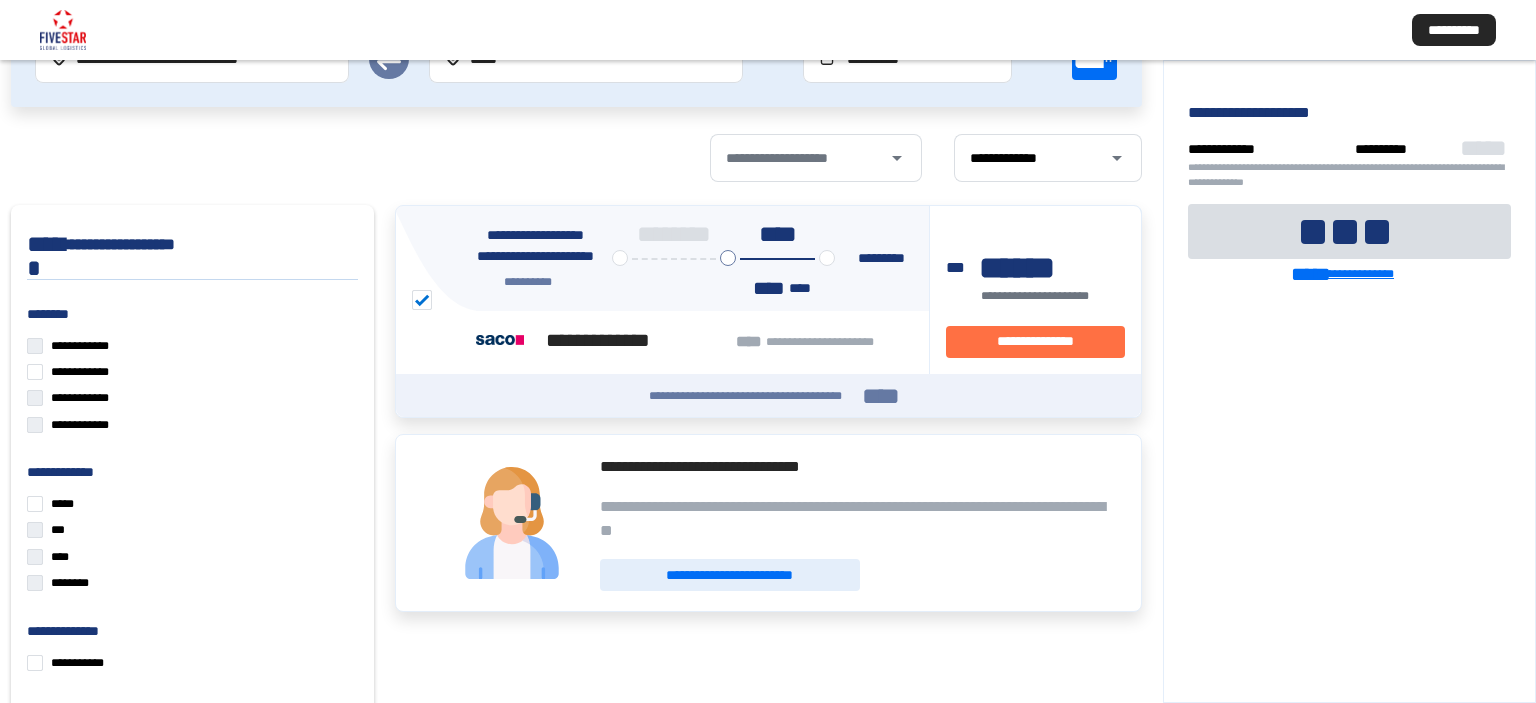 click on "**********" 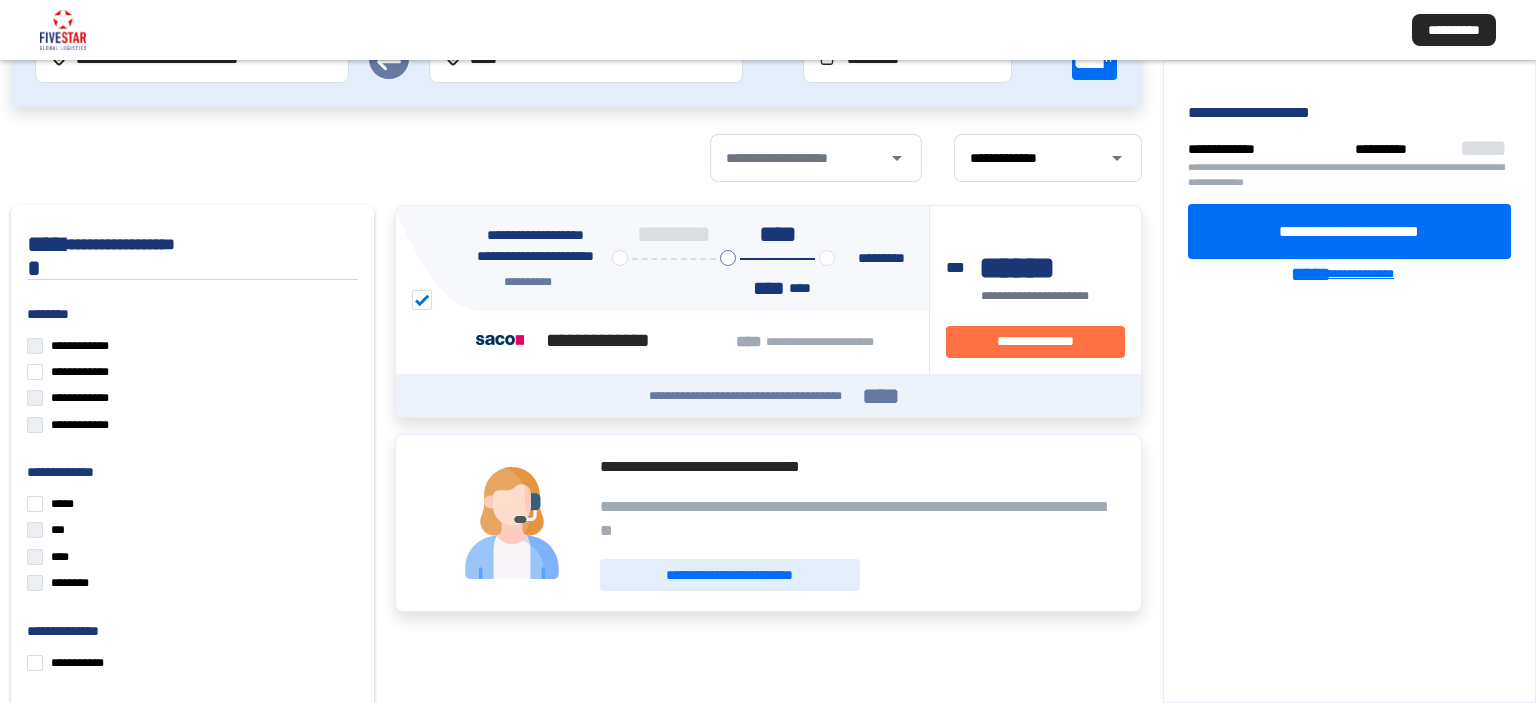 click on "**********" 